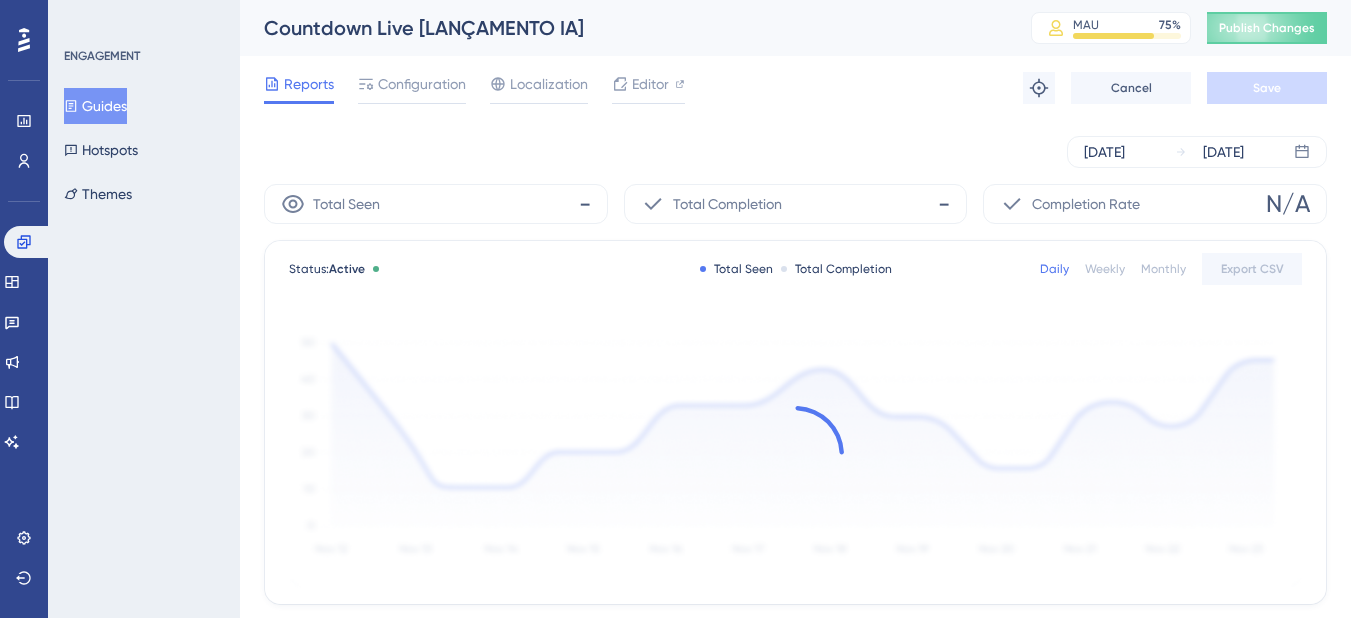scroll, scrollTop: 0, scrollLeft: 0, axis: both 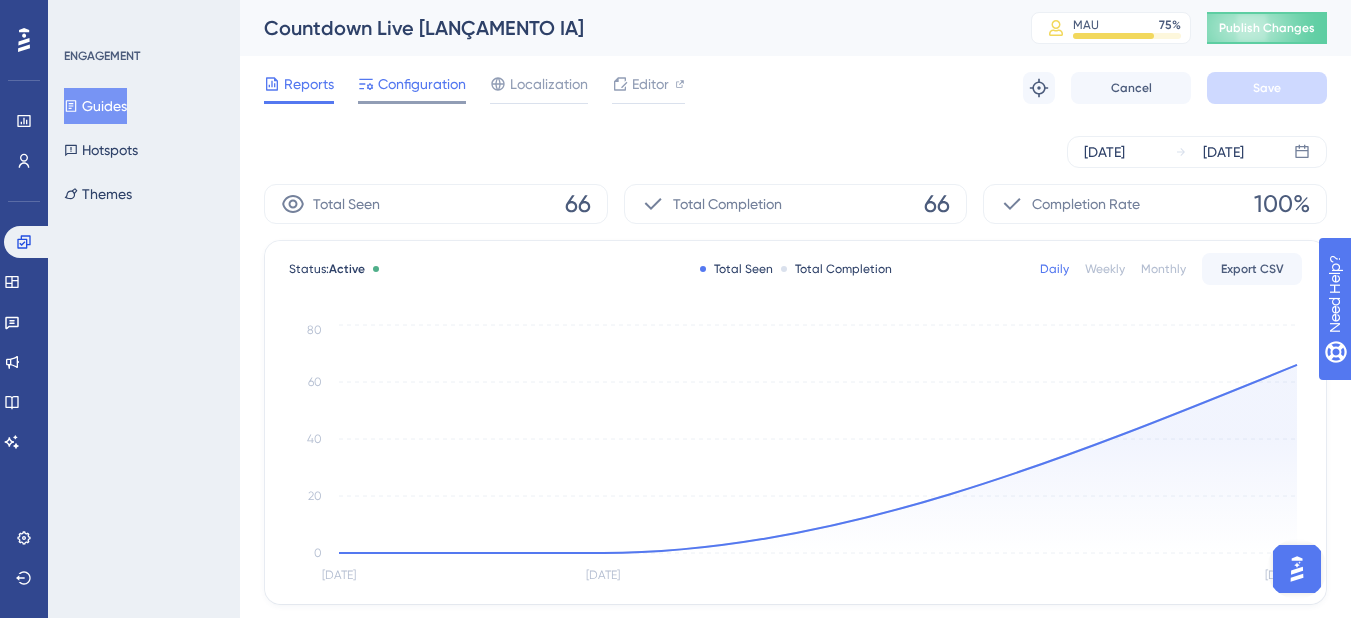 click on "Configuration" at bounding box center [412, 88] 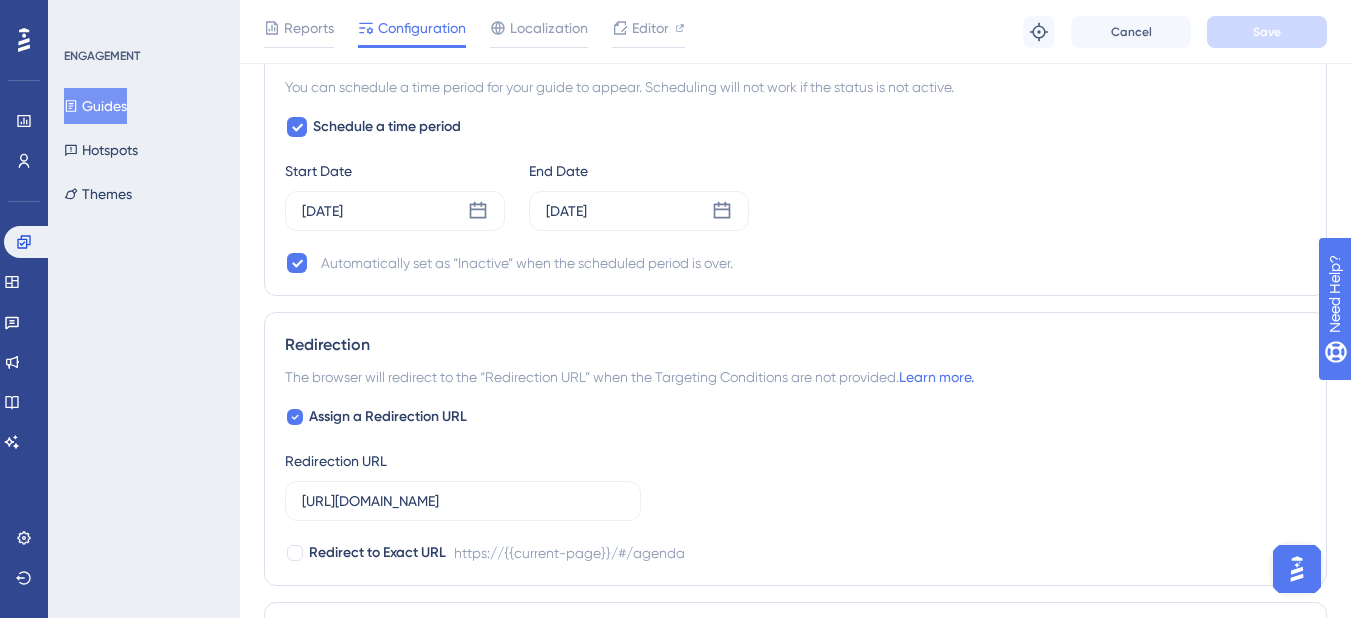 scroll, scrollTop: 1500, scrollLeft: 0, axis: vertical 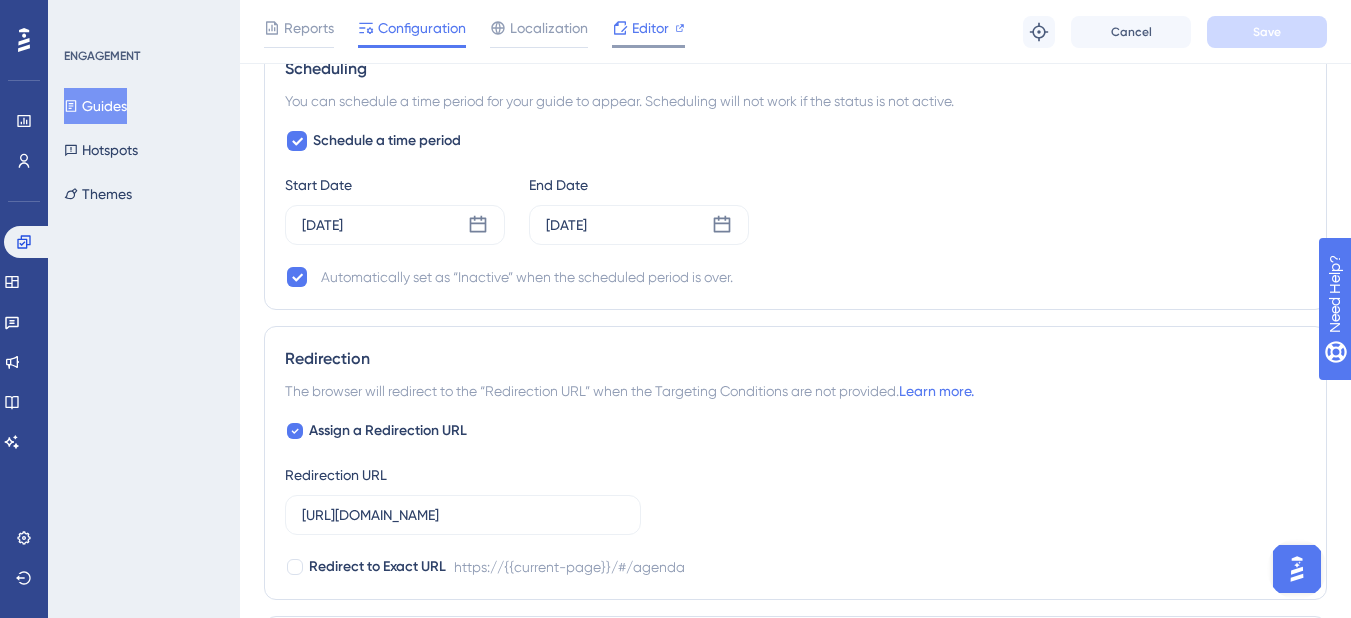 click on "Editor" at bounding box center (650, 28) 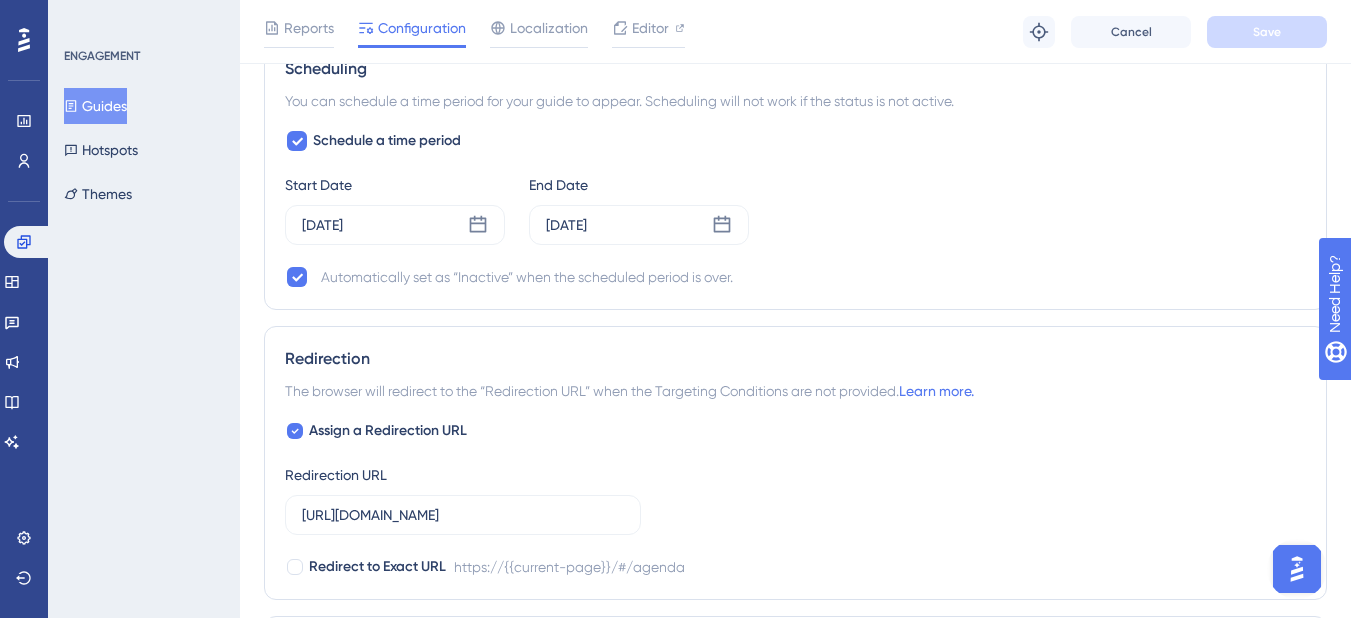 click on "ENGAGEMENT Guides Hotspots Themes" at bounding box center [144, 309] 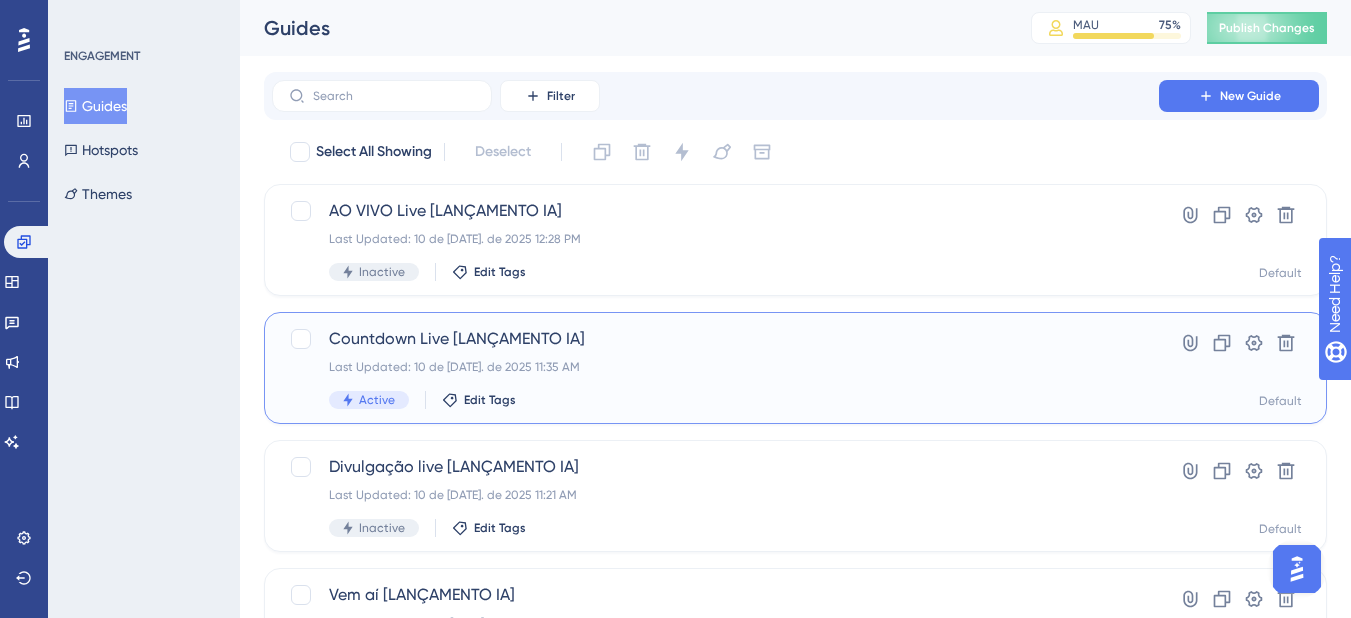 click on "Countdown Live [LANÇAMENTO IA] Last Updated: 10 de jul. de 2025 11:35 AM Active Edit Tags Hyperlink Clone Settings Delete Default" at bounding box center (795, 368) 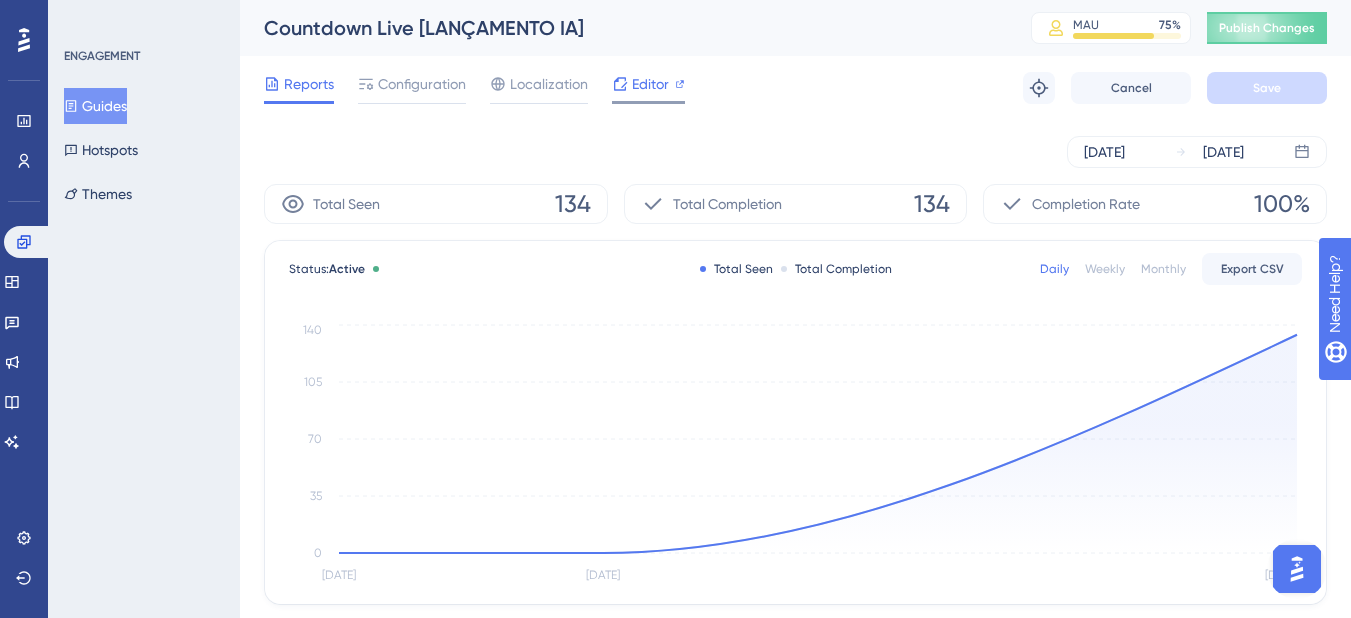 click 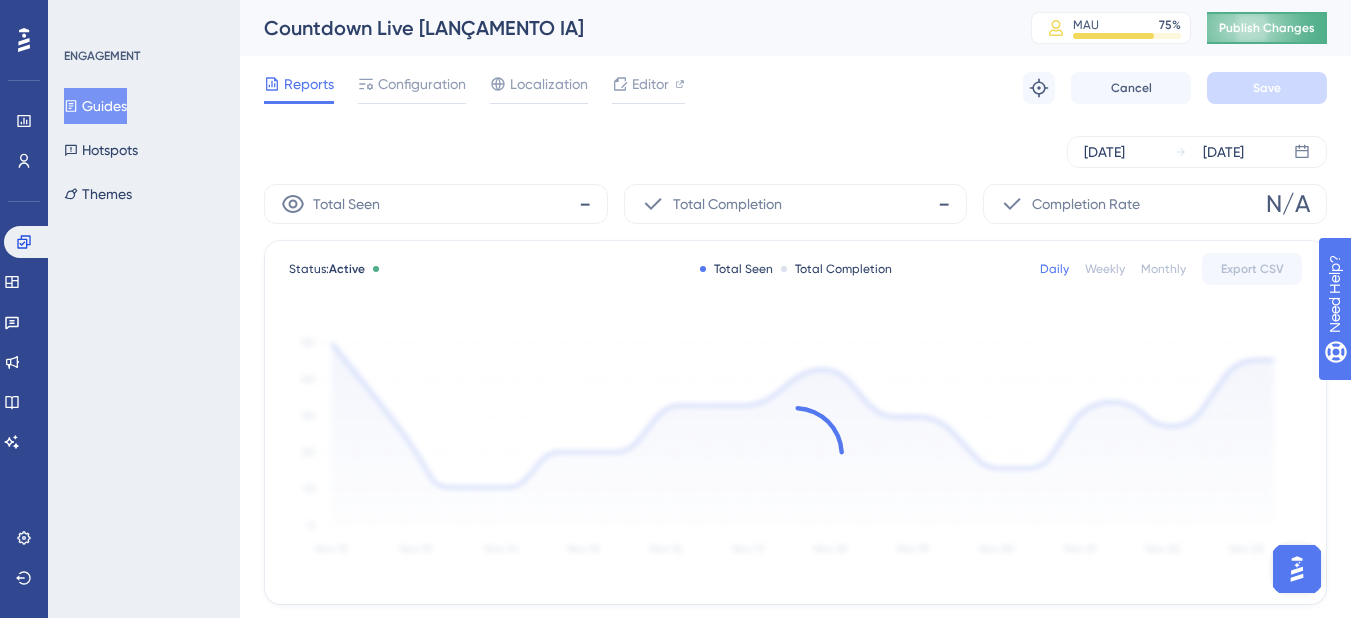 click on "Publish Changes" at bounding box center [1267, 28] 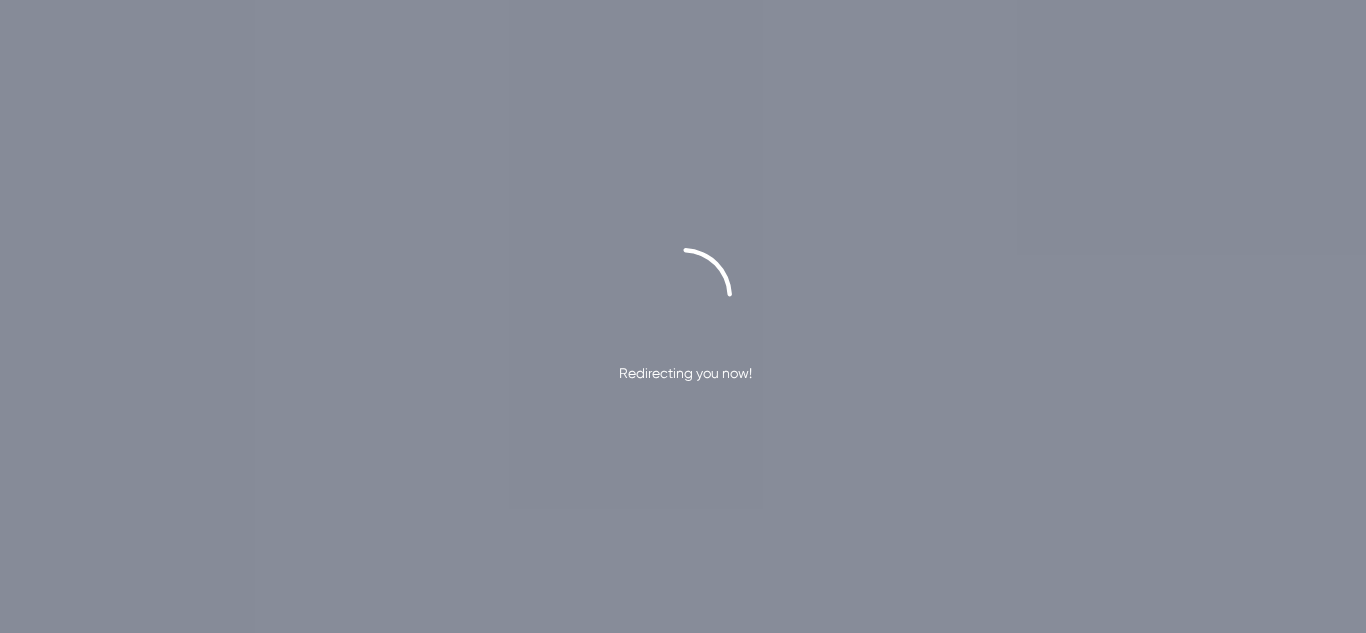 scroll, scrollTop: 0, scrollLeft: 0, axis: both 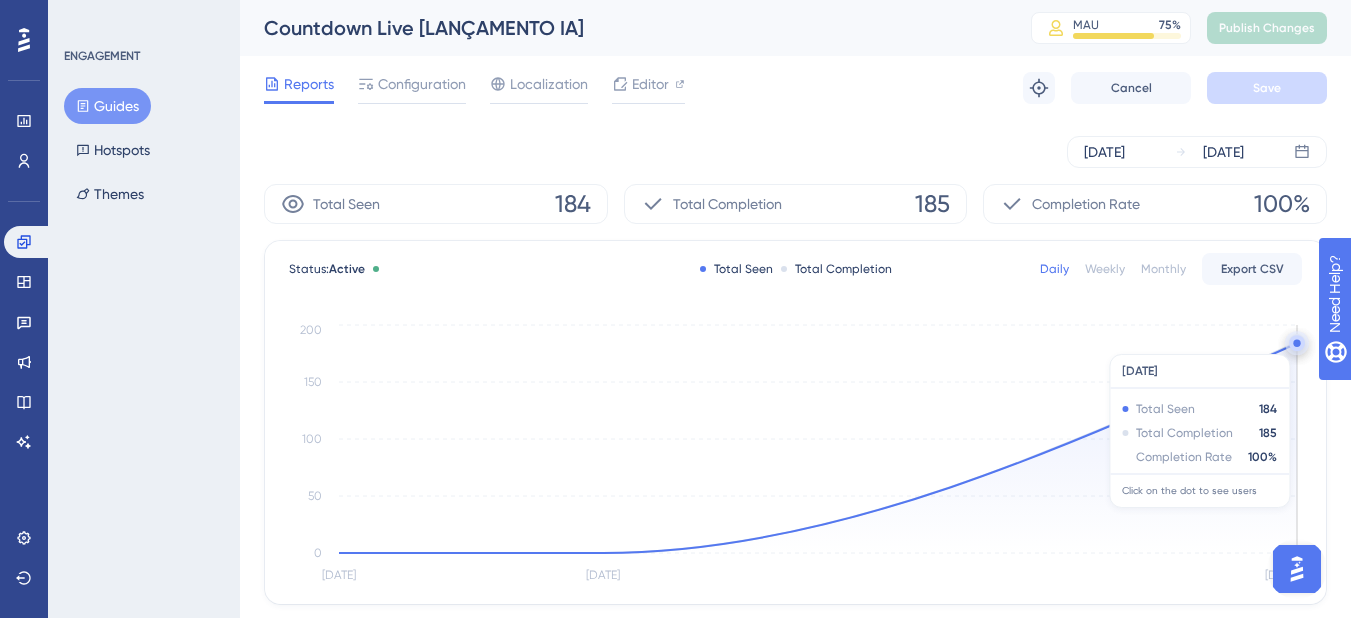 click 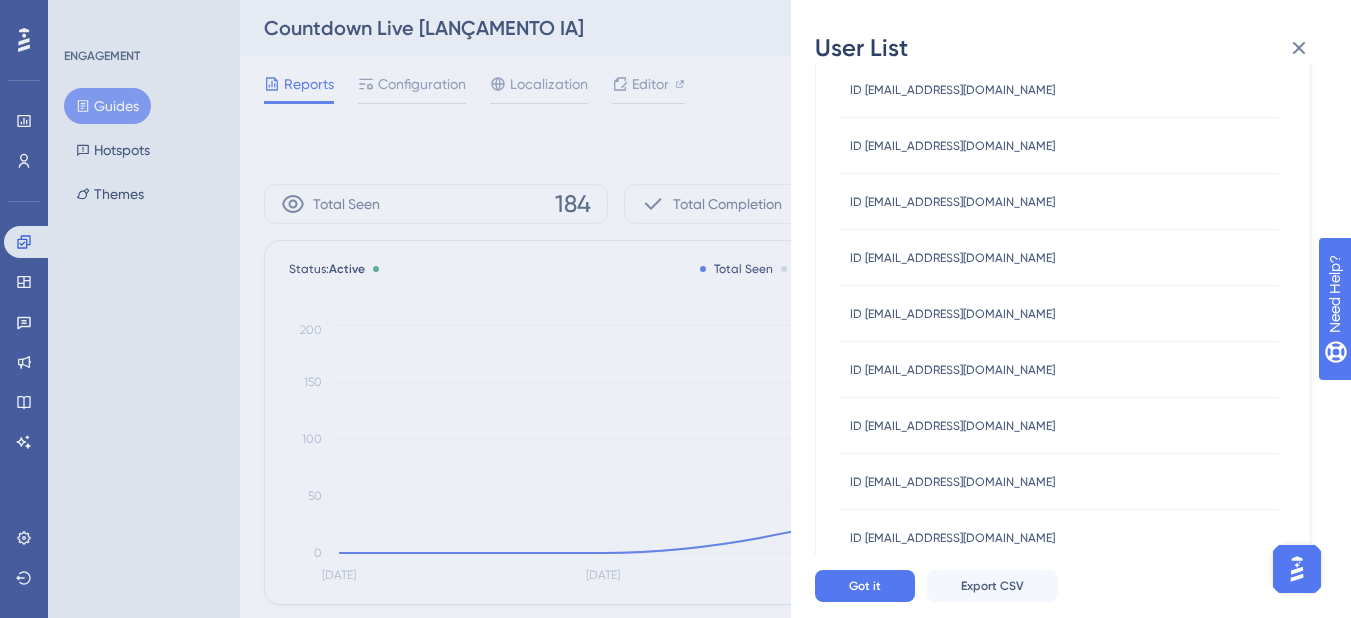 scroll, scrollTop: 200, scrollLeft: 0, axis: vertical 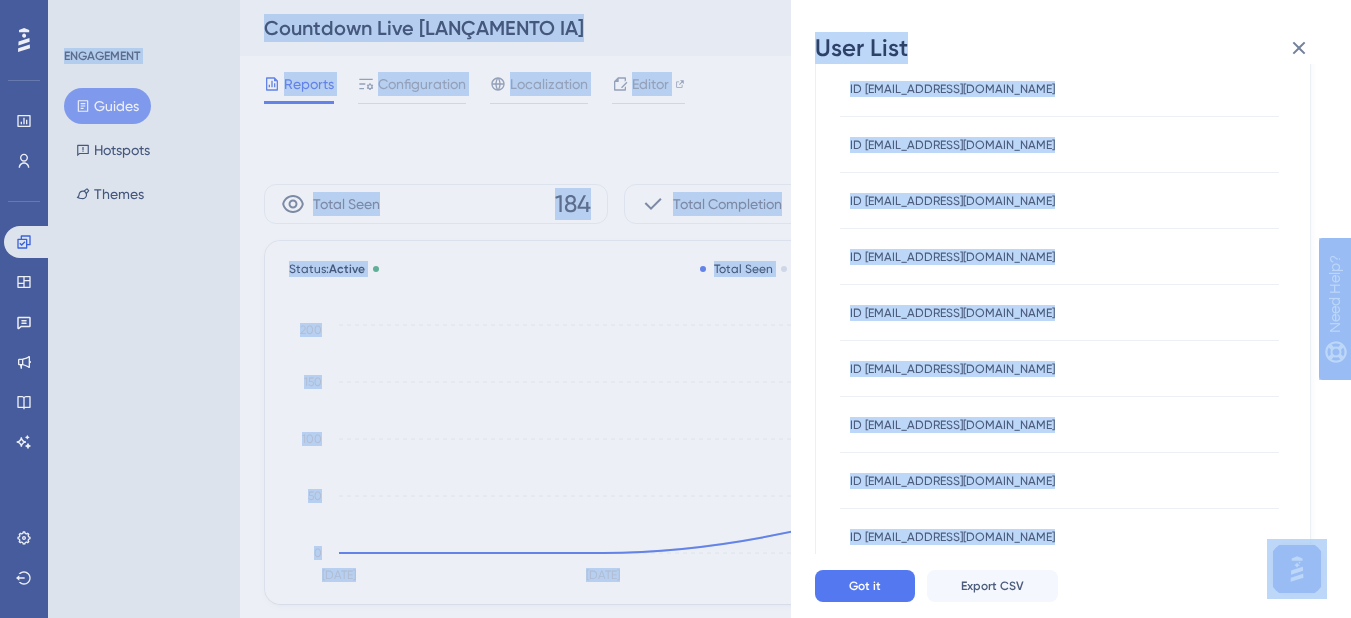 click on "Jul 10, 2025 Seen Completion USER ID ID 3morasearaujo@gmail.com ID 3morasearaujo@gmail.com ID adm.centralodontologia@gmail.com ID adm.centralodontologia@gmail.com ID adrianafersouza@gmail.com ID adrianafersouza@gmail.com ID adrianapaulacarvalho86@gmail.com ID adrianapaulacarvalho86@gmail.com ID adriano@centrodontorio.com.br ID adriano@centrodontorio.com.br ID alefaria64@gmail.com ID alefaria64@gmail.com ID aliciasouzaaa1323@gmail.com ID aliciasouzaaa1323@gmail.com ID alikysmoreira@gmail.com ID alikysmoreira@gmail.com ID alinefelixsantos@hotmail.com ID alinefelixsantos@hotmail.com ID alinnepereiralala@gmail.com ID alinnepereiralala@gmail.com ID alvorada286@gmail.com ID alvorada286@gmail.com ID anacferreira2003@yahoo.com.br ID anacferreira2003@yahoo.com.br ID analuizacjeronimo@gmail.com ID analuizacjeronimo@gmail.com ID angelicabesky@gmail.com ID angelicabesky@gmail.com ID atendimentoafmpernambuco@yahoo.com ID atendimentoafmpernambuco@yahoo.com ID aurimeire@hotmail.com ID aurimeire@hotmail.com 1 2 3 4 5 ⋯ 10" at bounding box center [1079, 309] 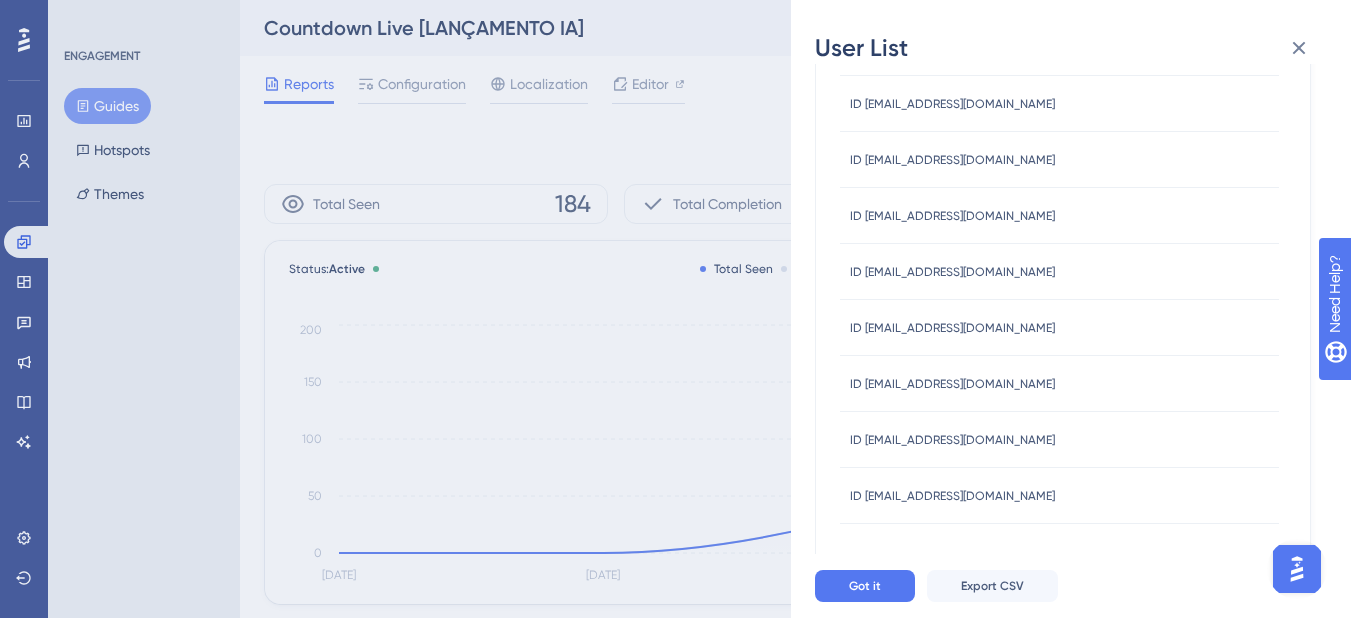 scroll, scrollTop: 901, scrollLeft: 0, axis: vertical 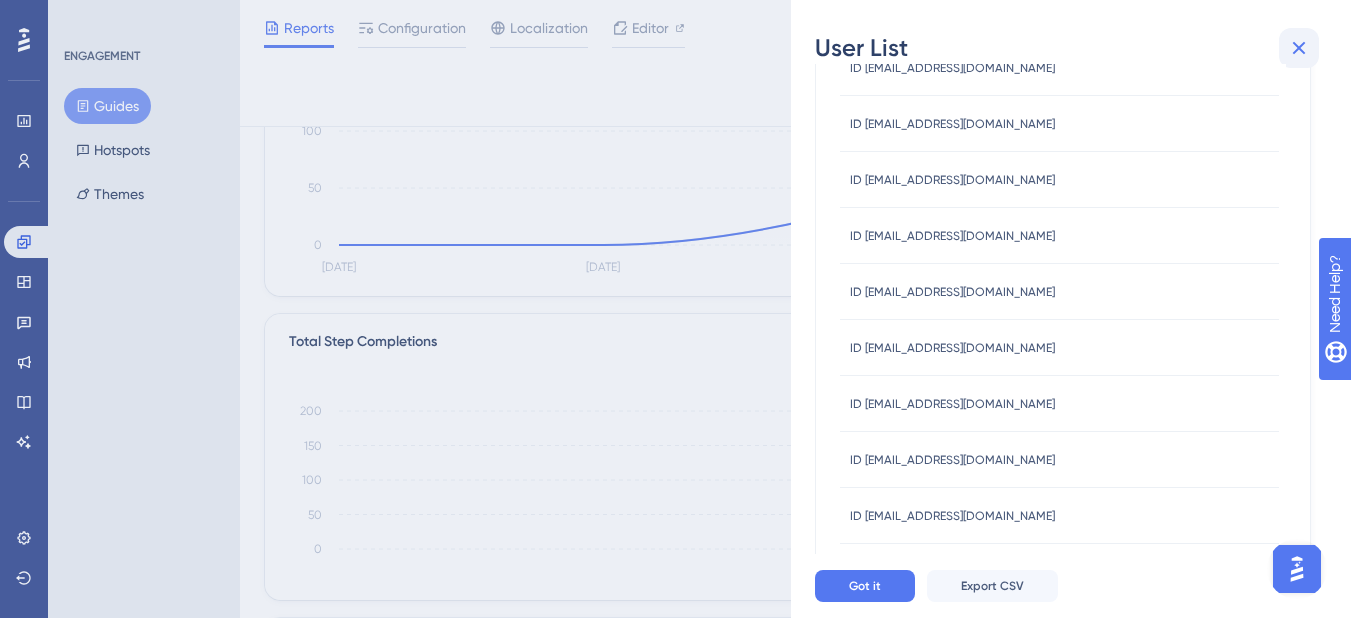 click 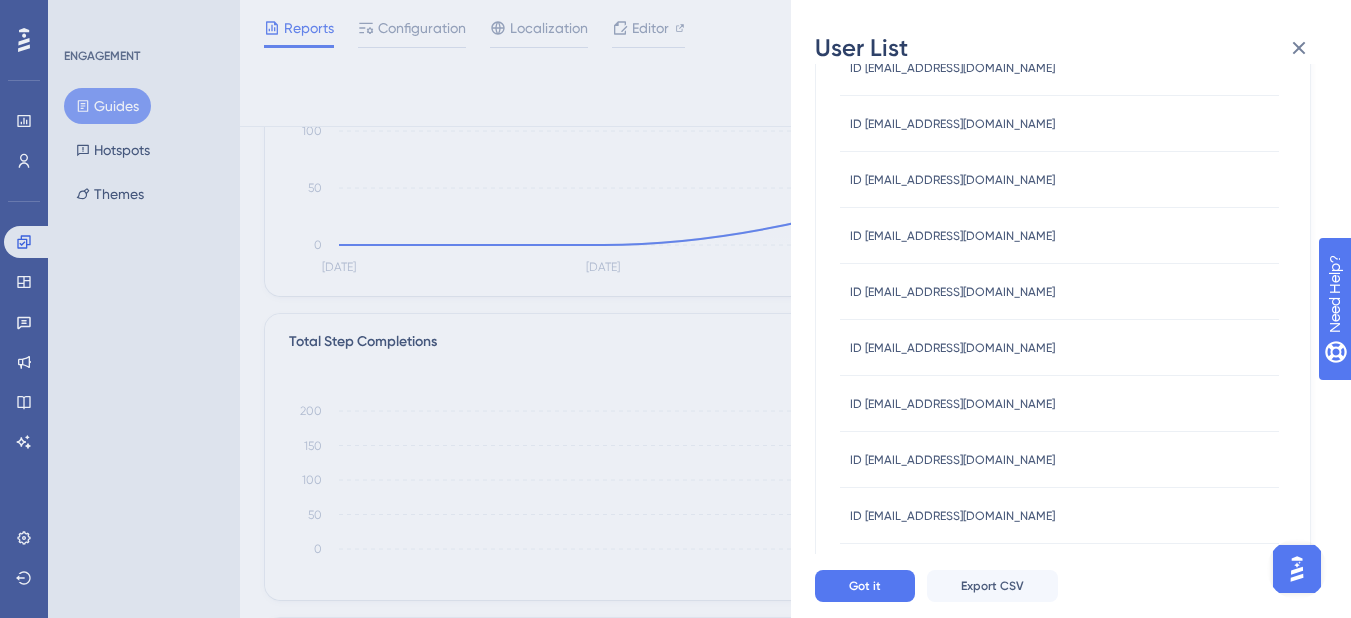 scroll, scrollTop: 0, scrollLeft: 0, axis: both 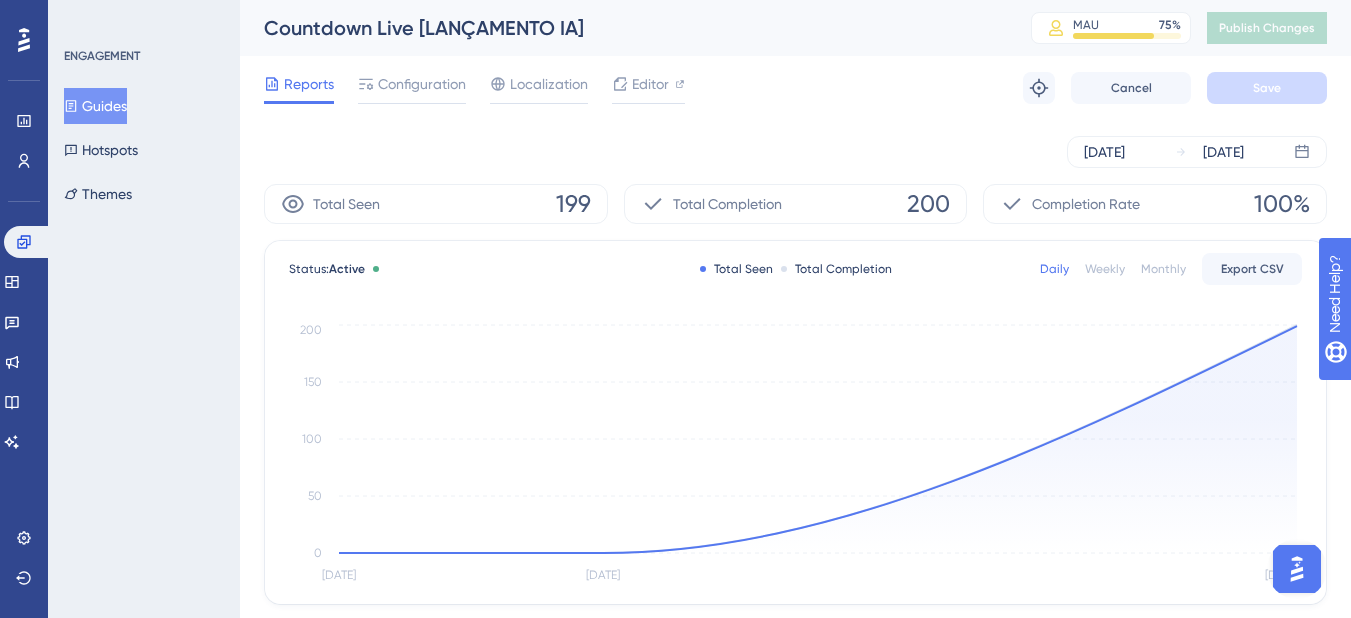 click on "Total Completion" at bounding box center (727, 204) 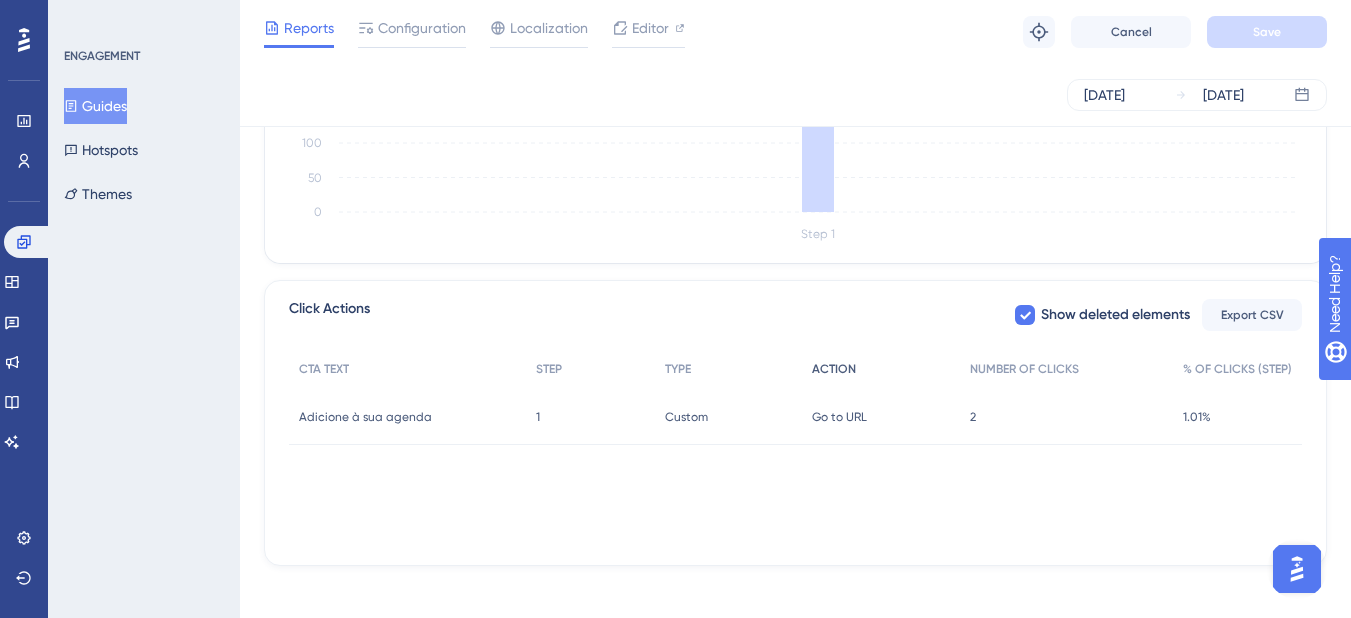 scroll, scrollTop: 649, scrollLeft: 0, axis: vertical 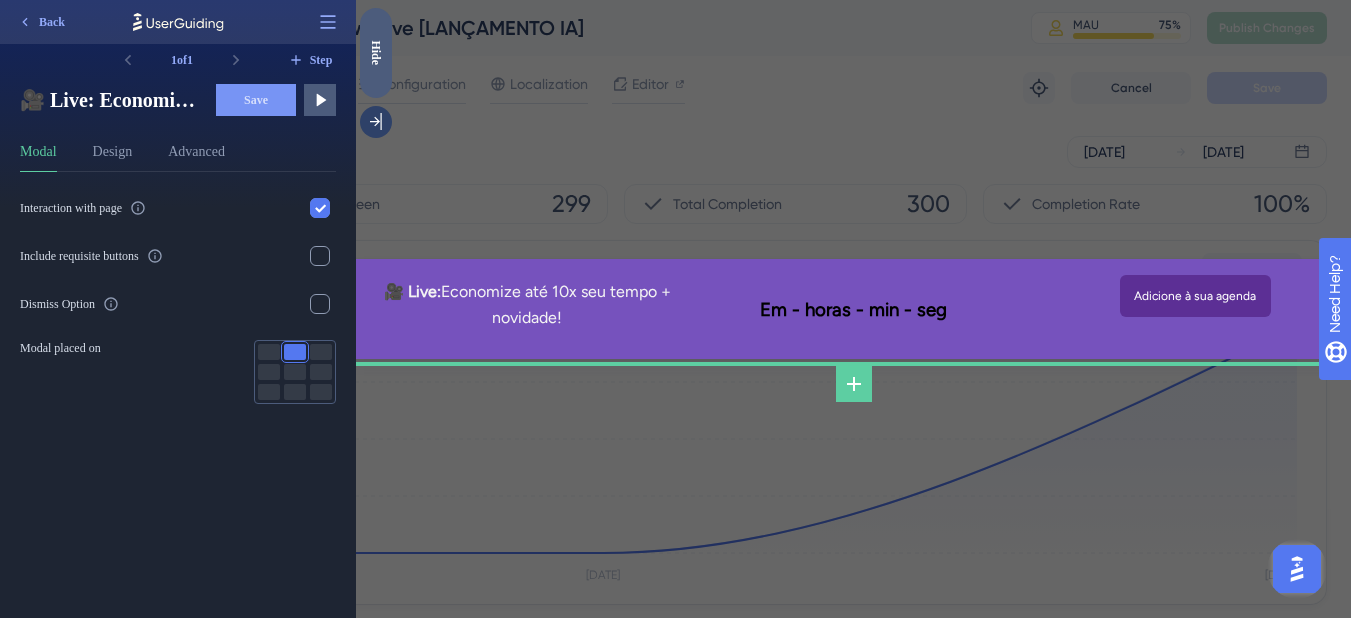 click on "Hide" at bounding box center [376, 52] 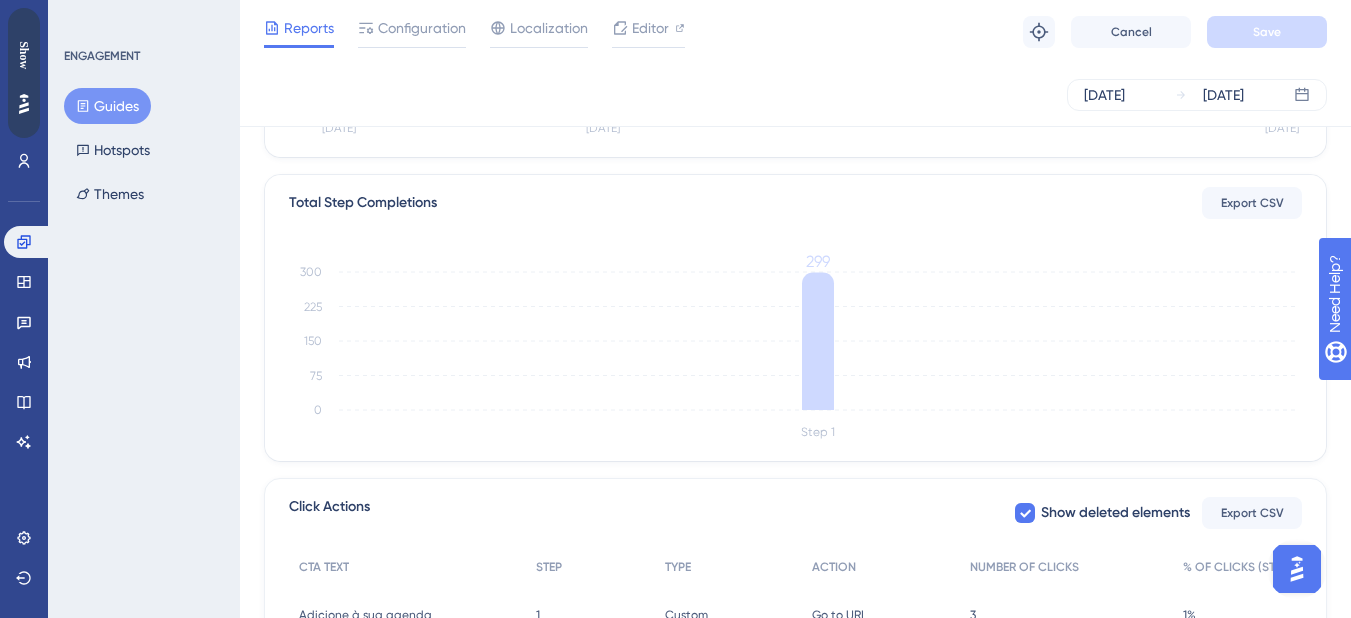 scroll, scrollTop: 600, scrollLeft: 0, axis: vertical 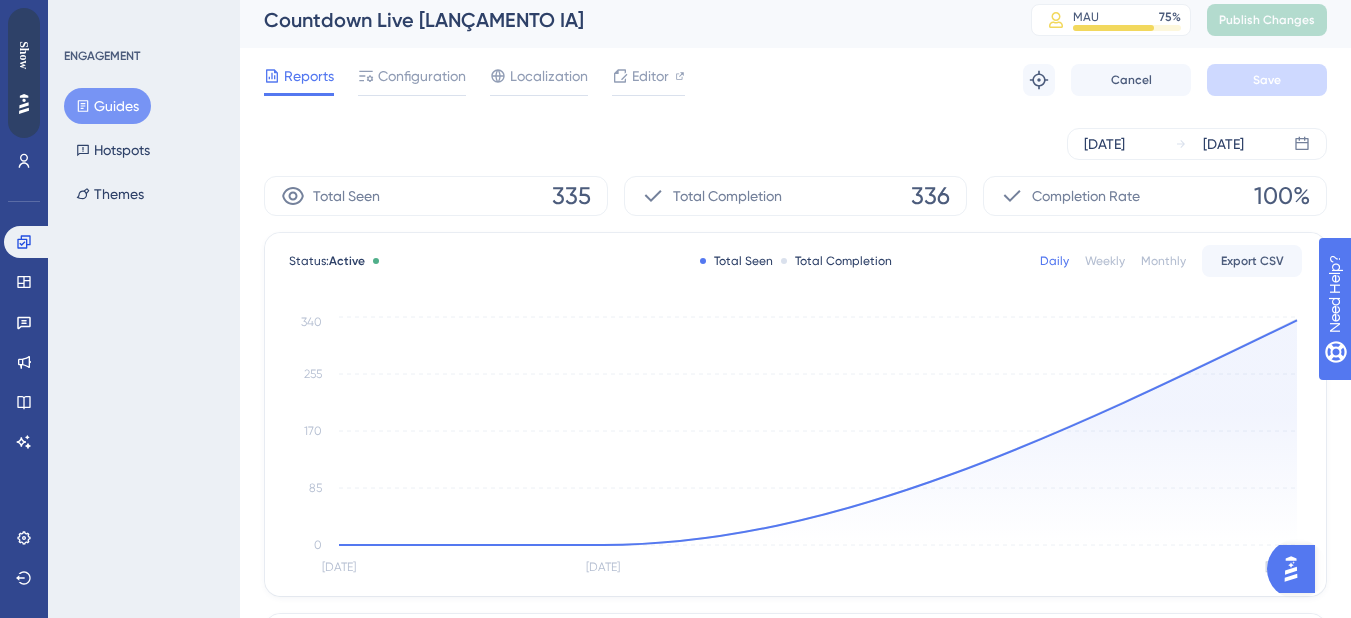 click on "Guides" at bounding box center (107, 106) 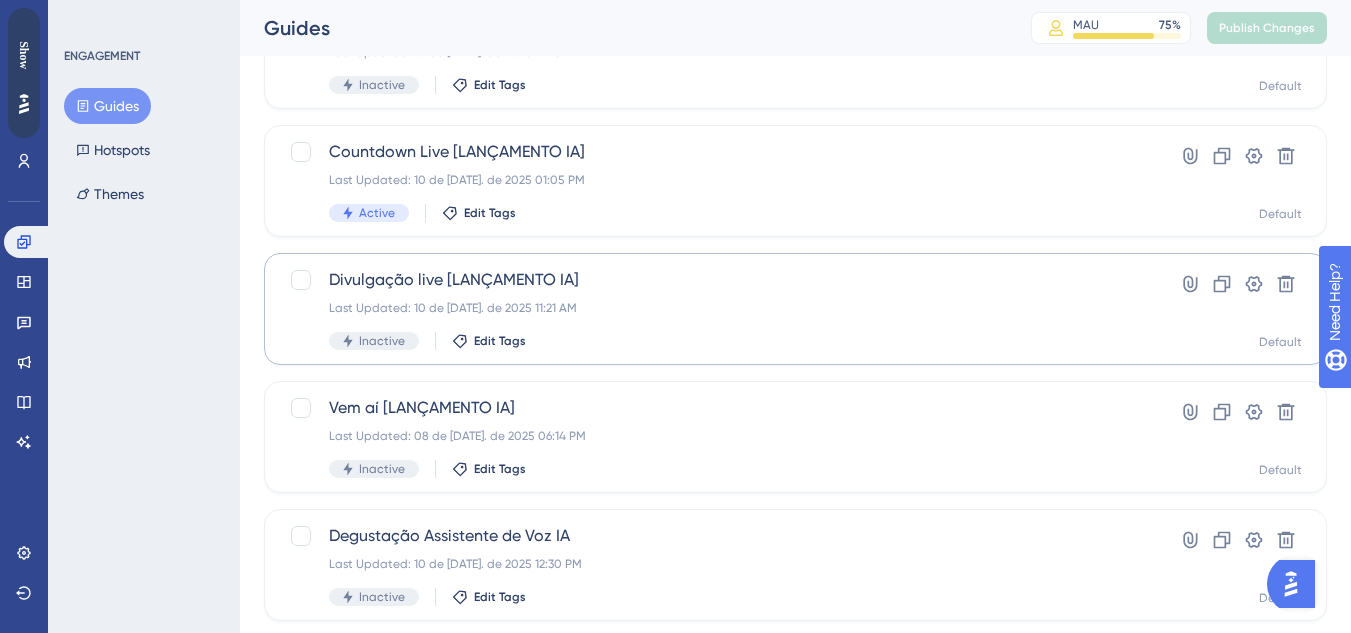 scroll, scrollTop: 300, scrollLeft: 0, axis: vertical 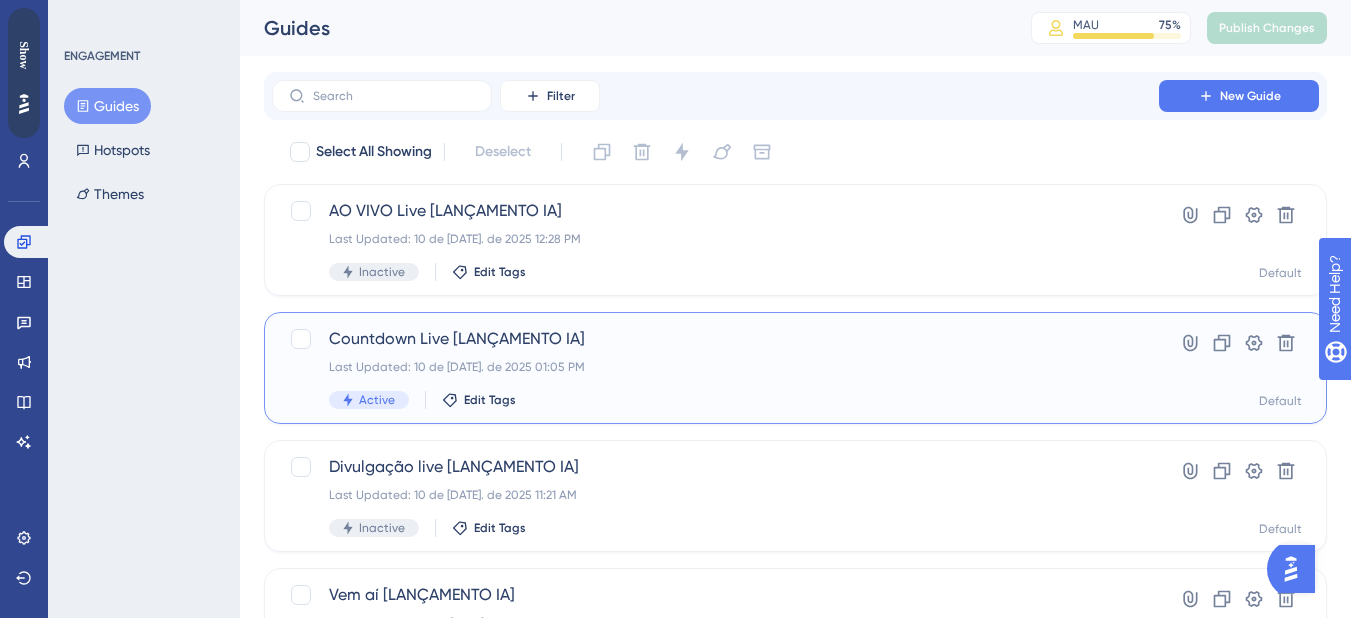 click on "Countdown Live [LANÇAMENTO IA] Last Updated: 10 de jul. de 2025 01:05 PM Active Edit Tags" at bounding box center [715, 368] 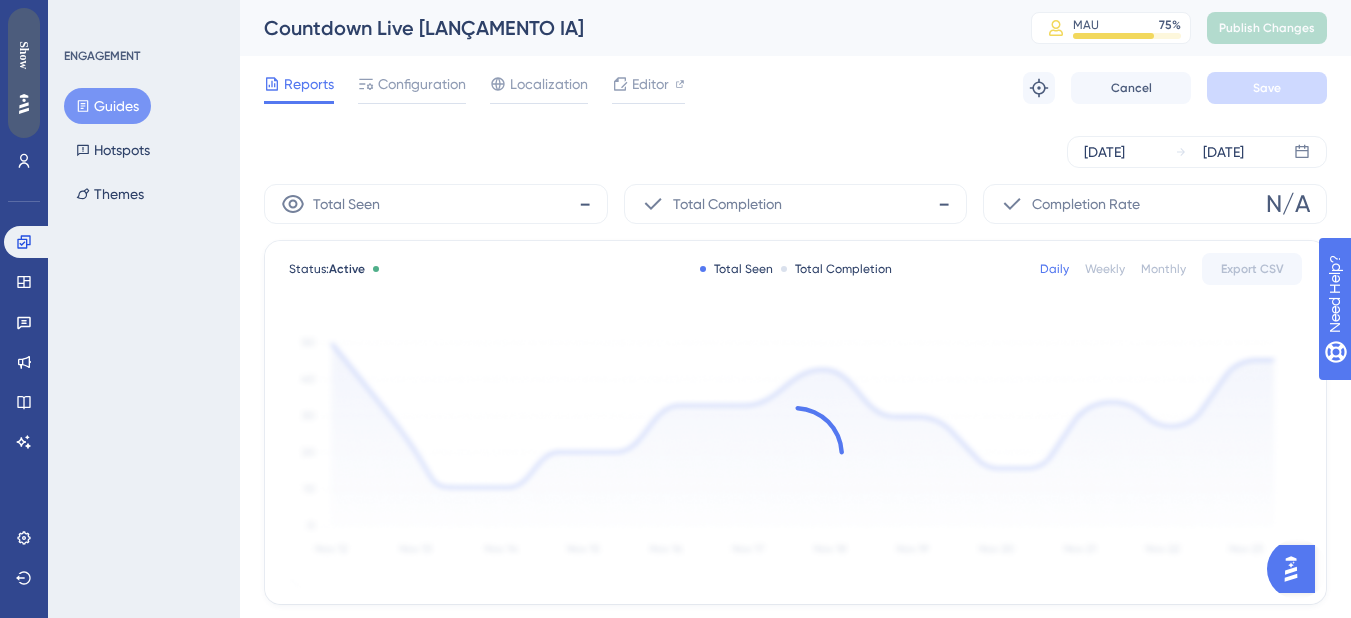 click on "Show" at bounding box center [24, 55] 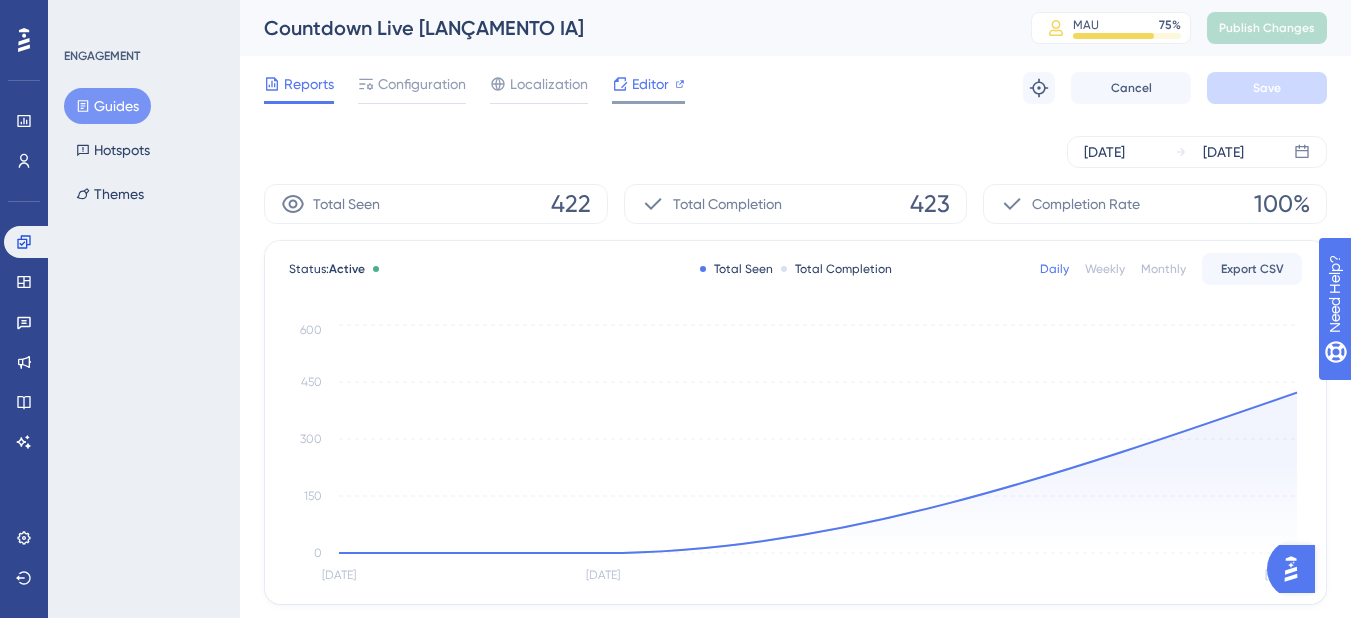 click on "Editor" at bounding box center [650, 84] 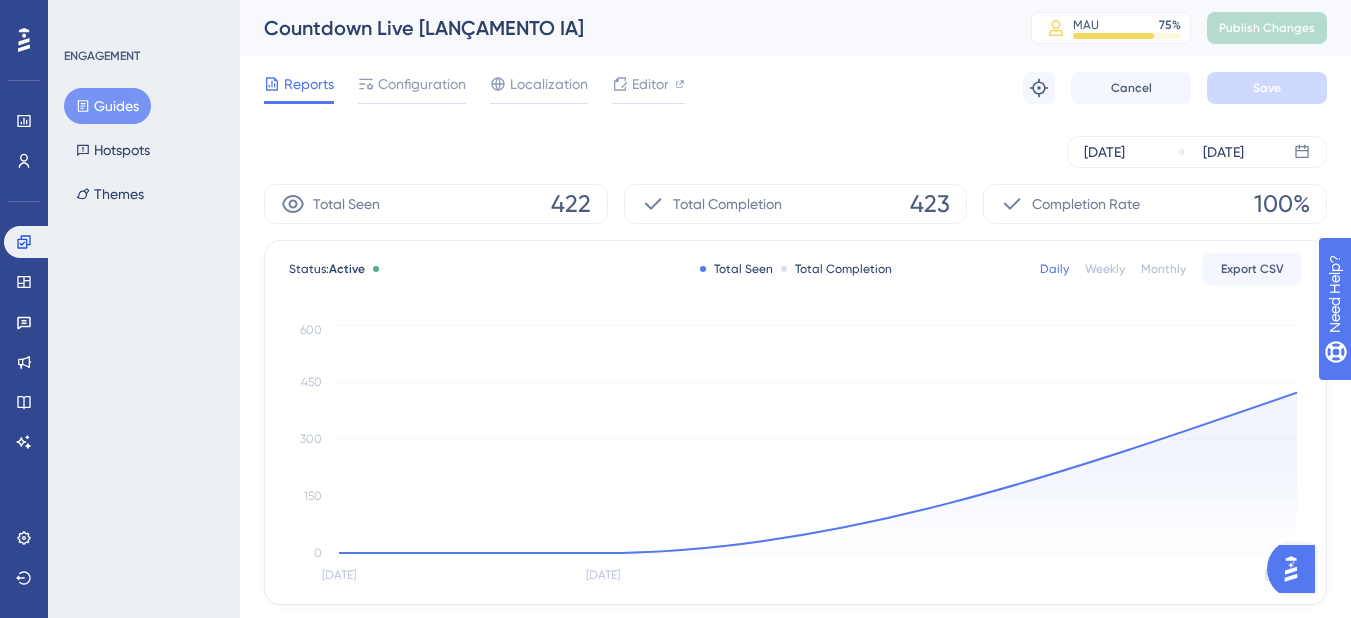 click on "Guides" at bounding box center (107, 106) 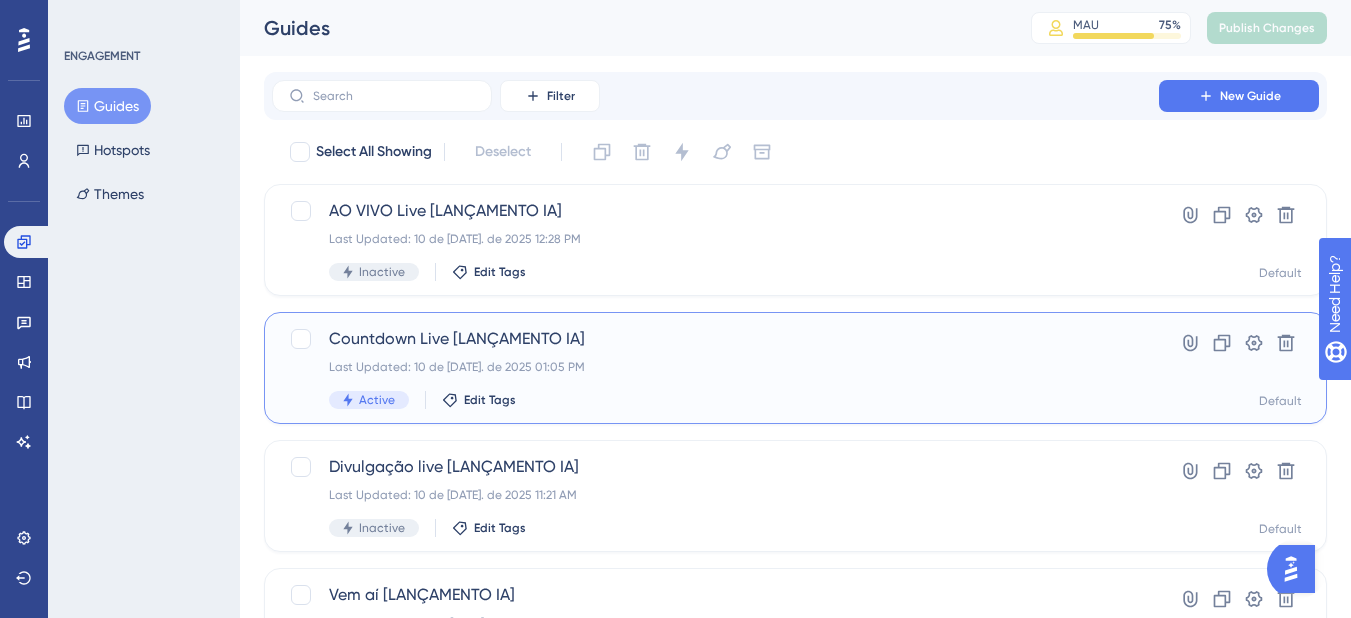 click on "Countdown Live [LANÇAMENTO IA] Last Updated: 10 de jul. de 2025 01:05 PM Active Edit Tags" at bounding box center [715, 368] 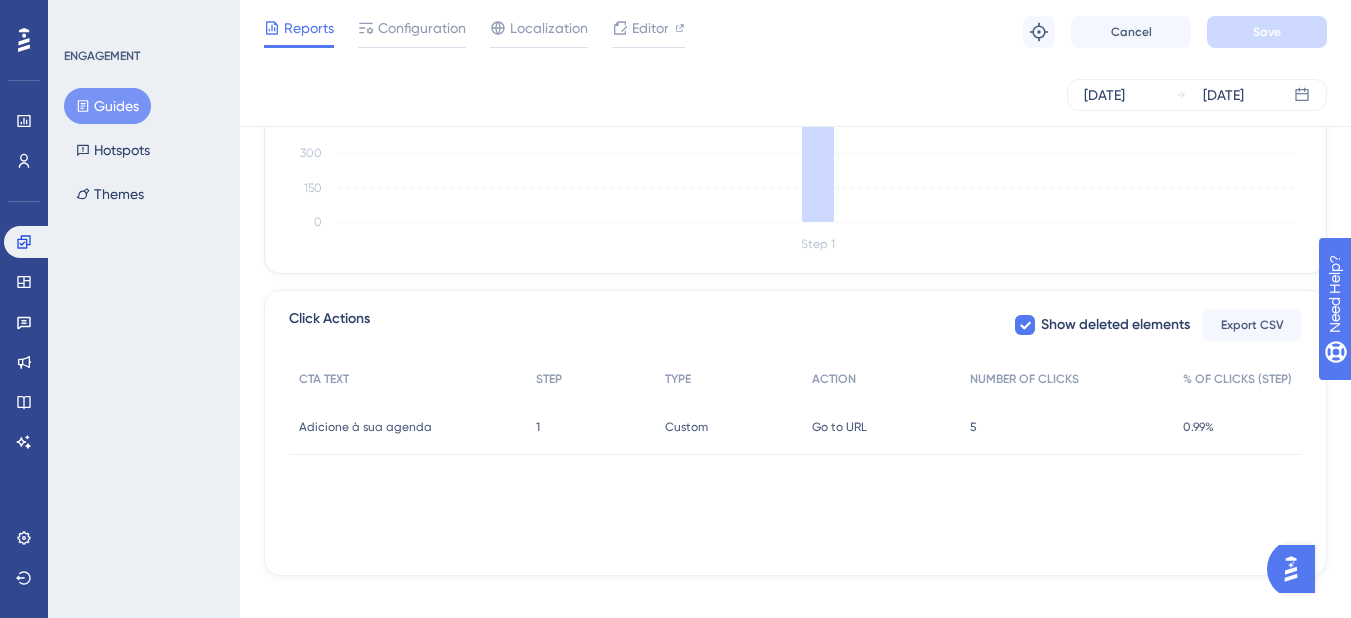 scroll, scrollTop: 649, scrollLeft: 0, axis: vertical 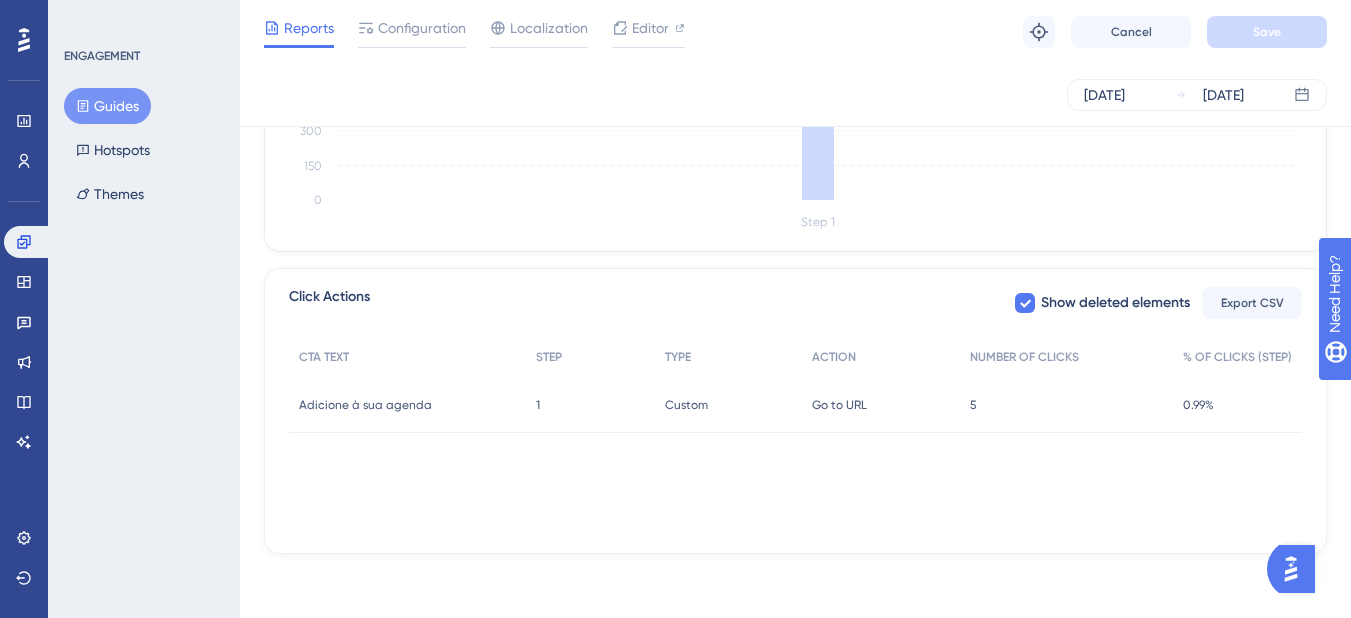click on "5 5" at bounding box center [1066, 405] 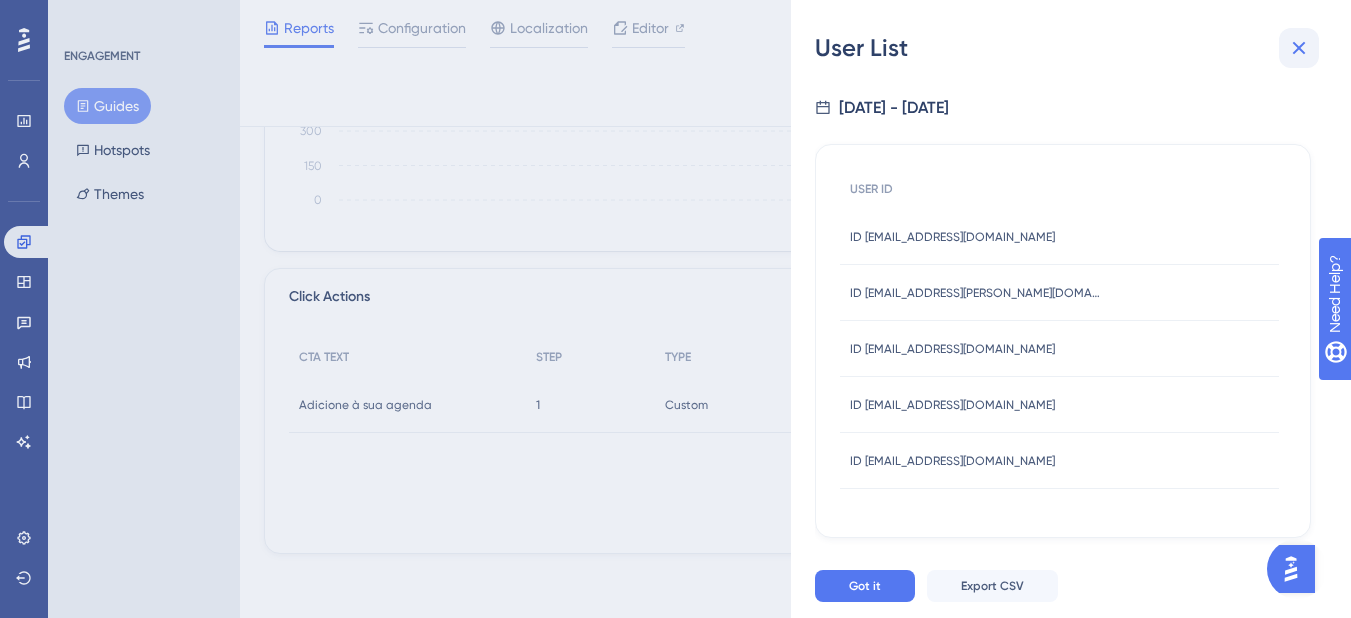 click 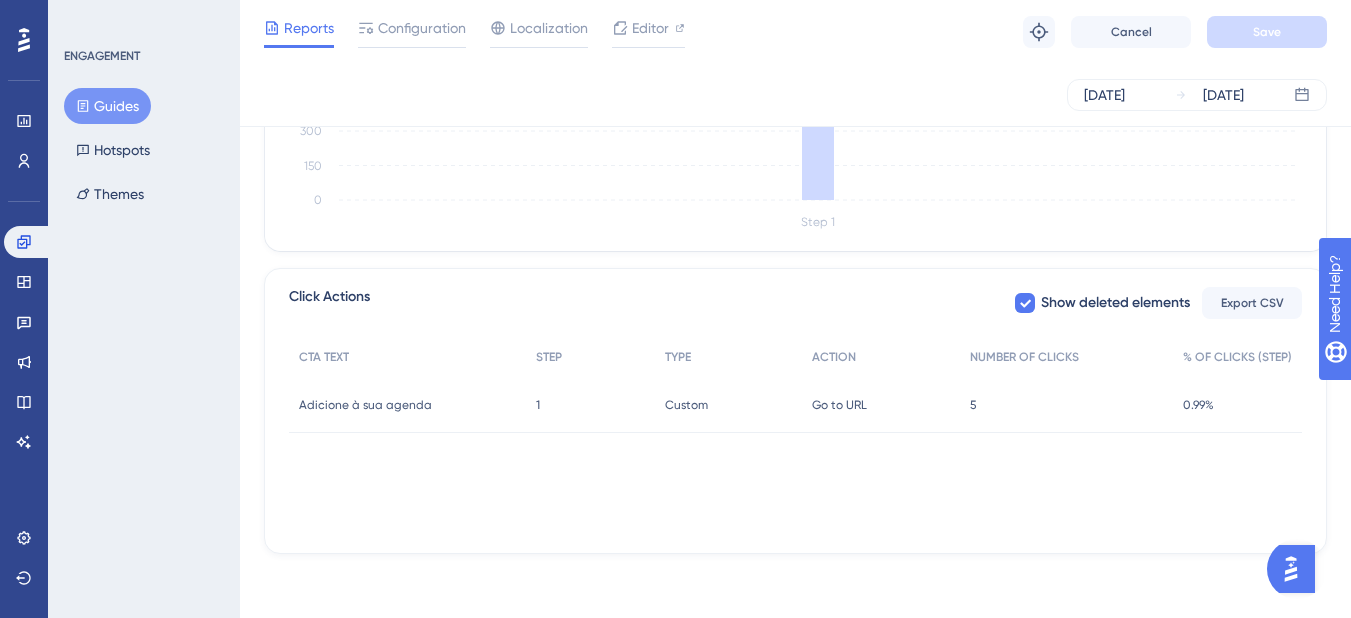 click on "Guides" at bounding box center [107, 106] 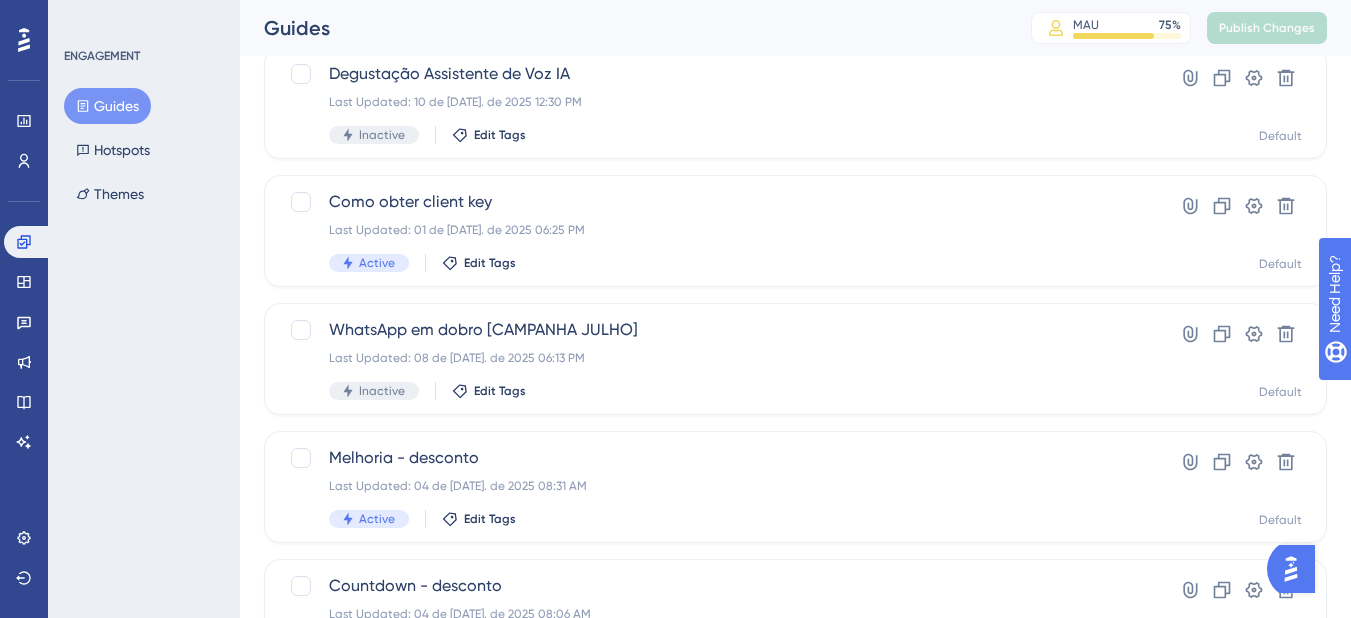 scroll, scrollTop: 0, scrollLeft: 0, axis: both 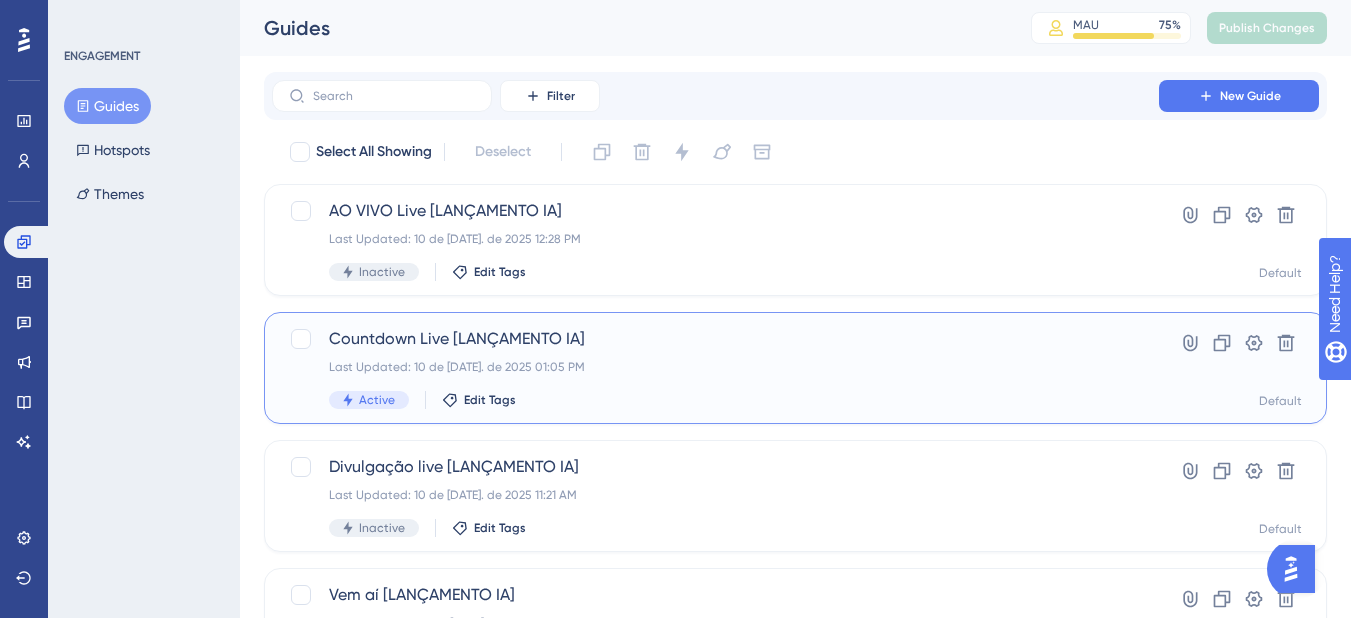 click on "Last Updated: 10 de jul. de 2025 01:05 PM" at bounding box center (715, 367) 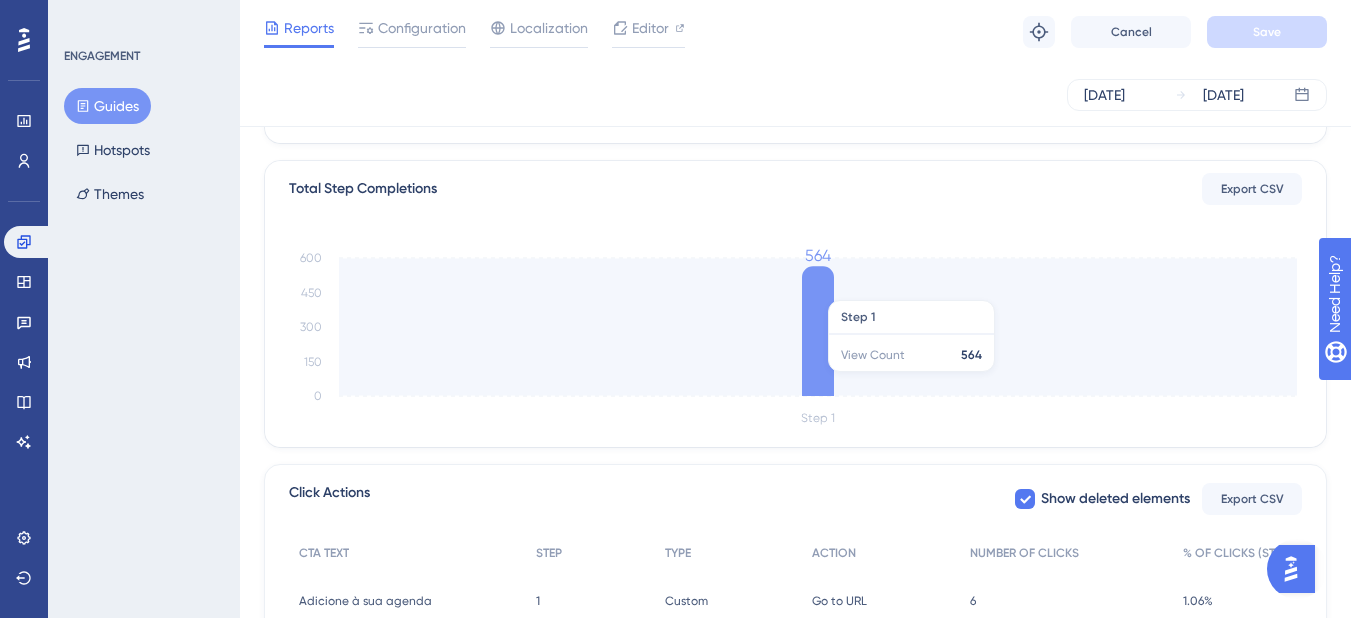 scroll, scrollTop: 649, scrollLeft: 0, axis: vertical 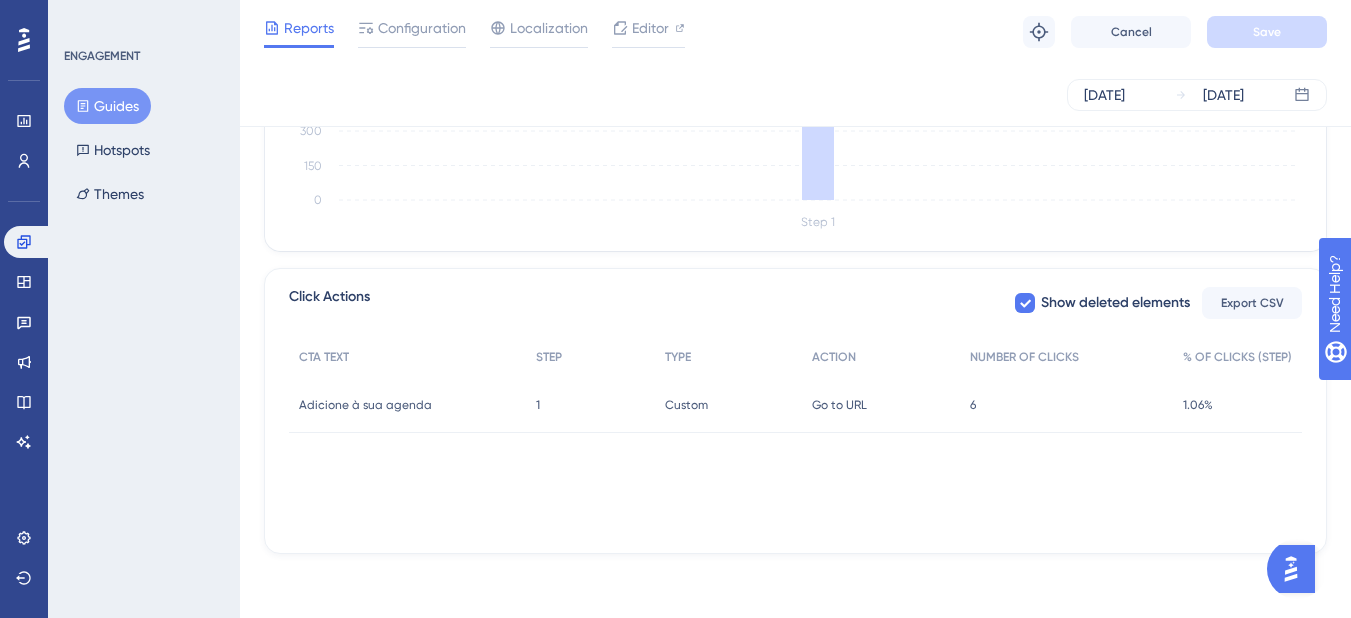click on "6 6" at bounding box center (1066, 405) 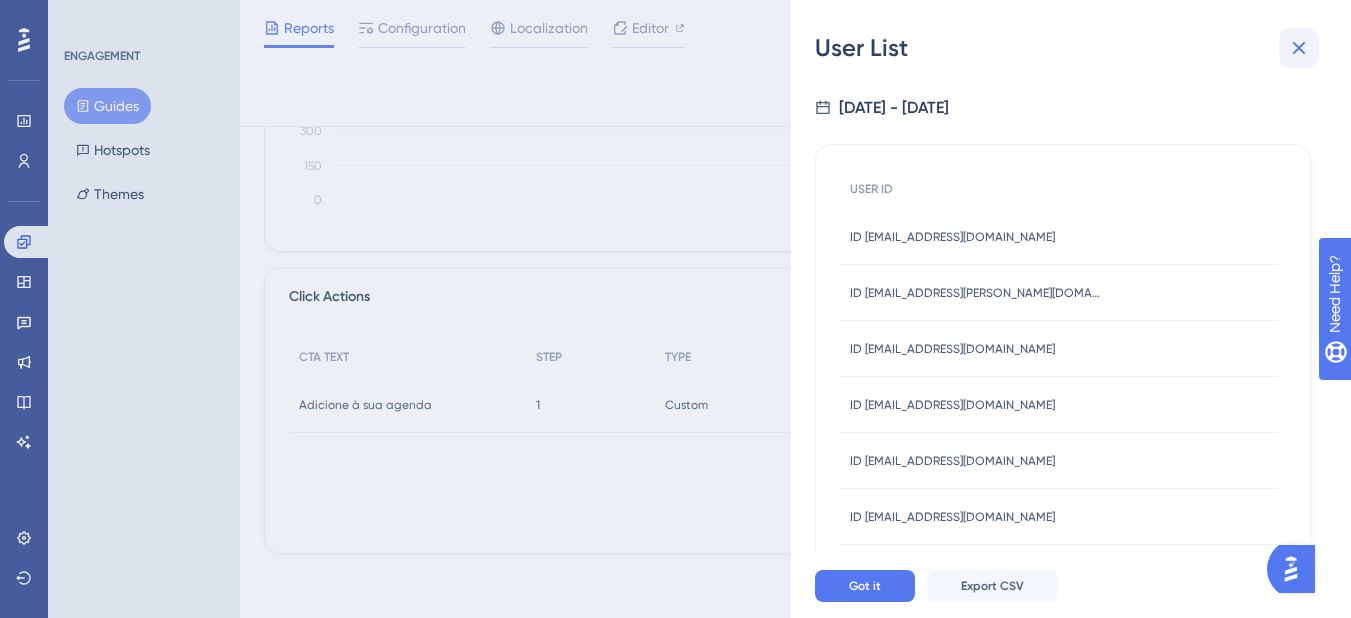 click 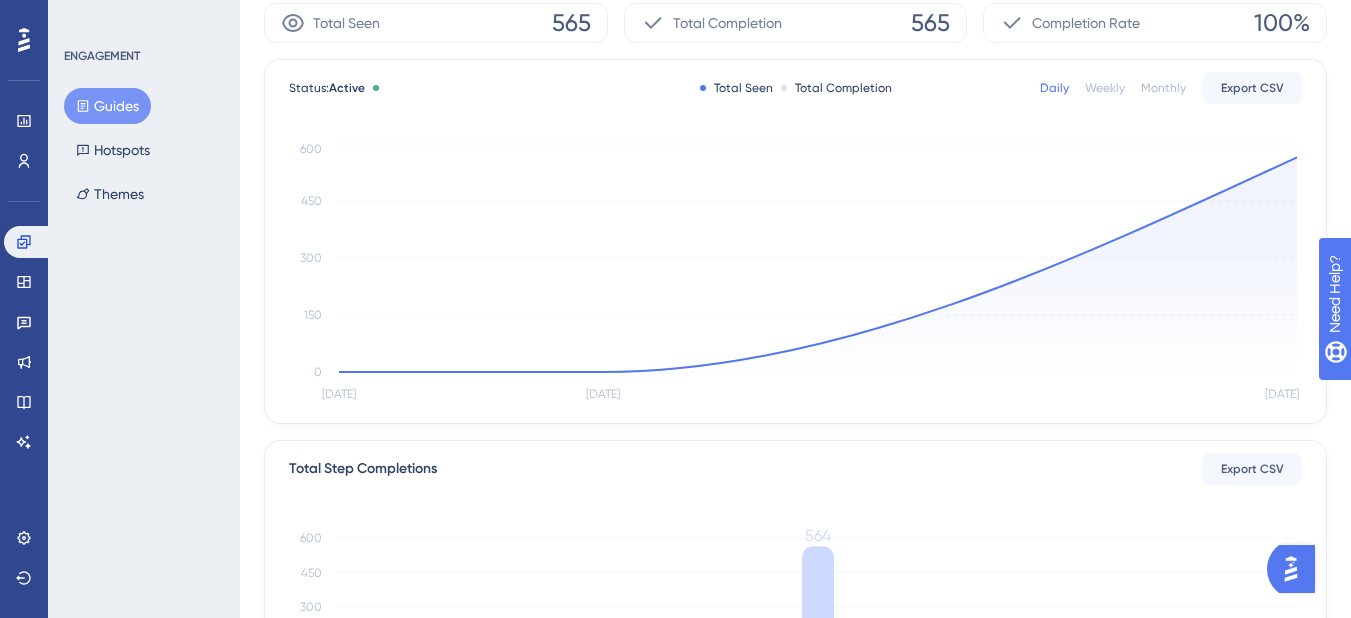 scroll, scrollTop: 0, scrollLeft: 0, axis: both 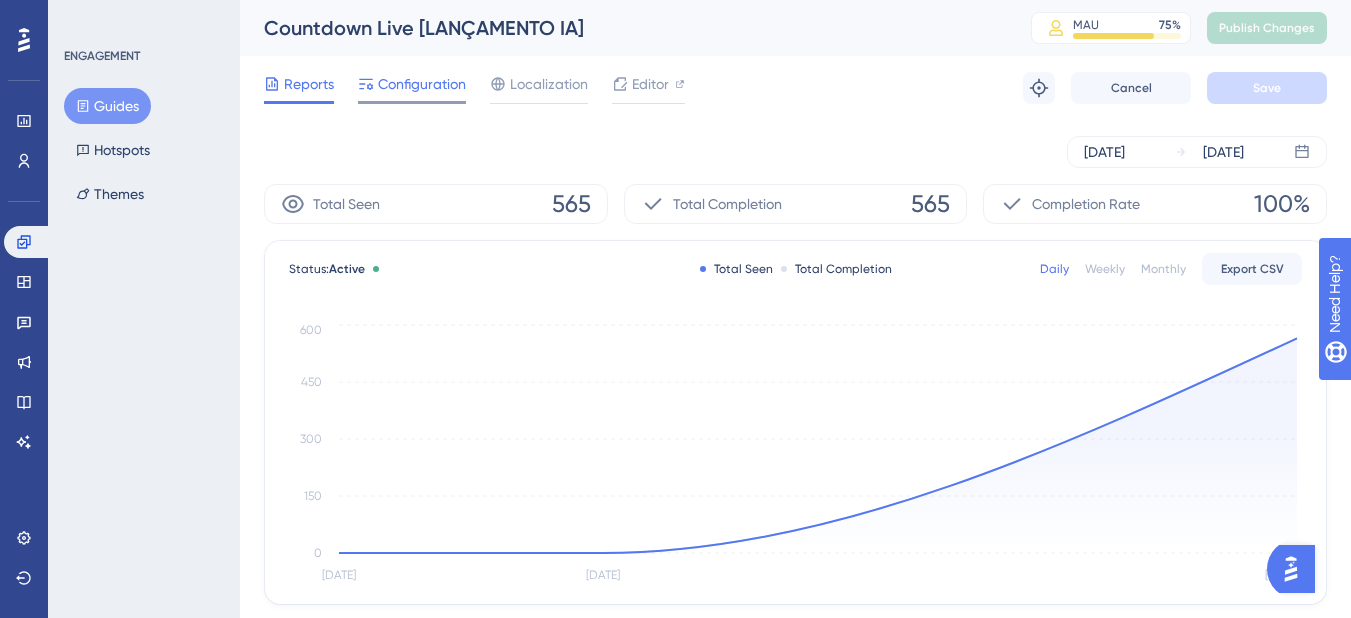 click 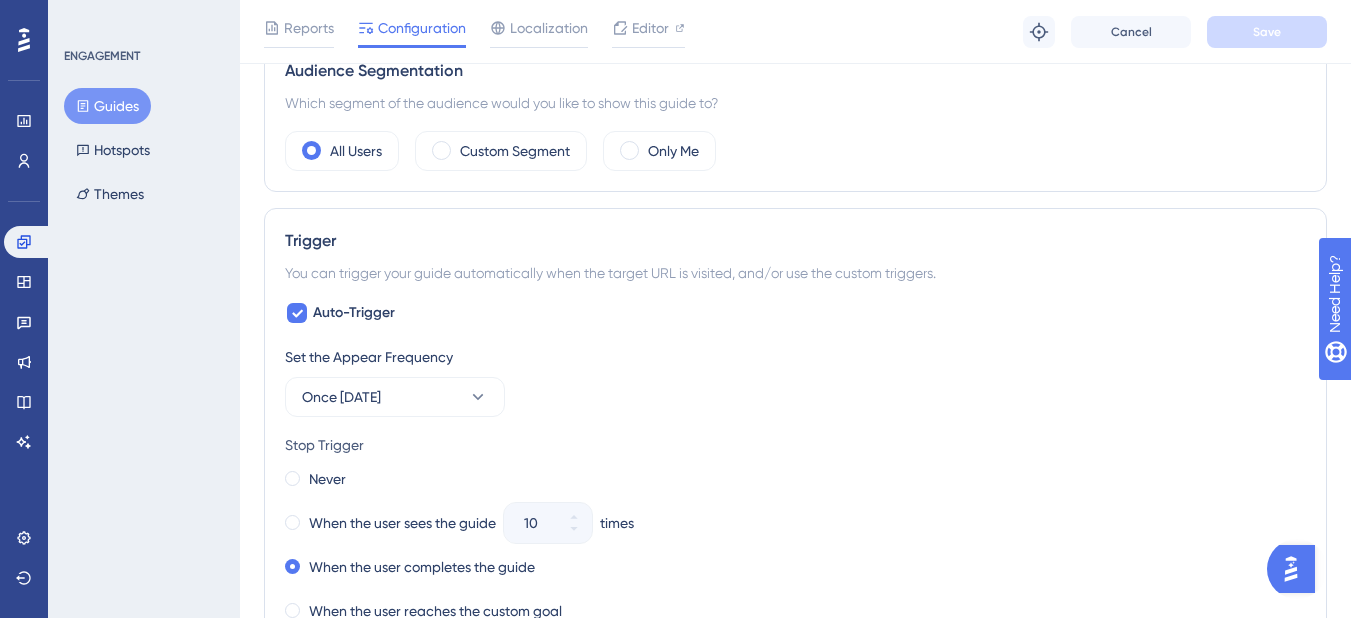 scroll, scrollTop: 600, scrollLeft: 0, axis: vertical 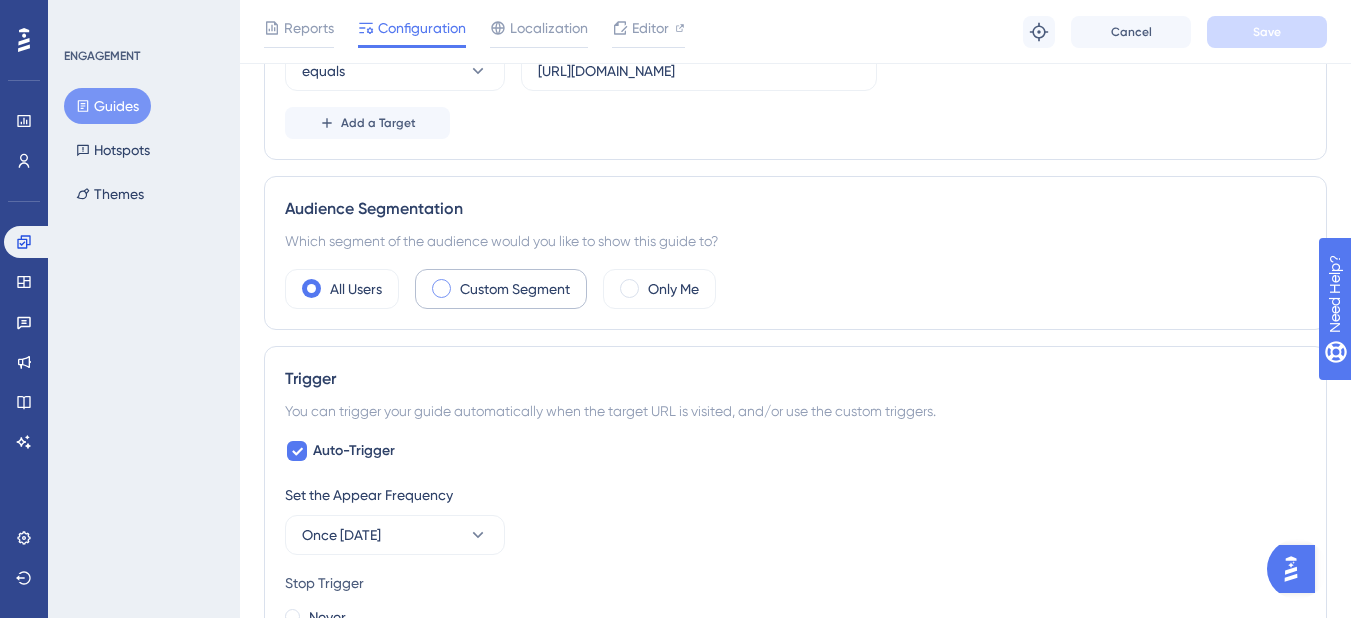 click on "Custom Segment" at bounding box center [501, 289] 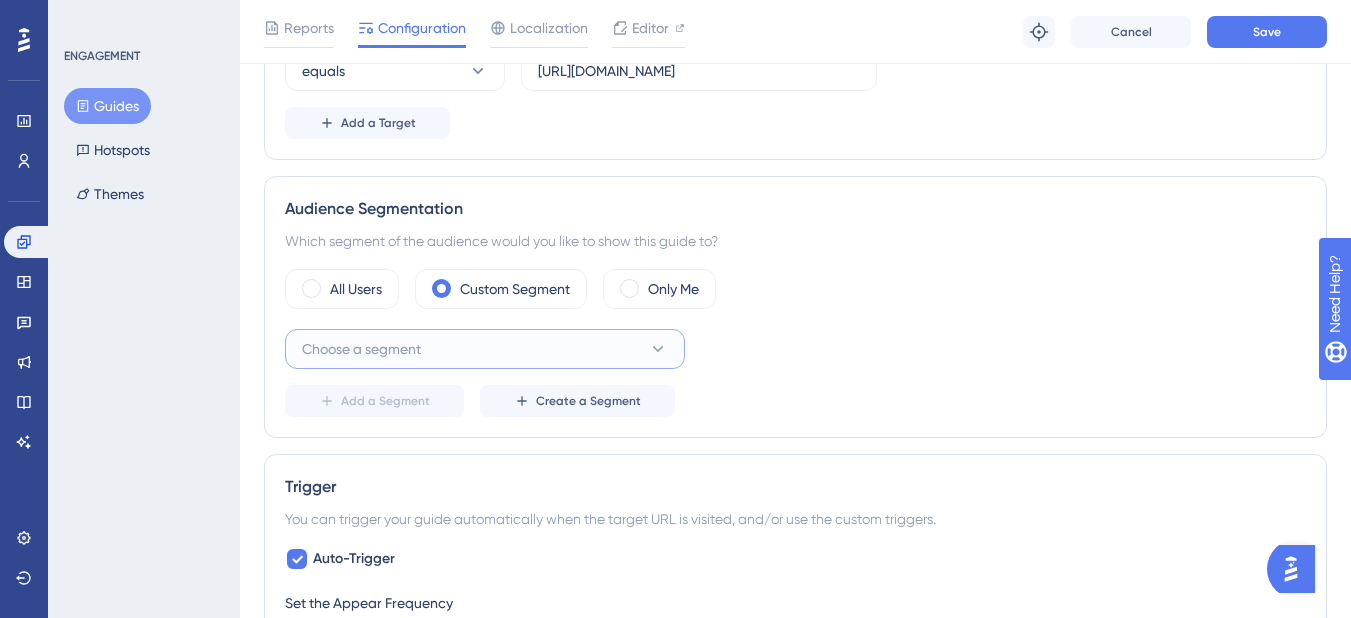 click on "Choose a segment" at bounding box center [361, 349] 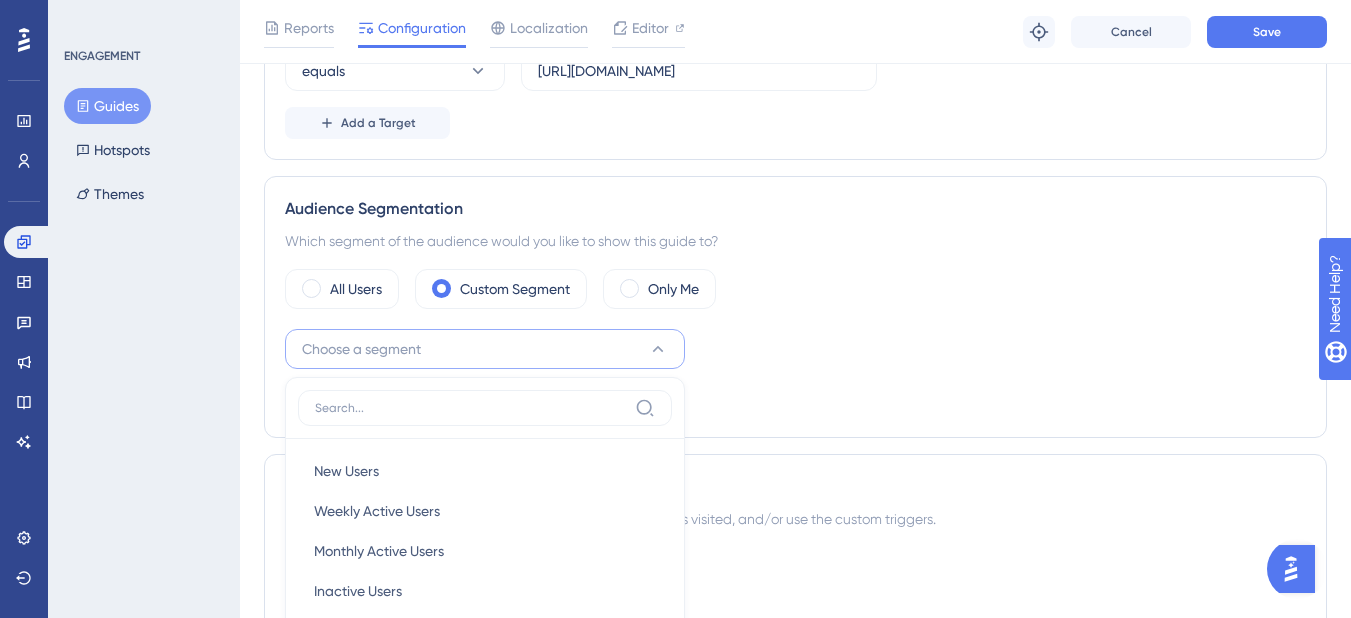 scroll, scrollTop: 784, scrollLeft: 0, axis: vertical 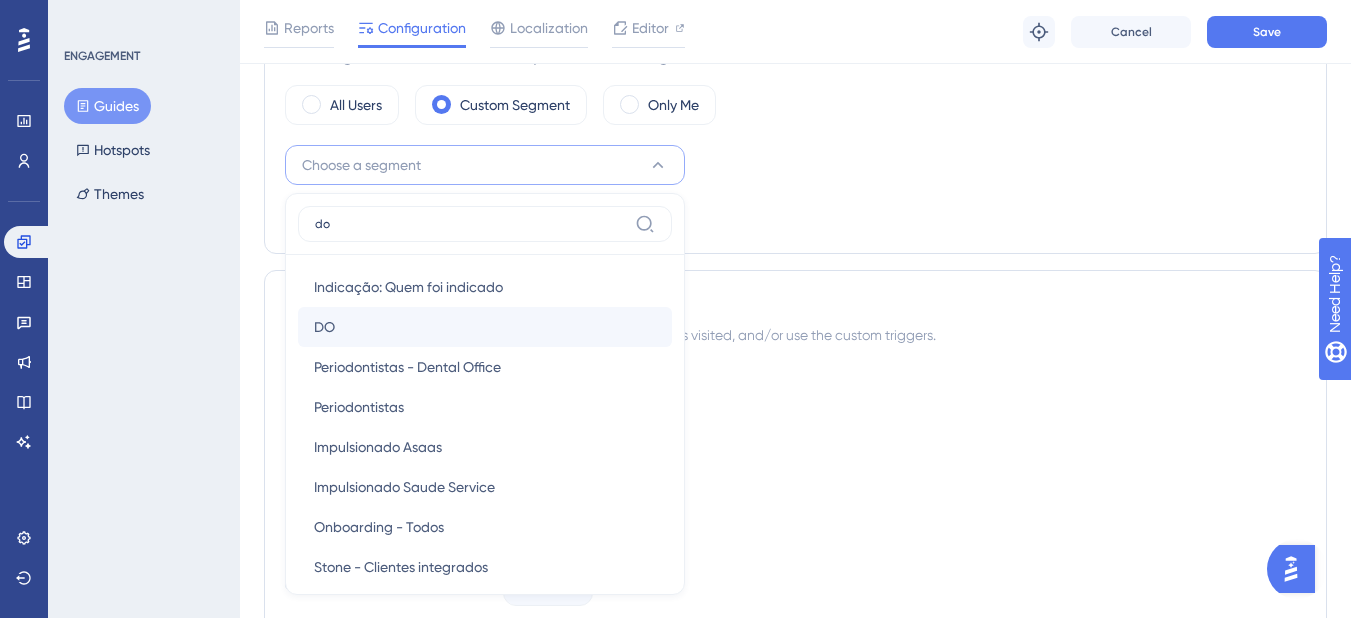 type on "do" 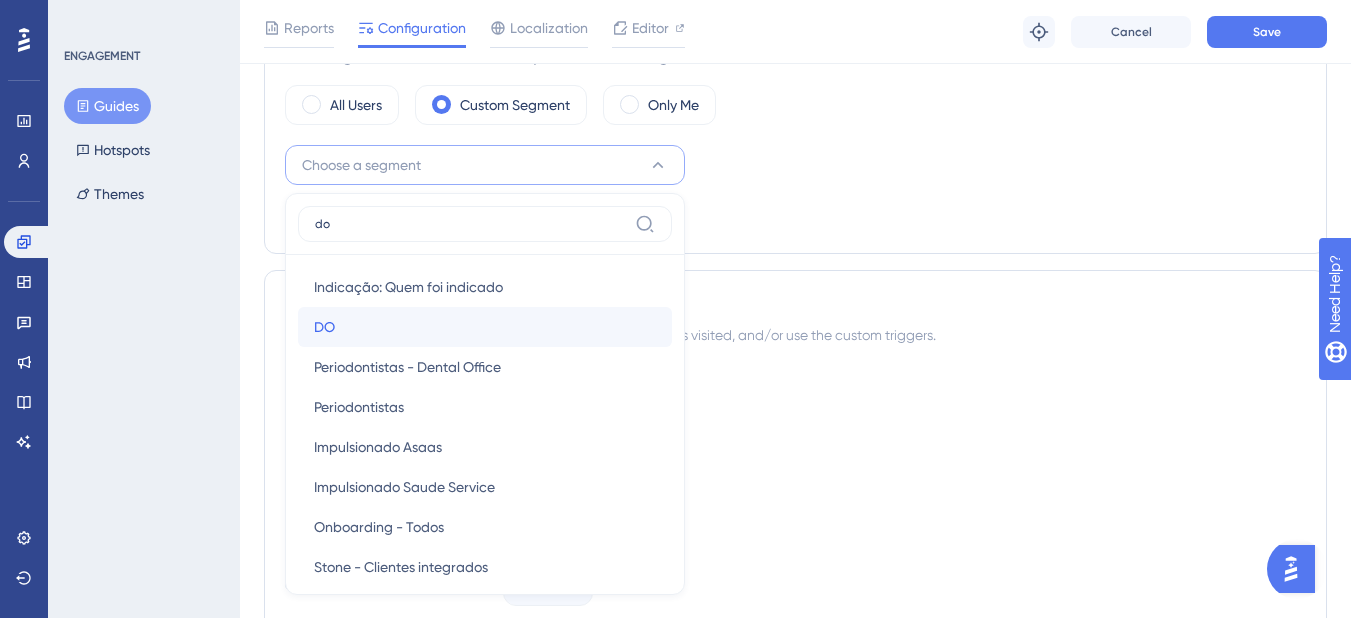 click on "DO DO" at bounding box center (485, 327) 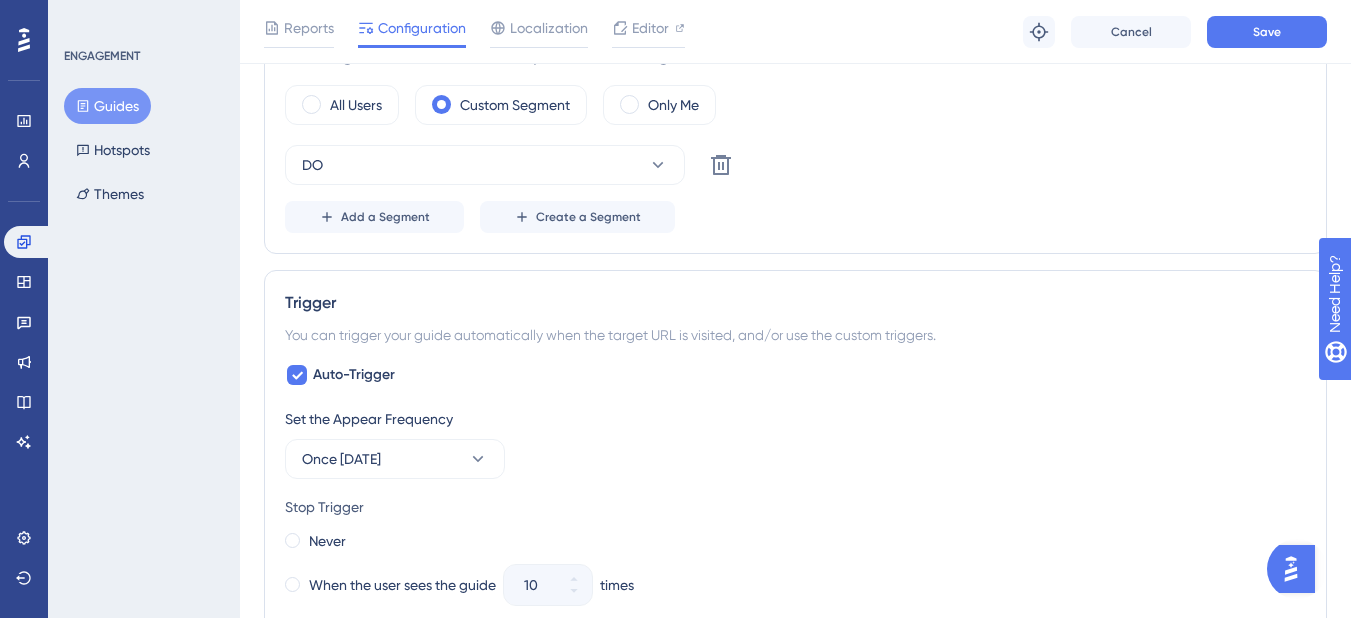 click on "Trigger" at bounding box center (795, 303) 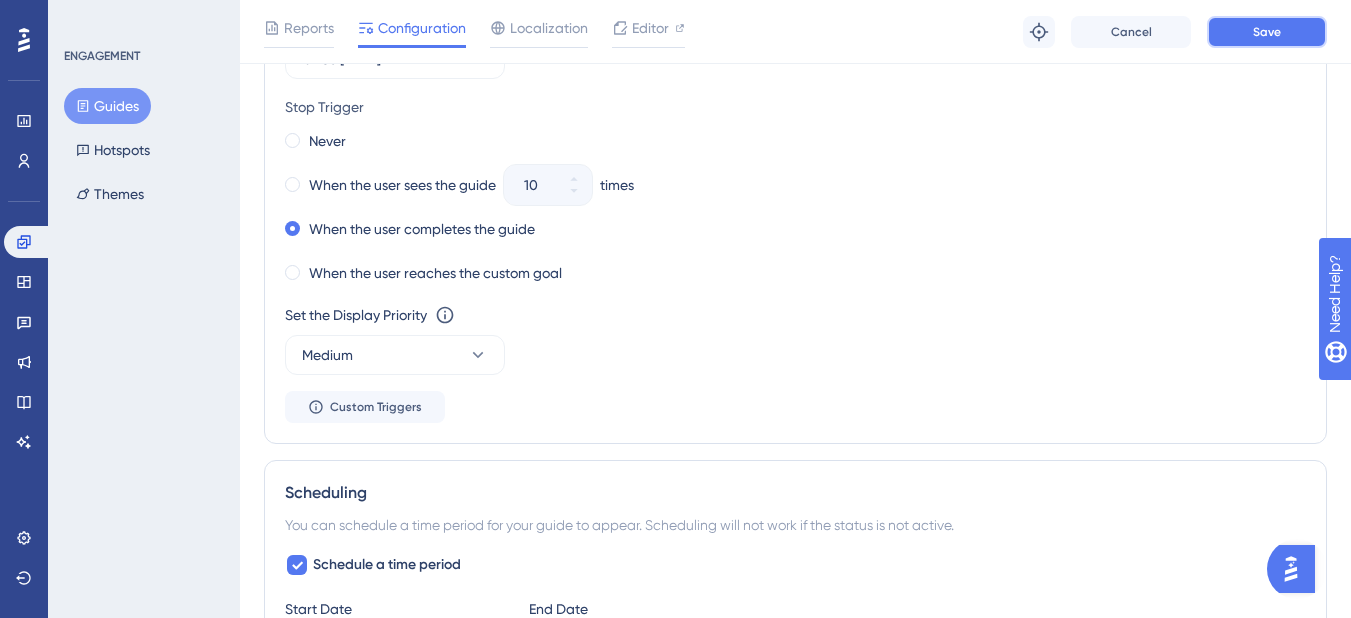 click on "Save" at bounding box center (1267, 32) 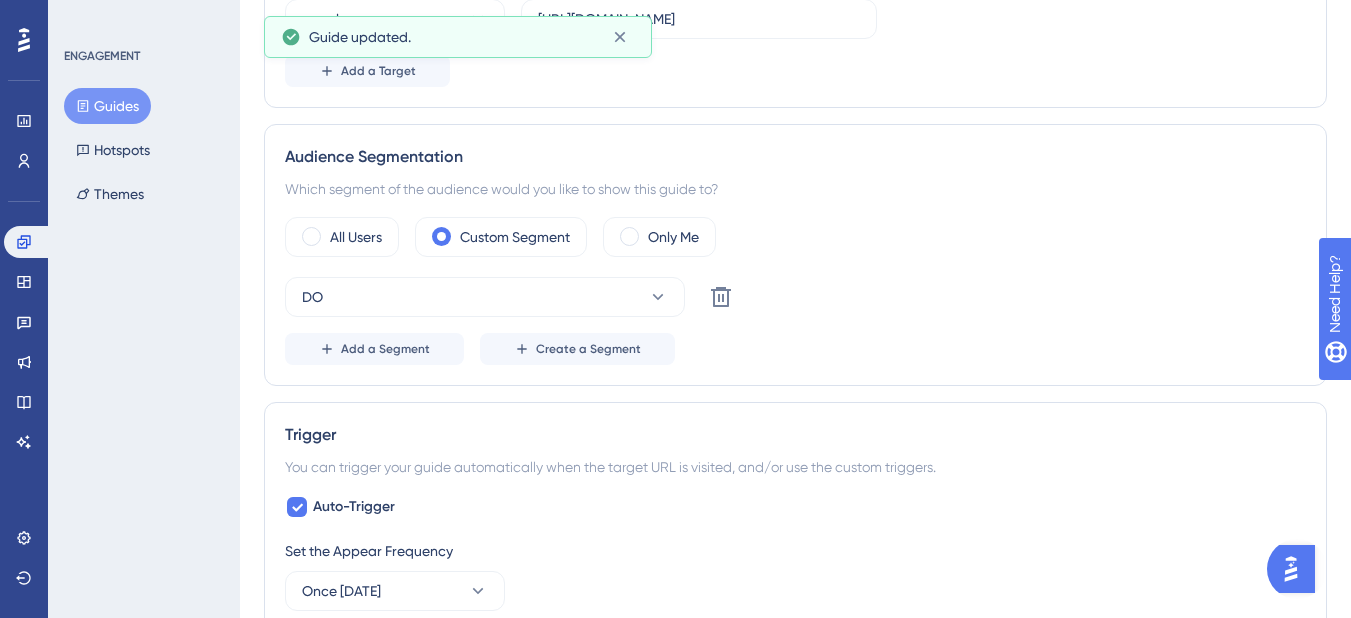 scroll, scrollTop: 0, scrollLeft: 0, axis: both 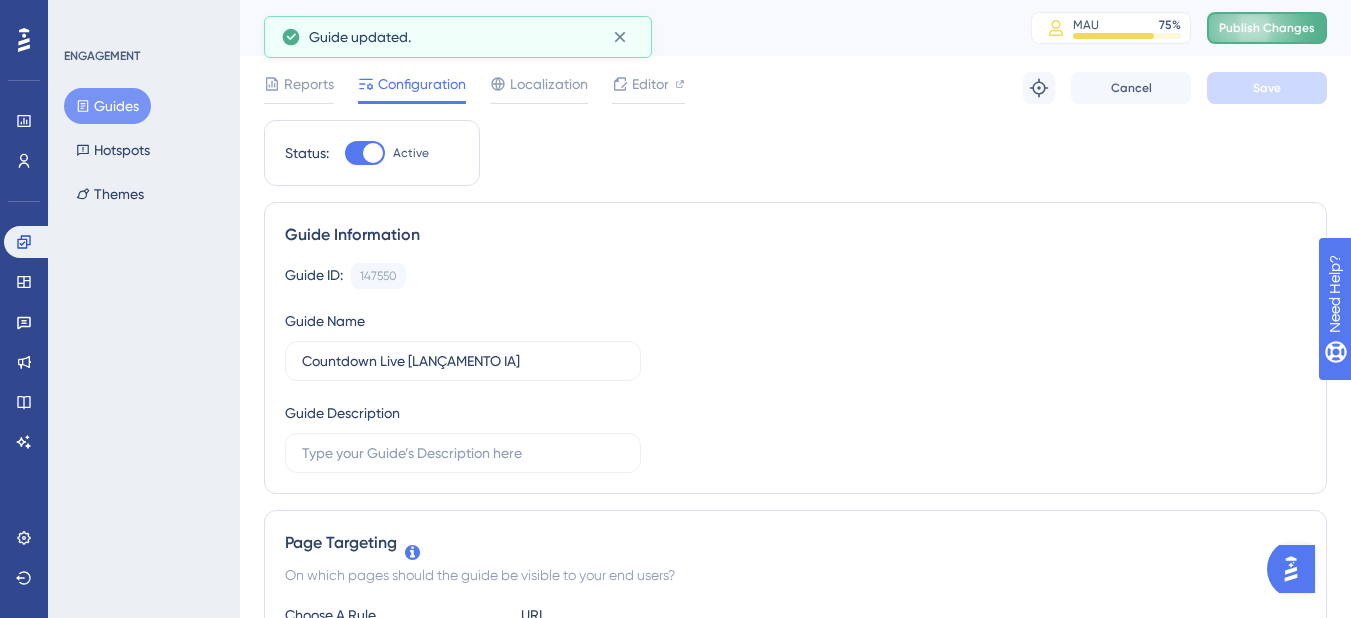 click on "Publish Changes" at bounding box center [1267, 28] 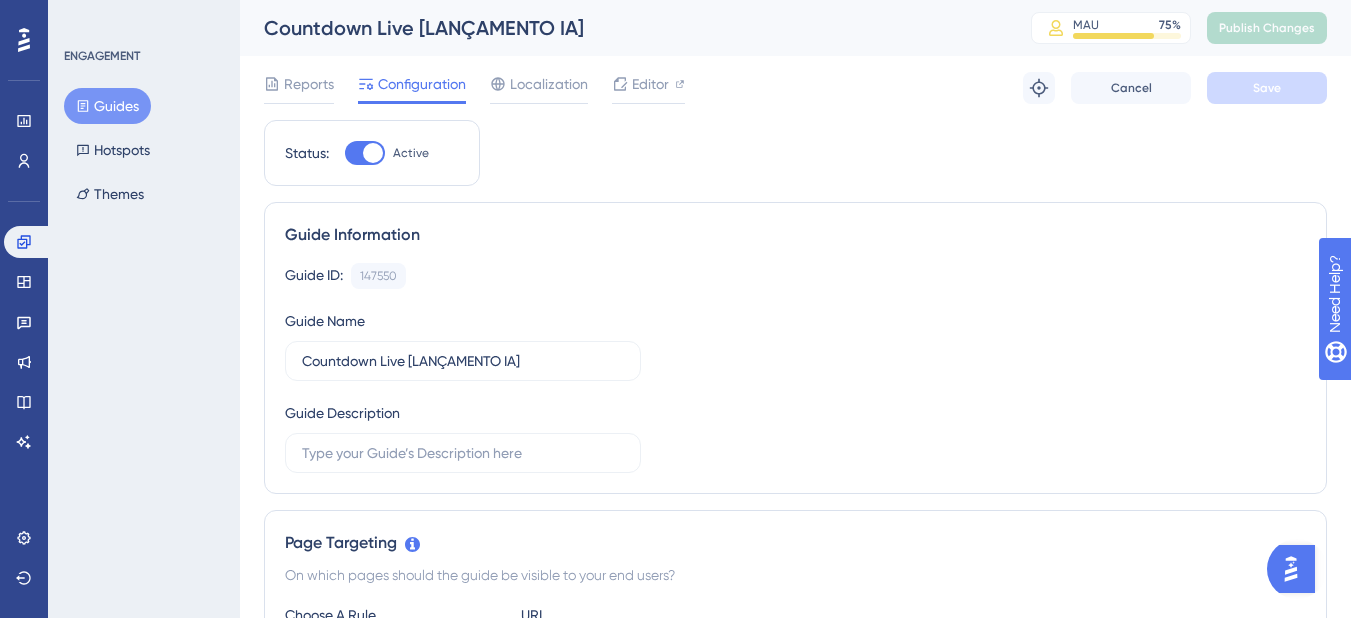 click on "Guides" at bounding box center (107, 106) 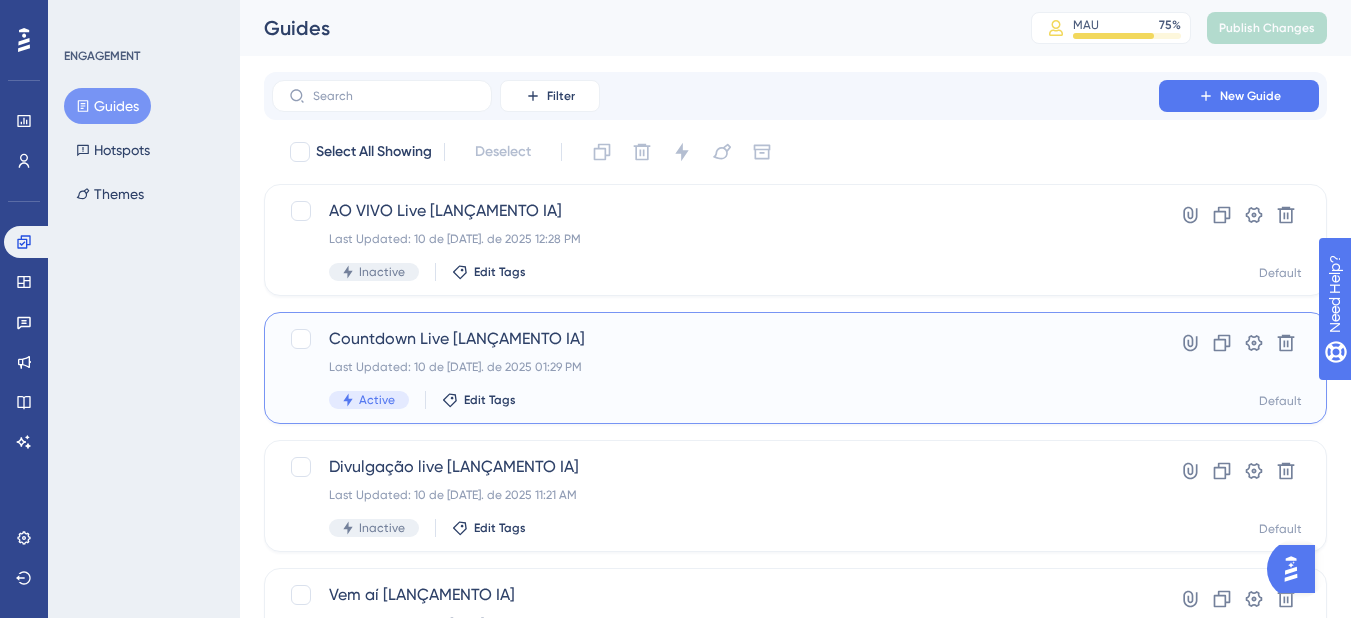 click on "Active Edit Tags" at bounding box center (715, 400) 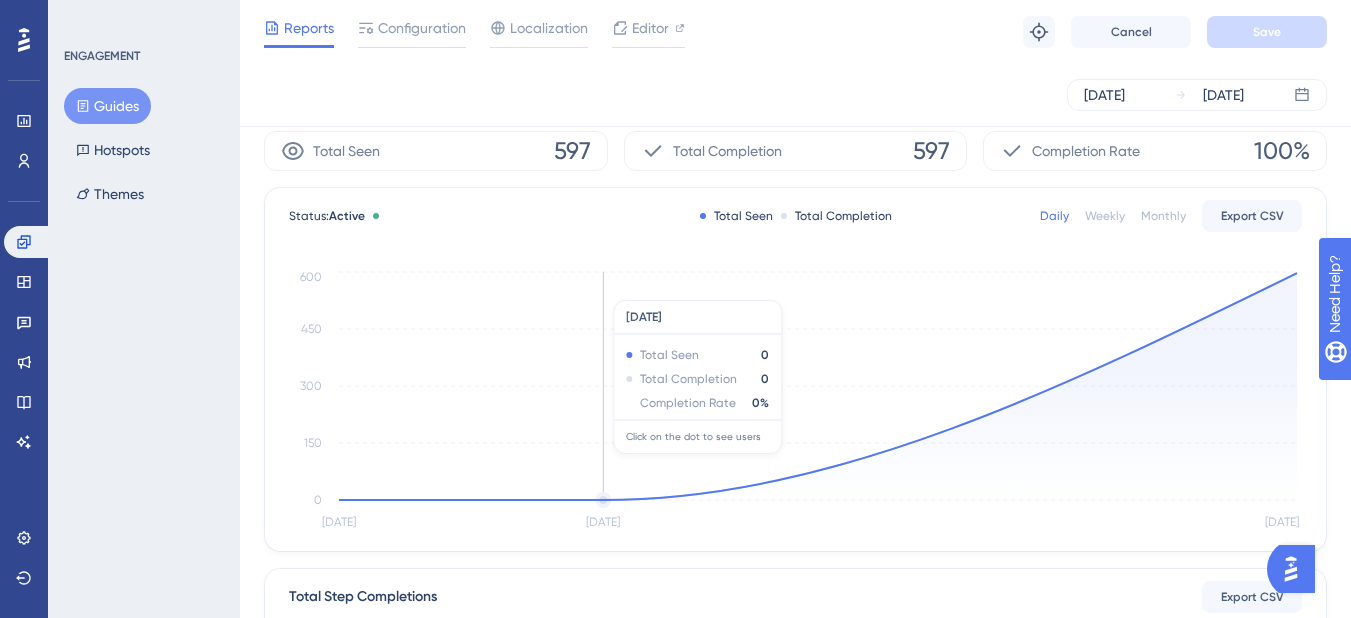 scroll, scrollTop: 0, scrollLeft: 0, axis: both 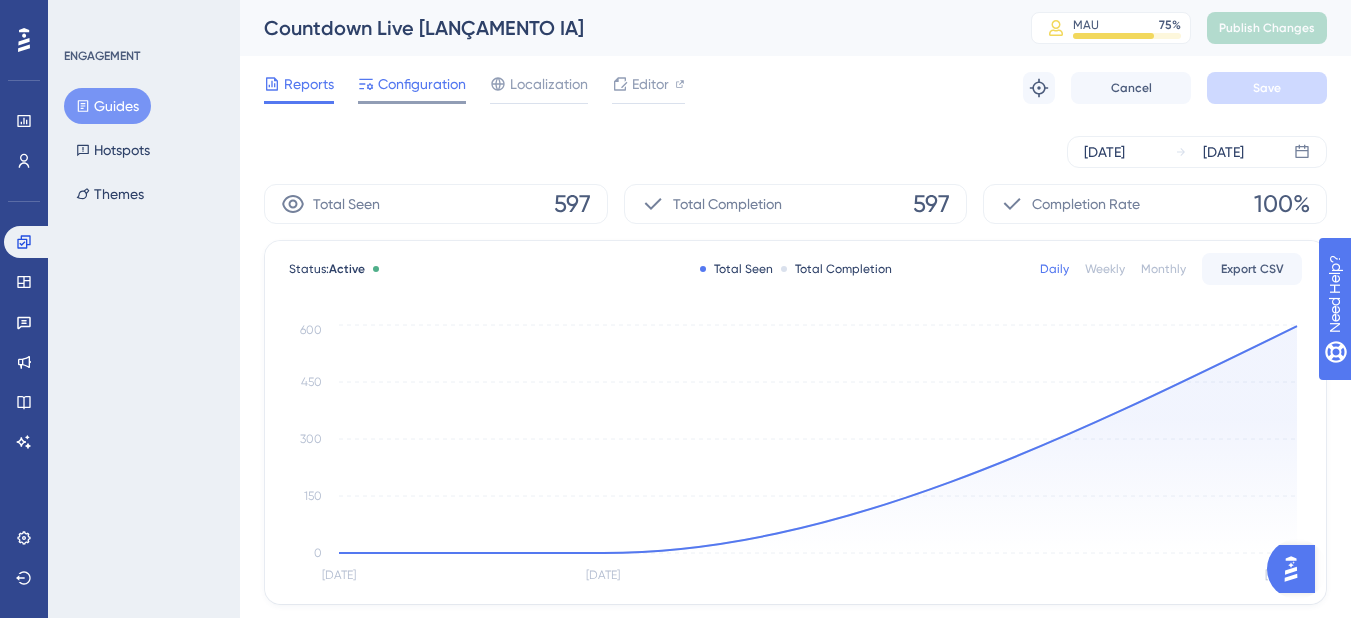 click on "Configuration" at bounding box center (422, 84) 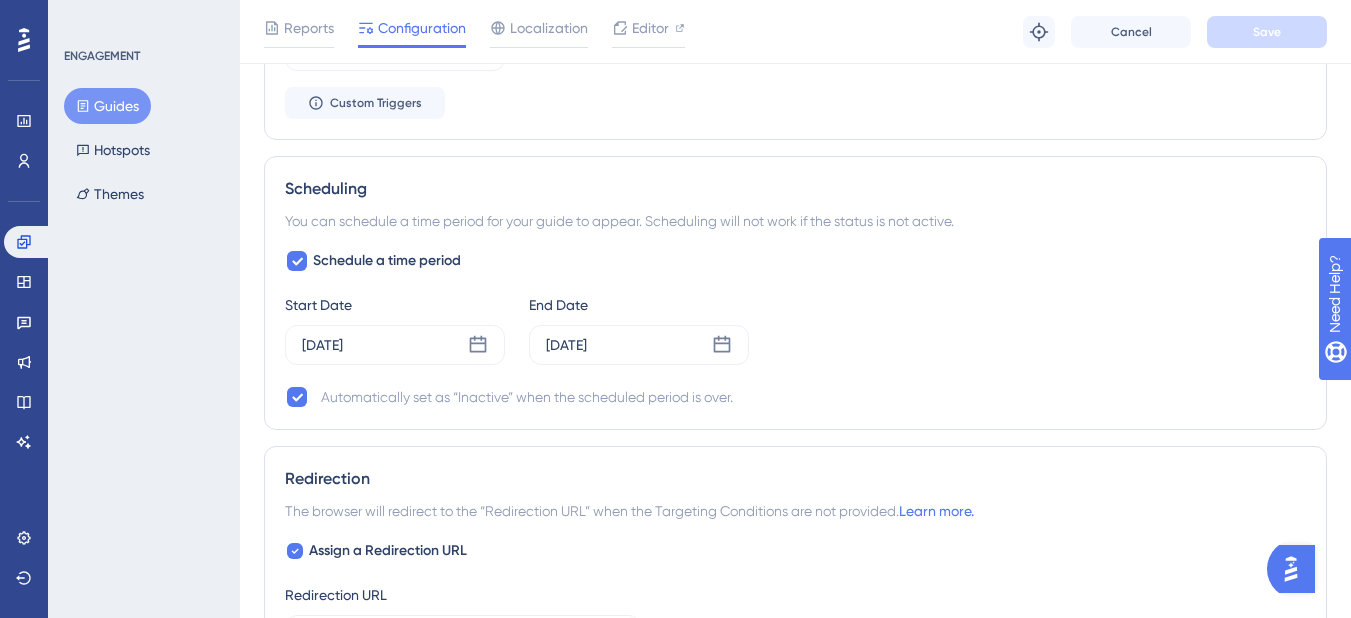 scroll, scrollTop: 1500, scrollLeft: 0, axis: vertical 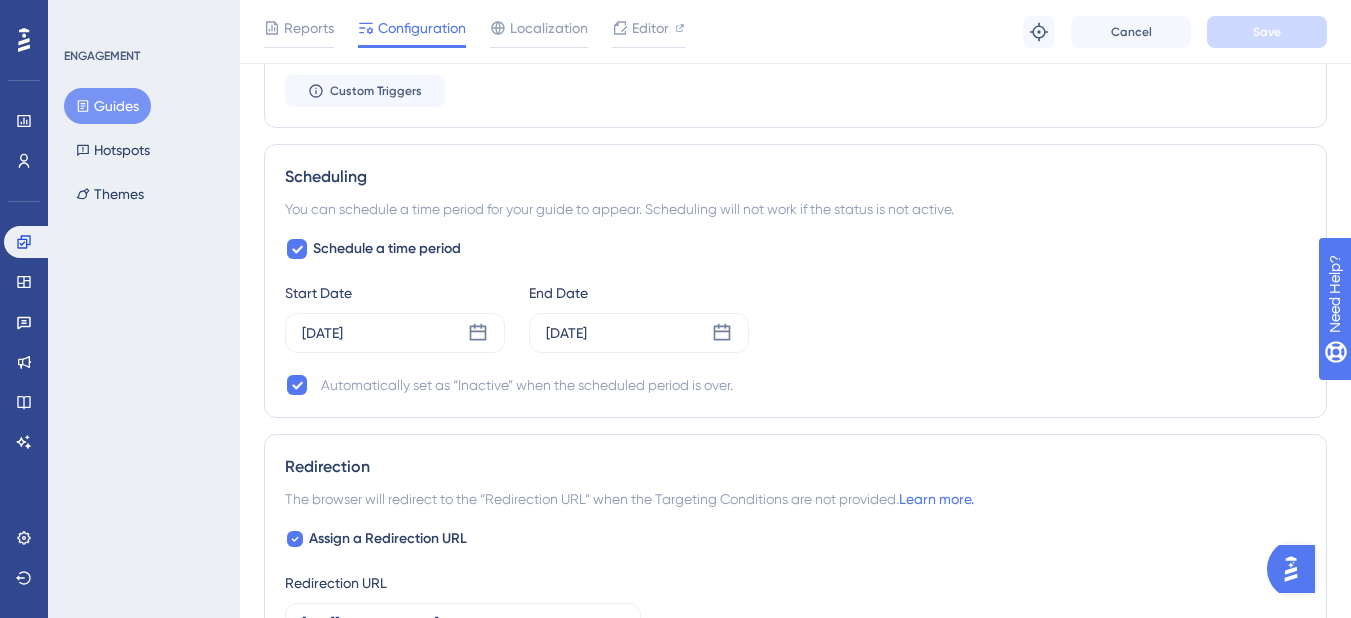 click on "ENGAGEMENT Guides Hotspots Themes" at bounding box center [144, 309] 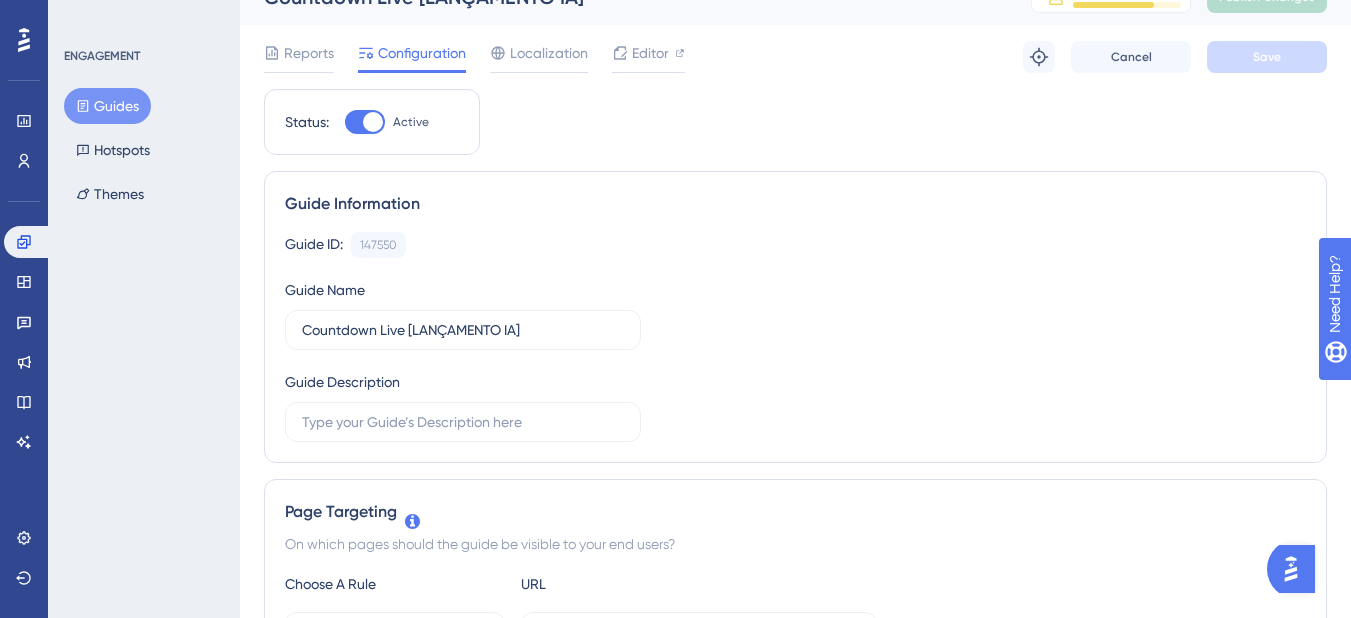 scroll, scrollTop: 0, scrollLeft: 0, axis: both 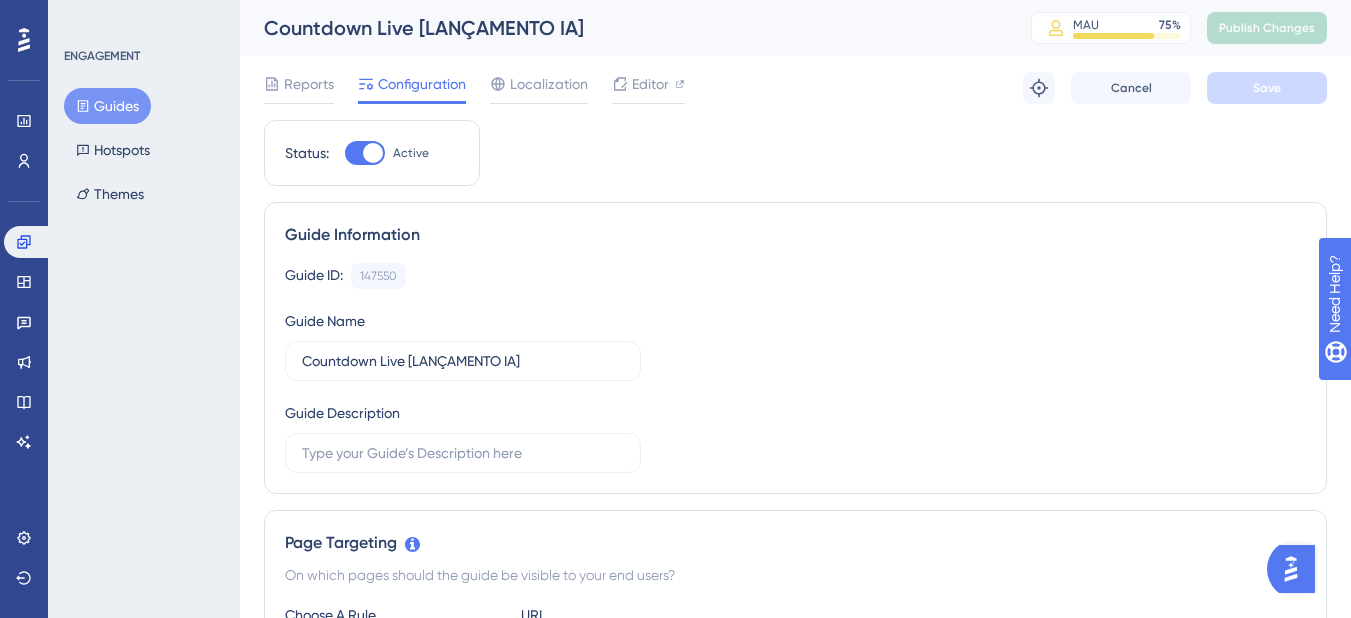 click on "Guides" at bounding box center (107, 106) 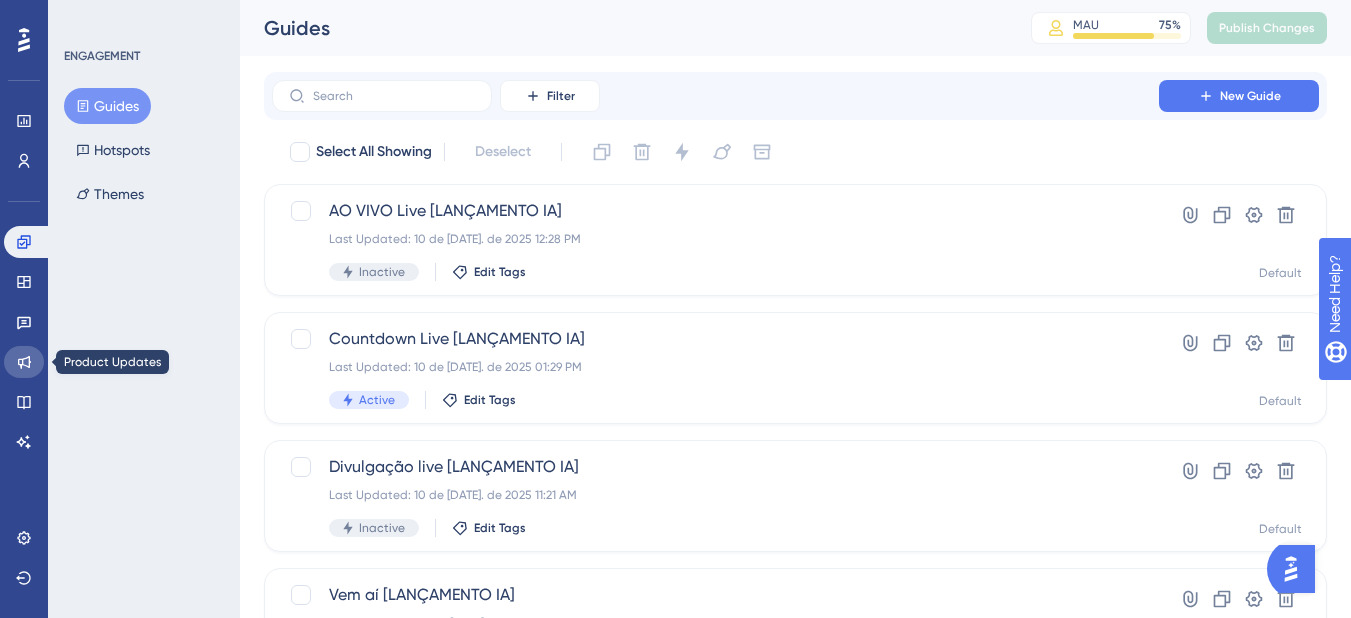 click at bounding box center (24, 362) 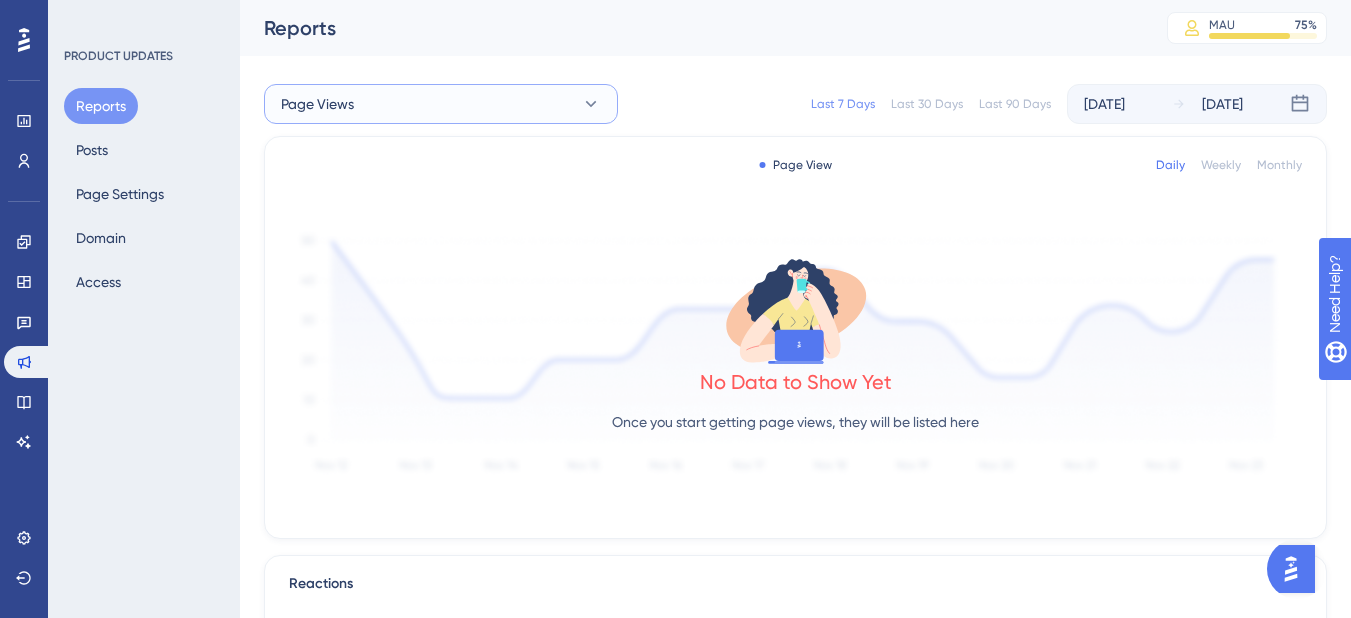 click on "Page Views" at bounding box center [317, 104] 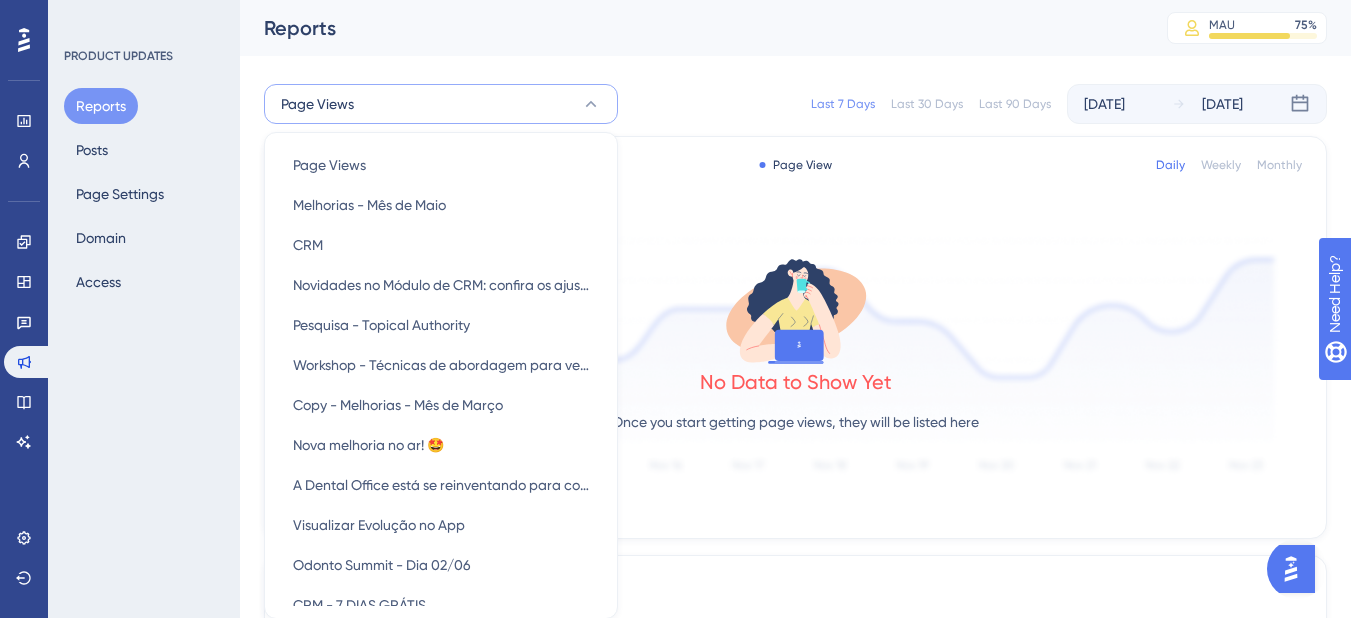 scroll, scrollTop: 48, scrollLeft: 0, axis: vertical 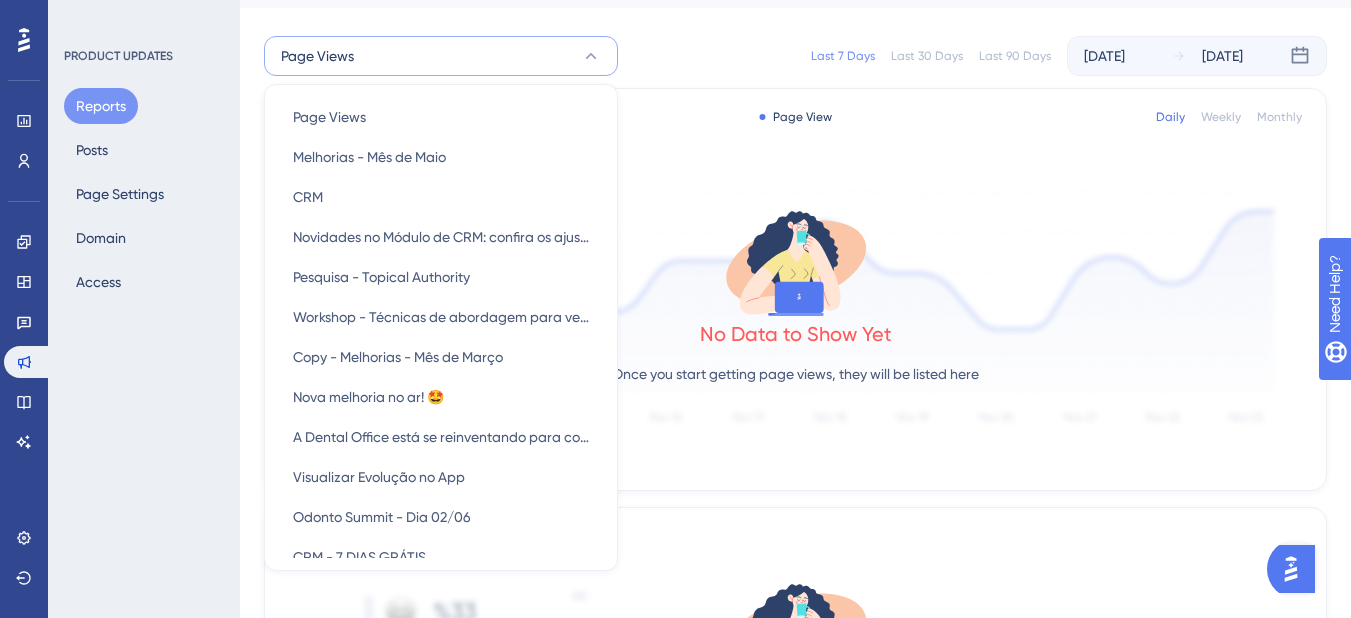 click on "PRODUCT UPDATES Reports Posts Page Settings Domain Access" at bounding box center (144, 309) 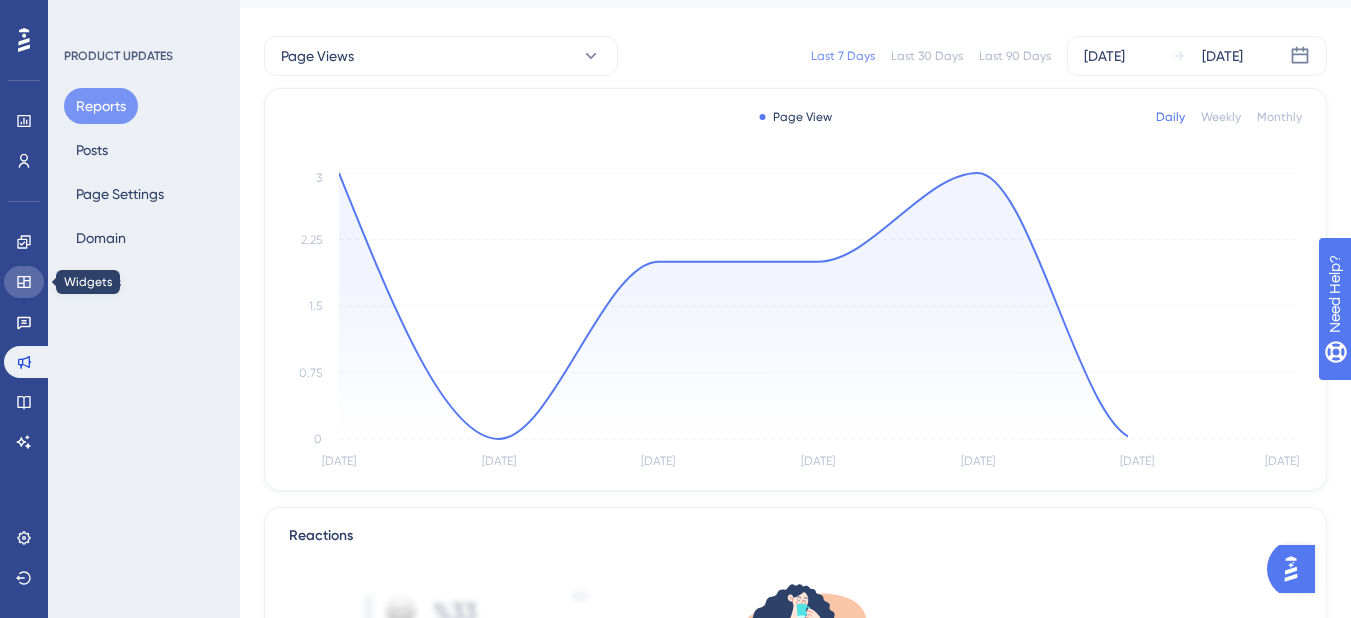 click at bounding box center (24, 282) 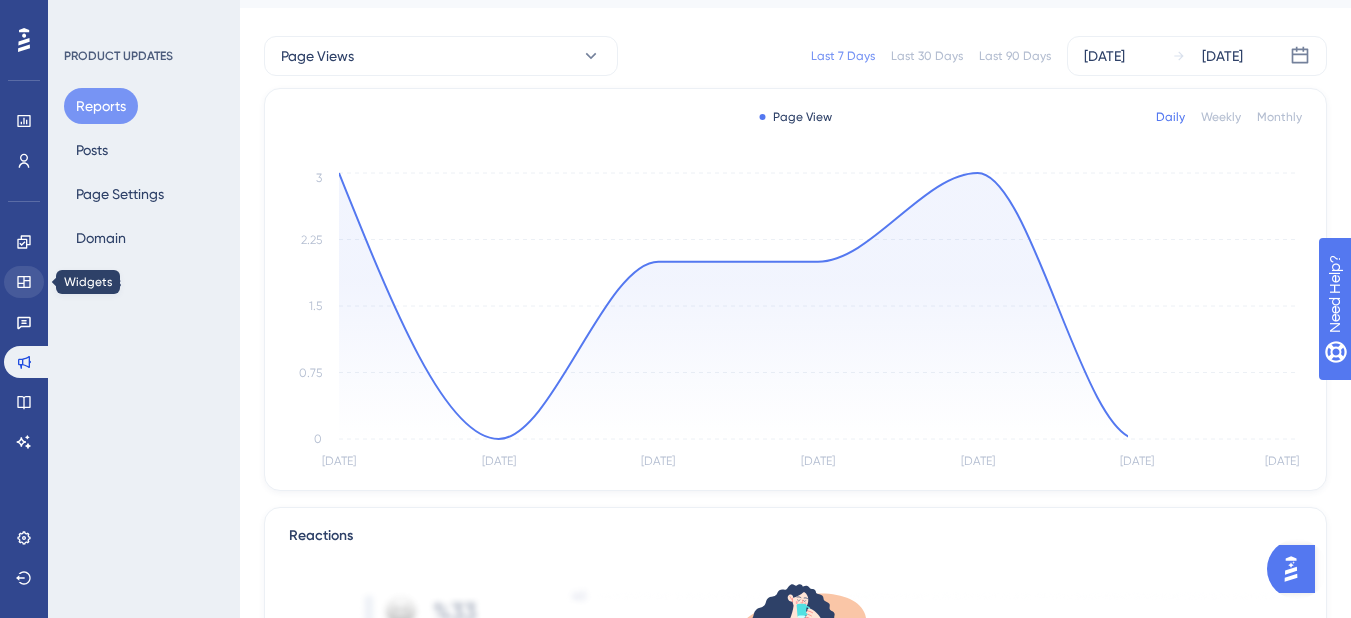 scroll, scrollTop: 0, scrollLeft: 0, axis: both 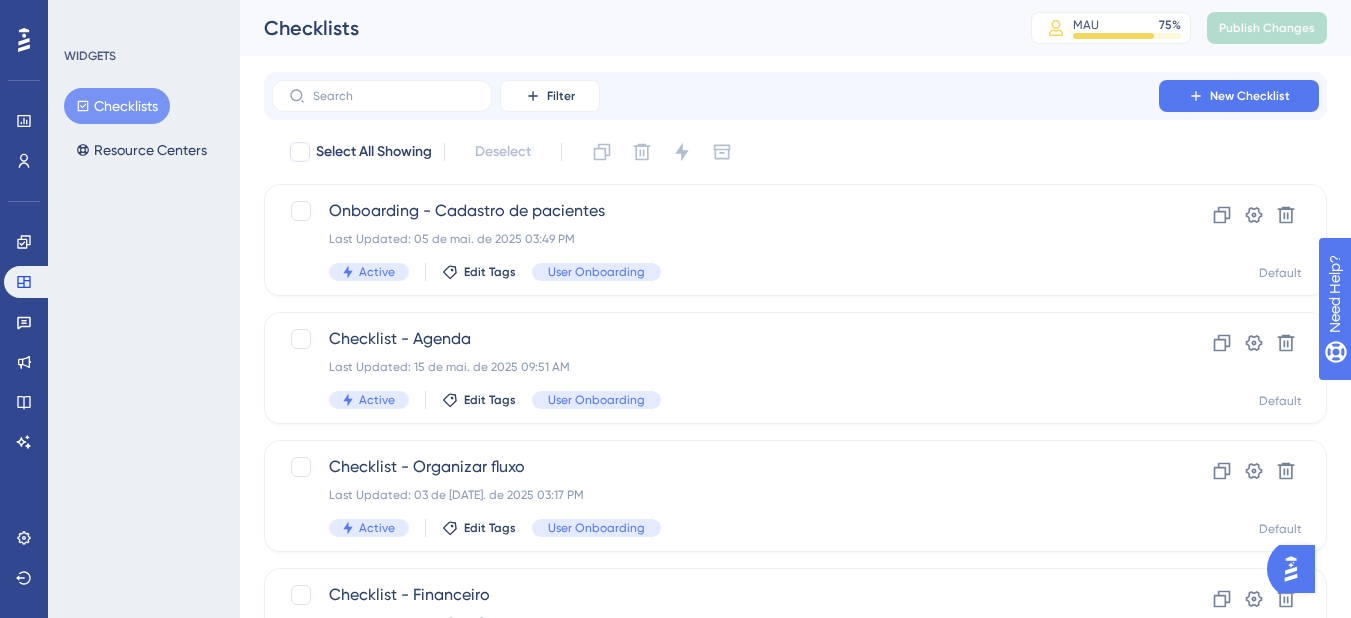 click on "Engagement" at bounding box center (24, 242) 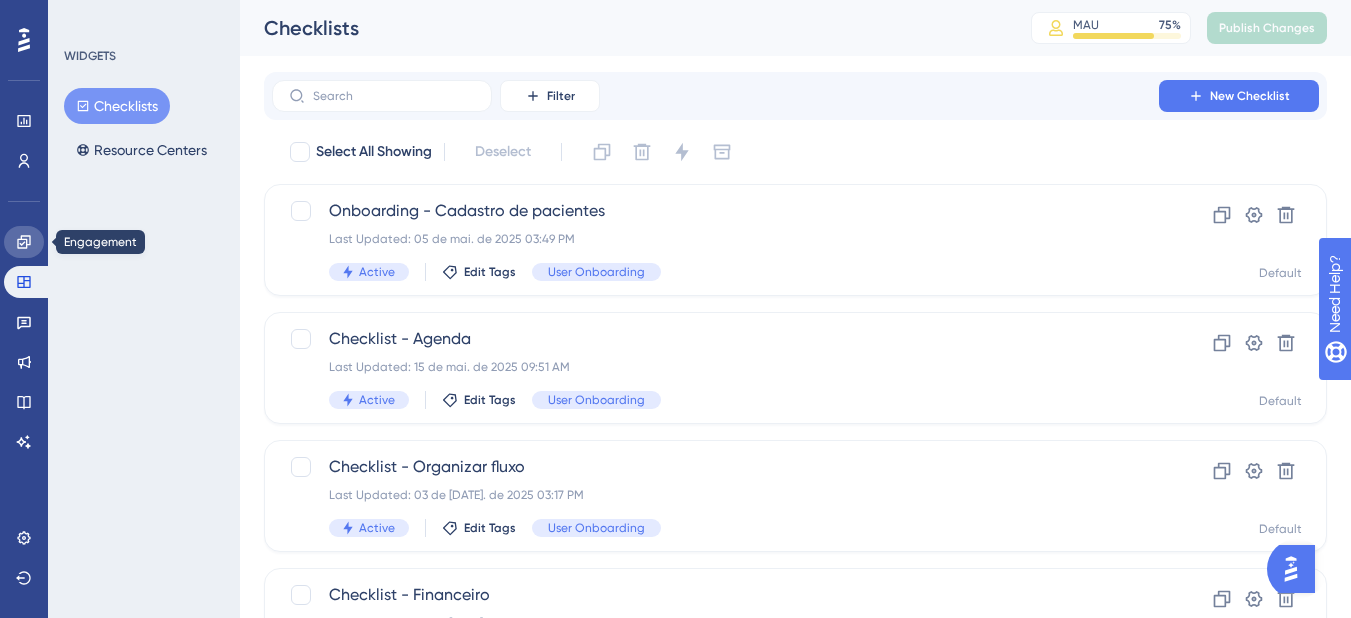 click 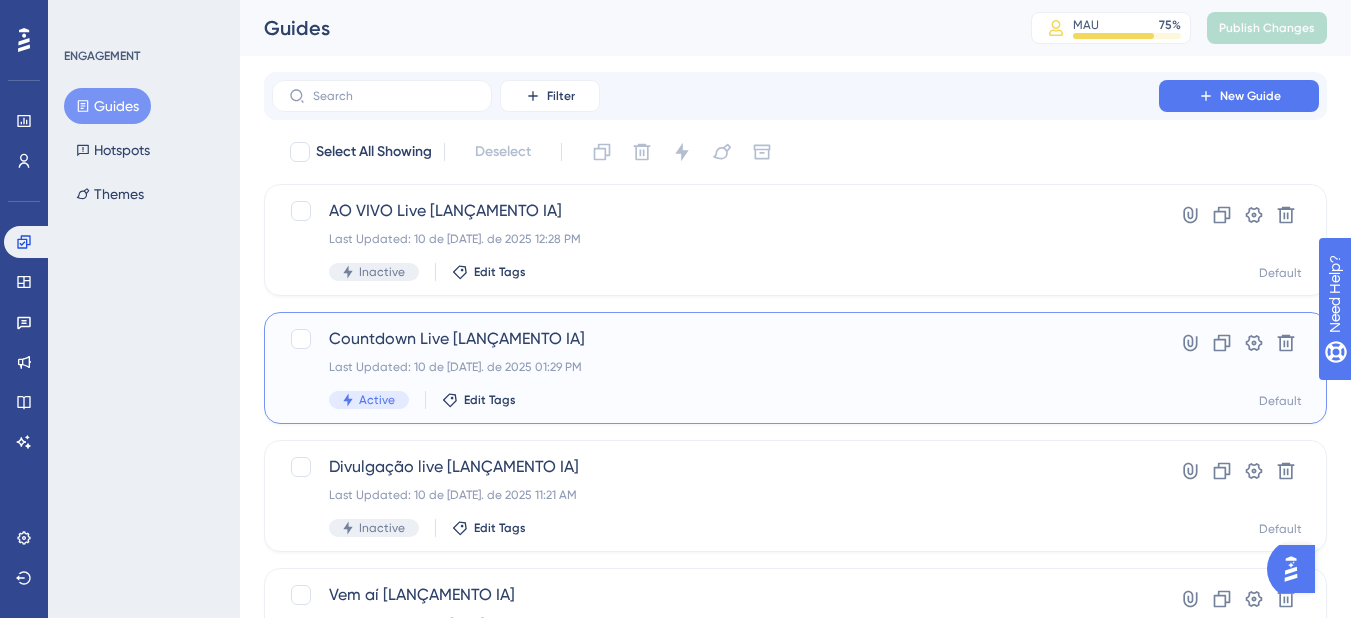 click on "Countdown Live [LANÇAMENTO IA]" at bounding box center (715, 339) 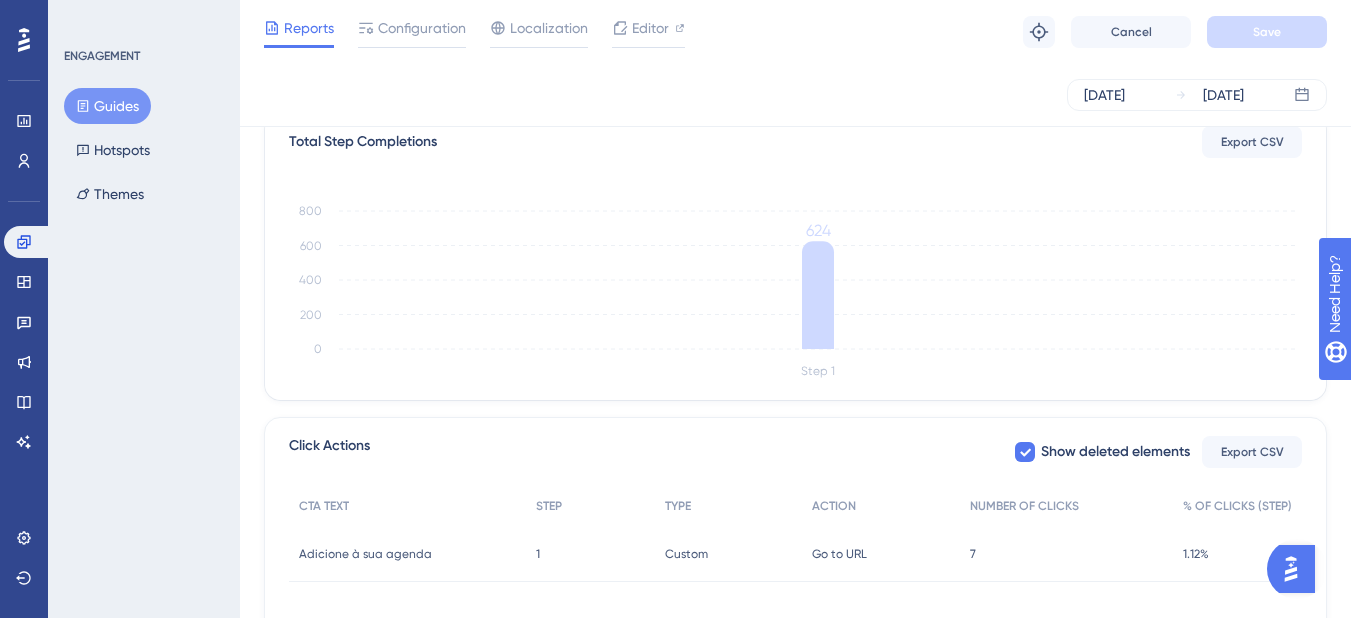 scroll, scrollTop: 649, scrollLeft: 0, axis: vertical 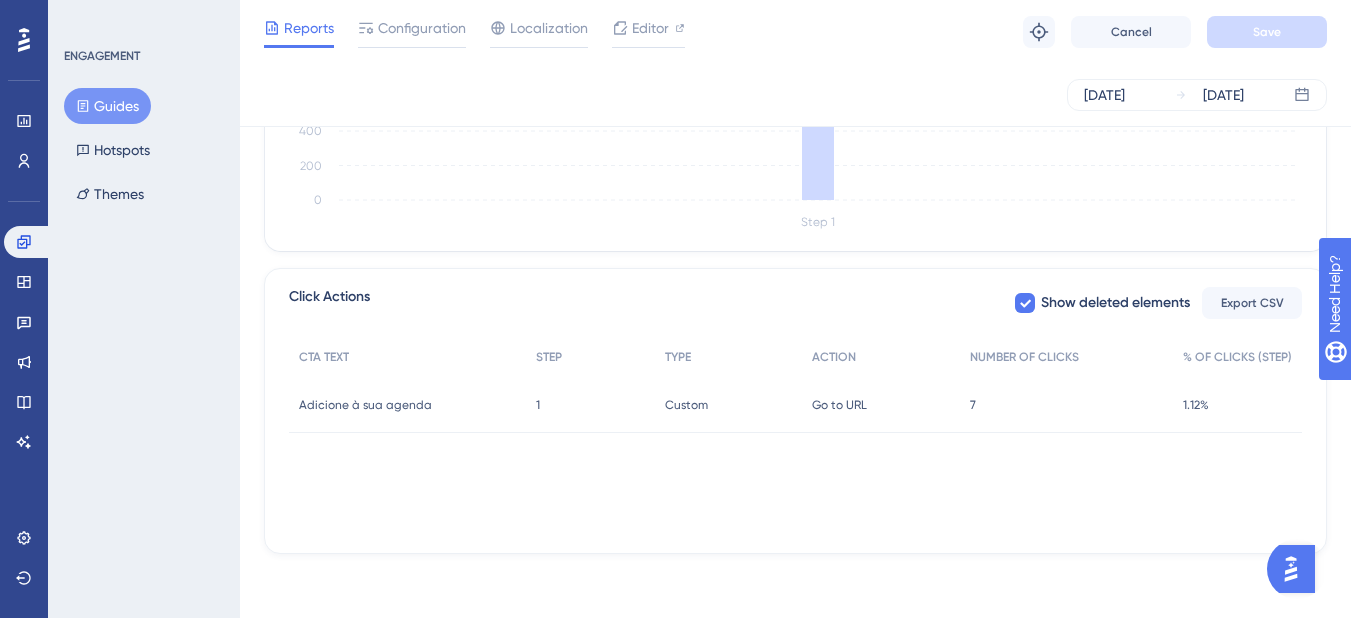 click on "7 7" at bounding box center (1066, 405) 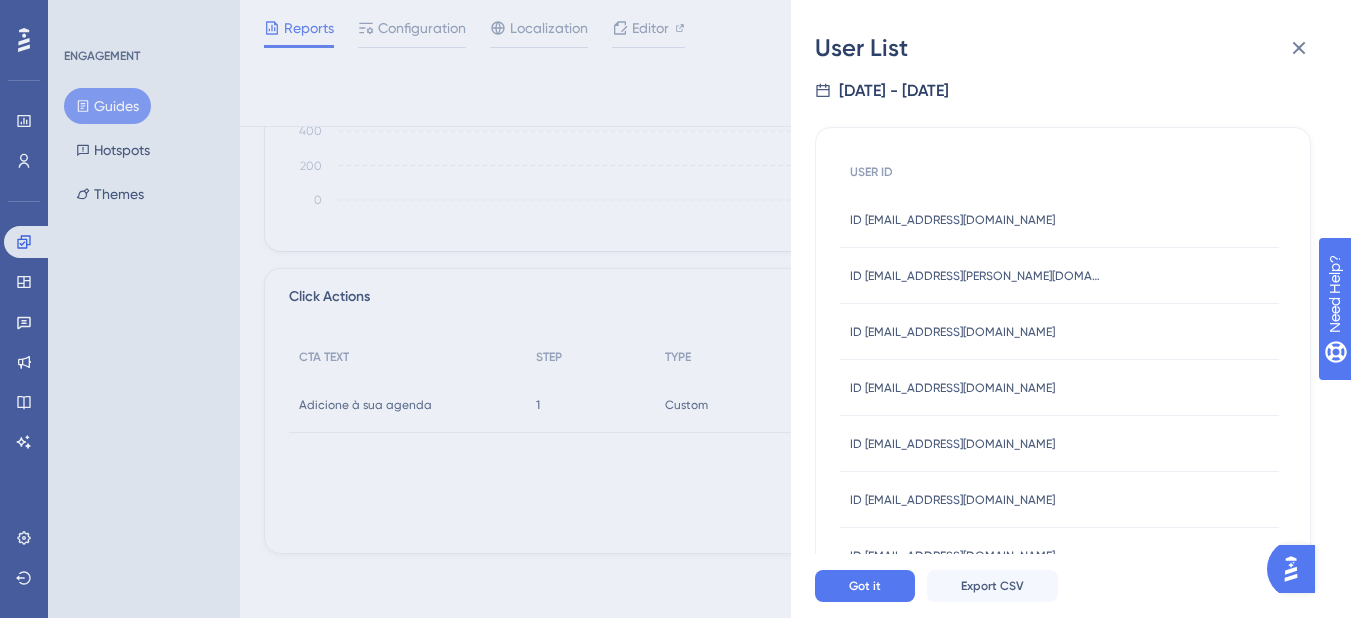 scroll, scrollTop: 0, scrollLeft: 0, axis: both 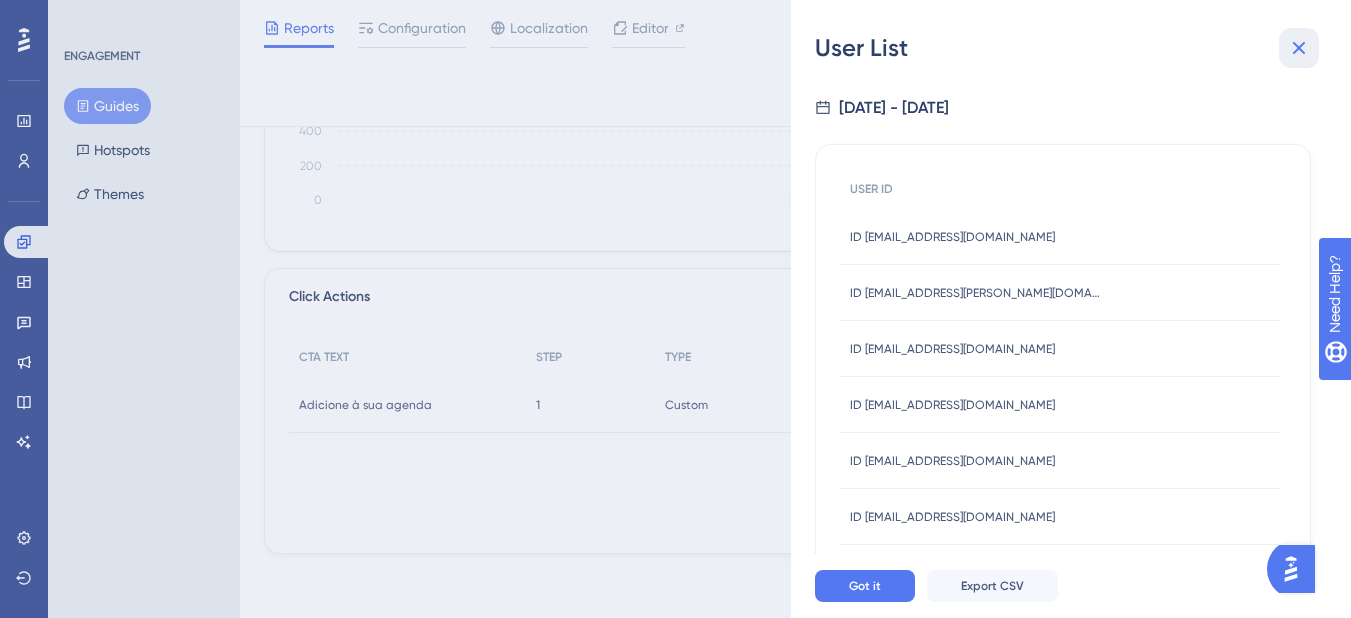click 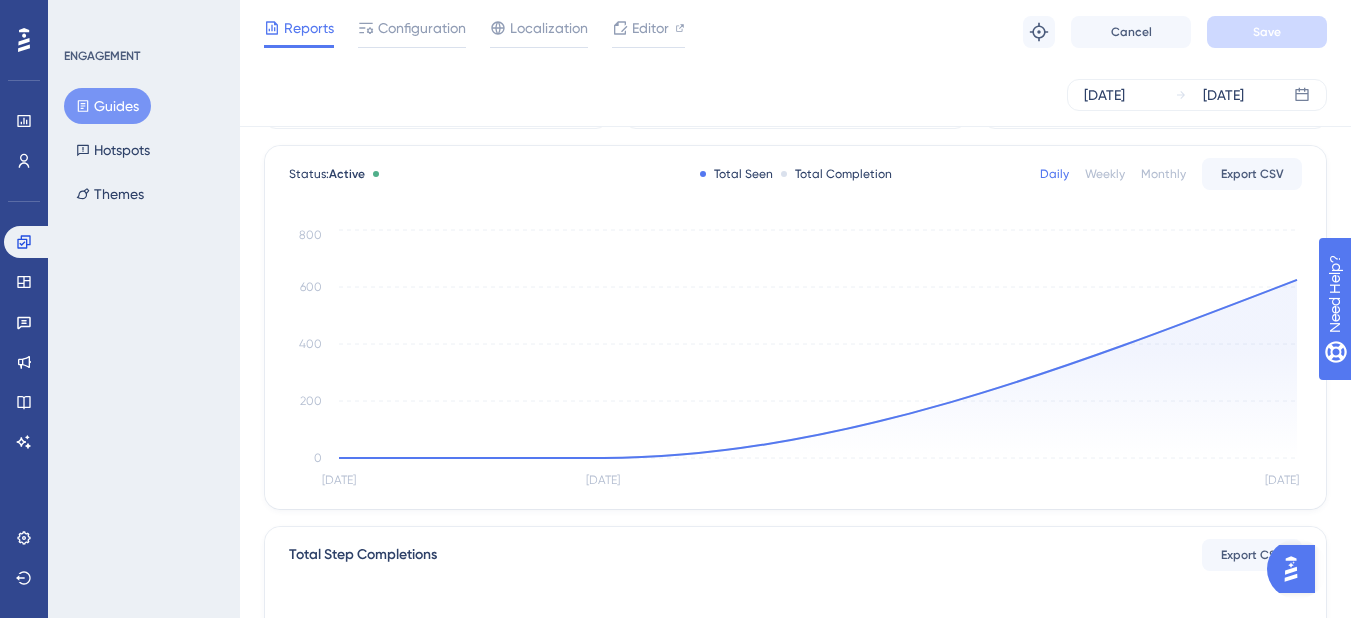 scroll, scrollTop: 0, scrollLeft: 0, axis: both 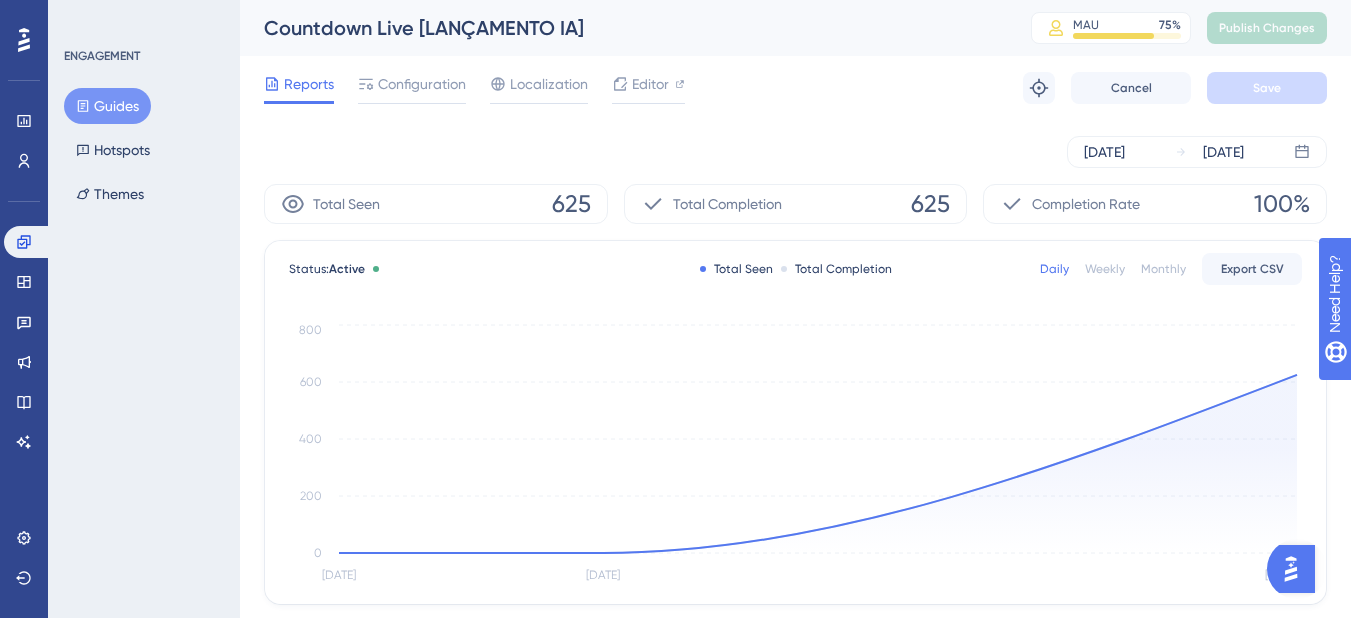 click on "Guides" at bounding box center (107, 106) 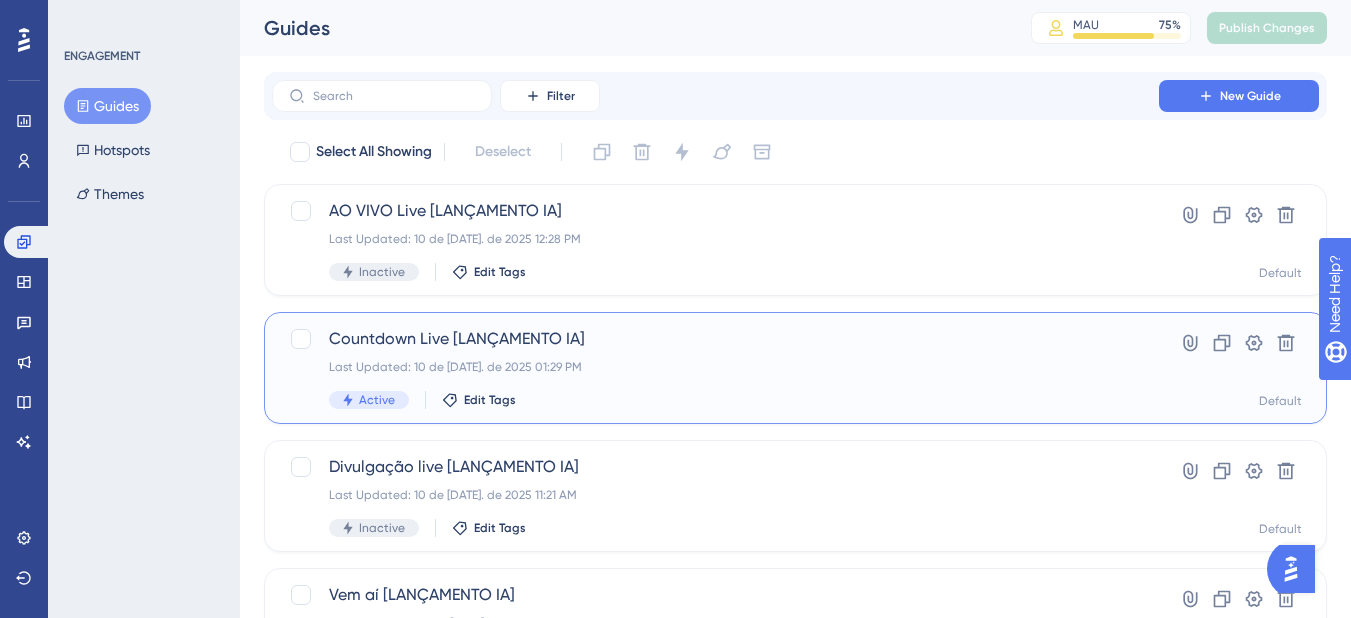 click on "Active Edit Tags" at bounding box center (715, 400) 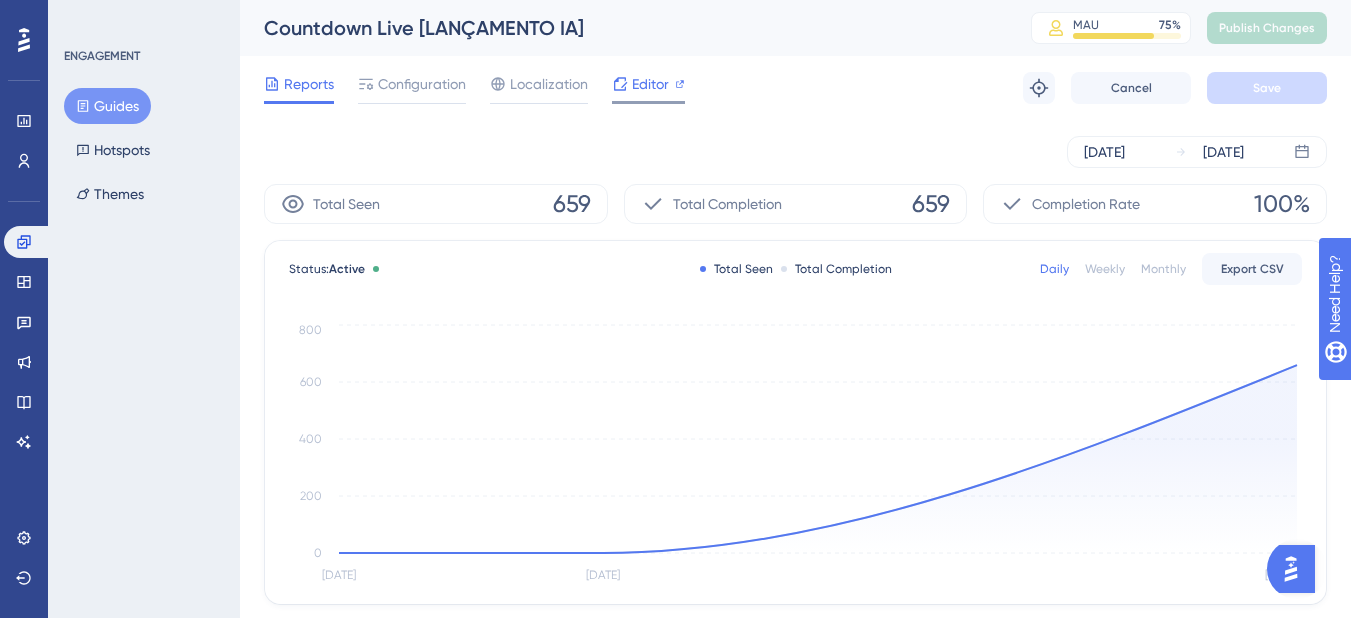 click on "Editor" at bounding box center [650, 84] 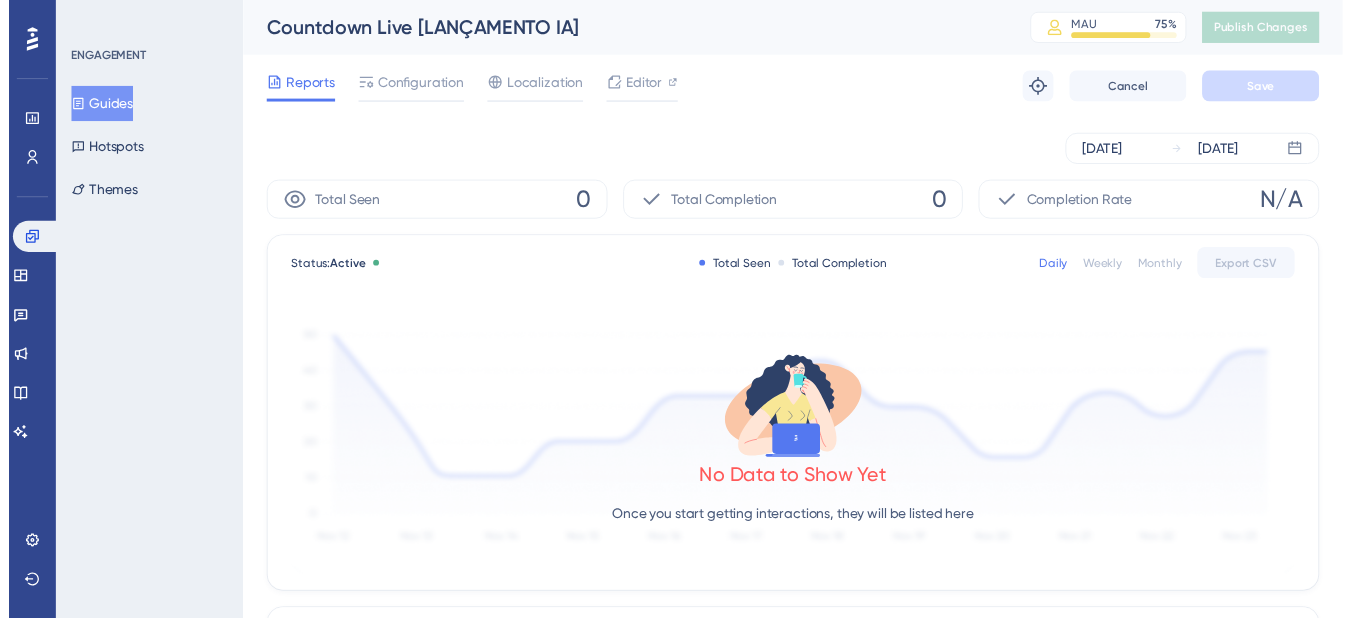 scroll, scrollTop: 0, scrollLeft: 0, axis: both 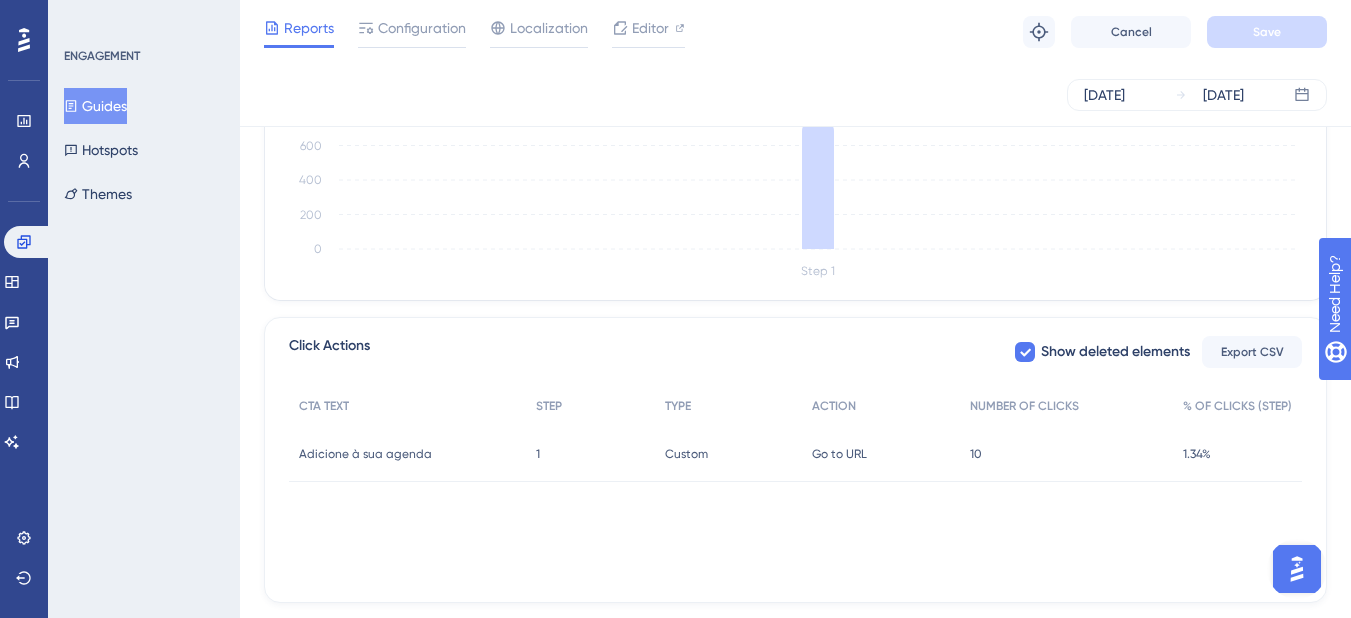 click on "10 10" at bounding box center (1066, 454) 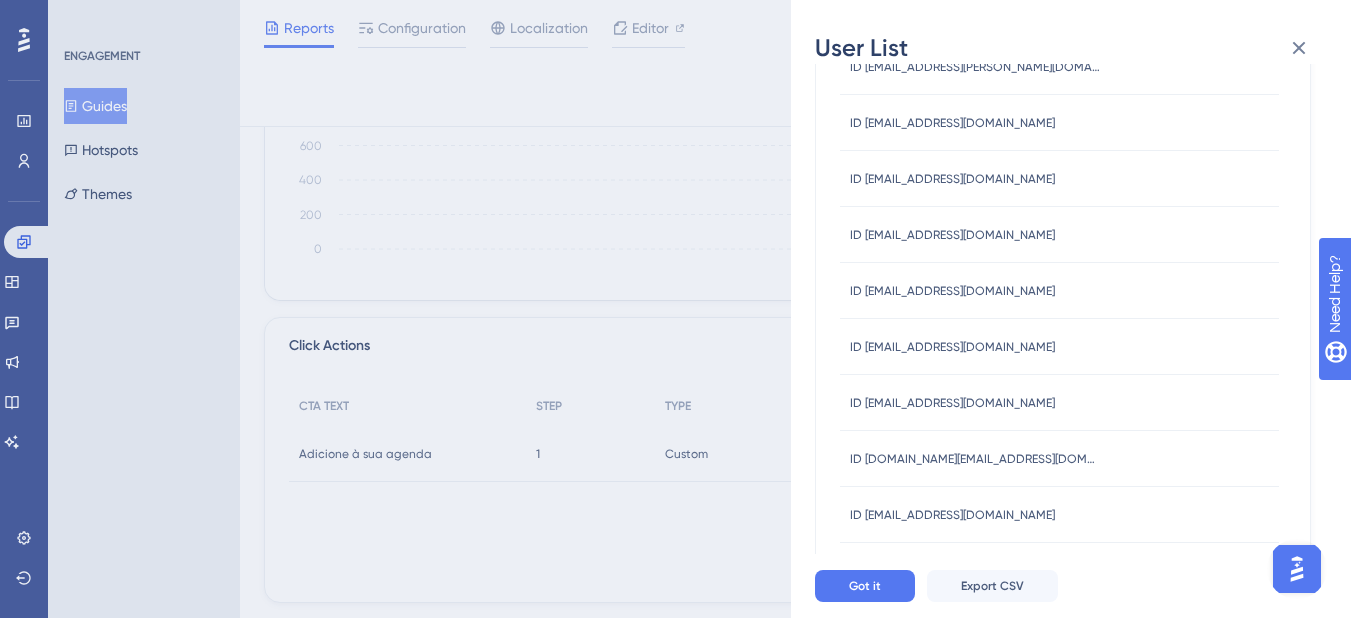 scroll, scrollTop: 249, scrollLeft: 0, axis: vertical 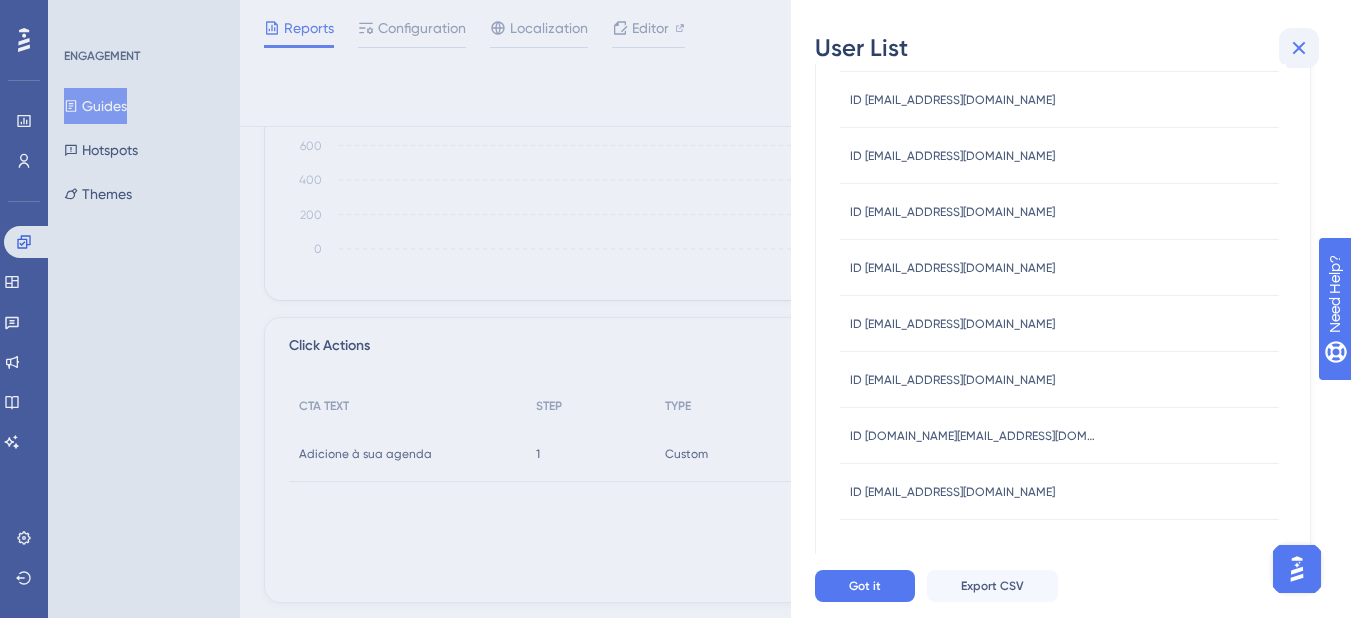click 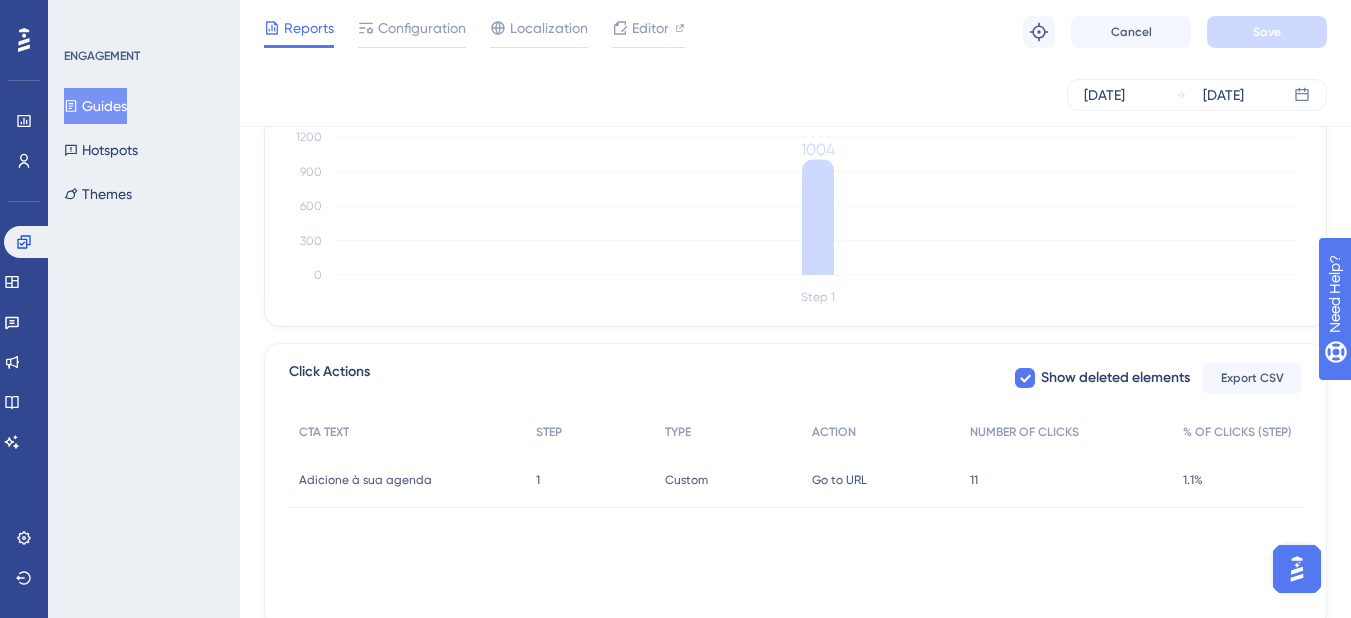 scroll, scrollTop: 649, scrollLeft: 0, axis: vertical 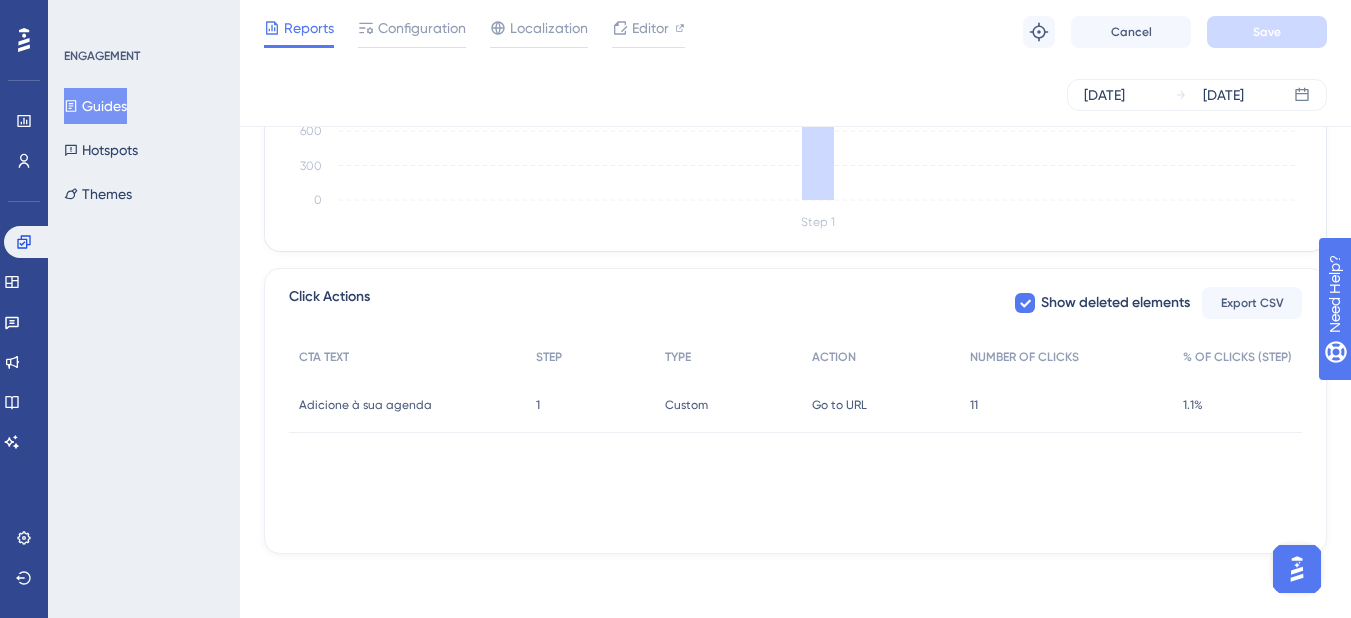 click on "11 11" at bounding box center (1066, 405) 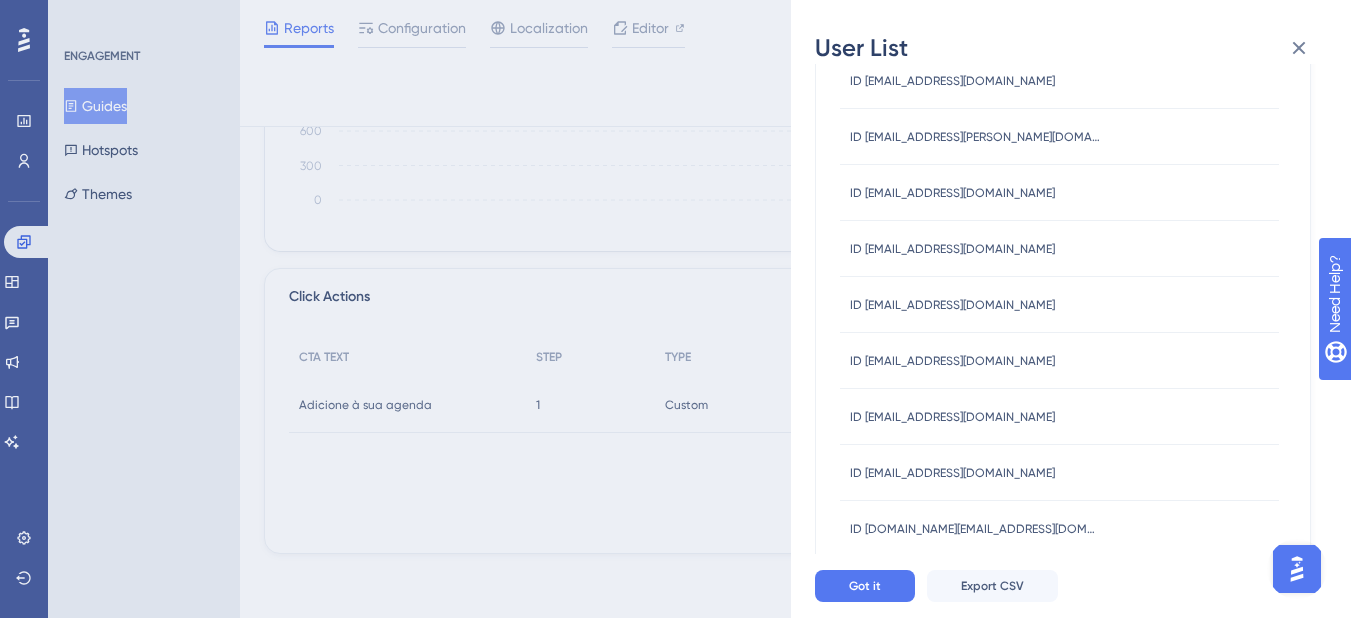 scroll, scrollTop: 305, scrollLeft: 0, axis: vertical 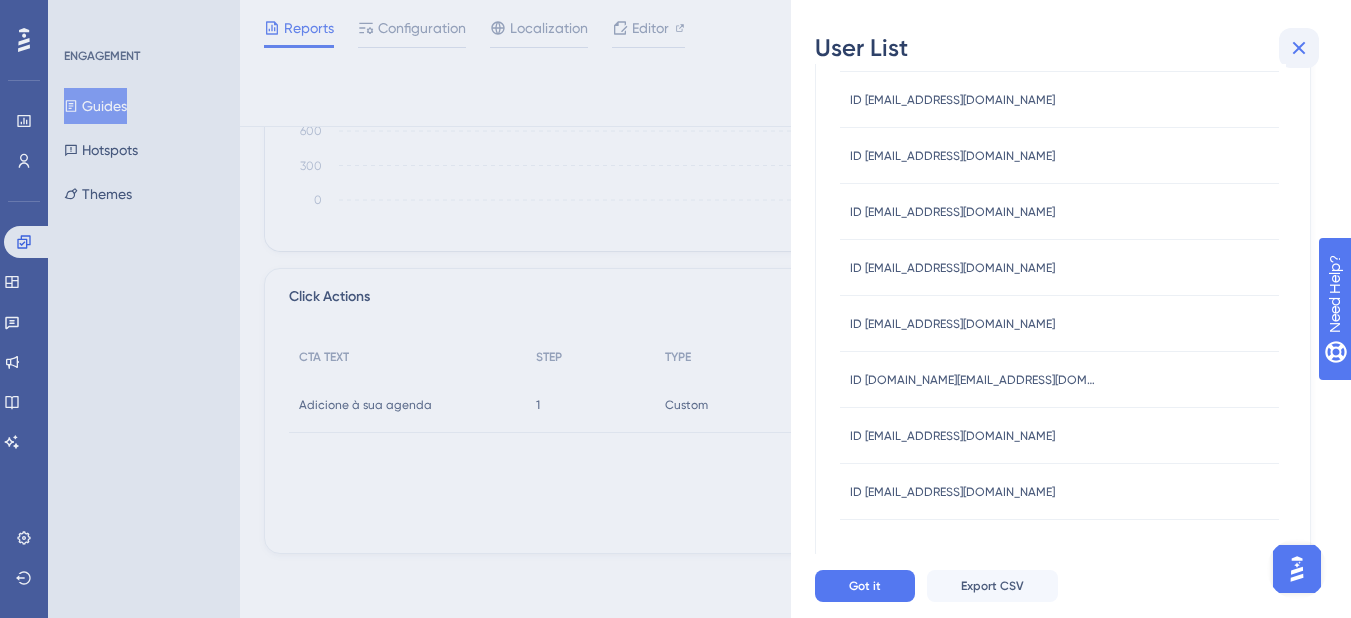 click 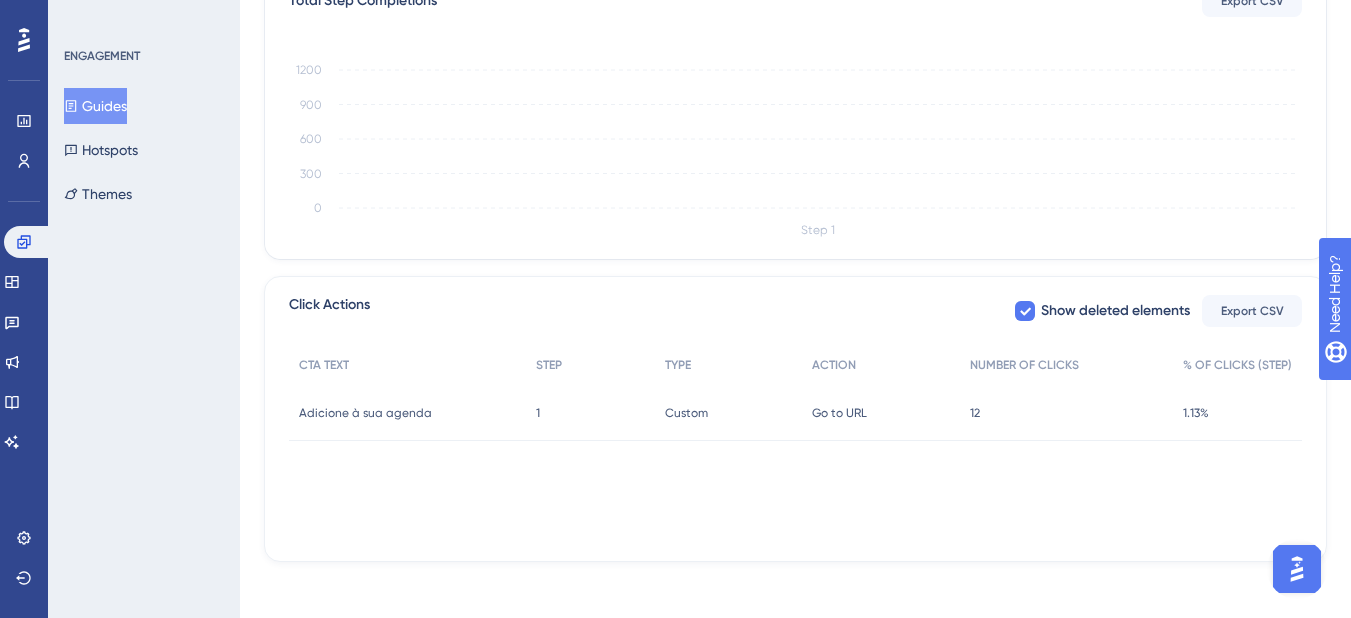 scroll, scrollTop: 0, scrollLeft: 0, axis: both 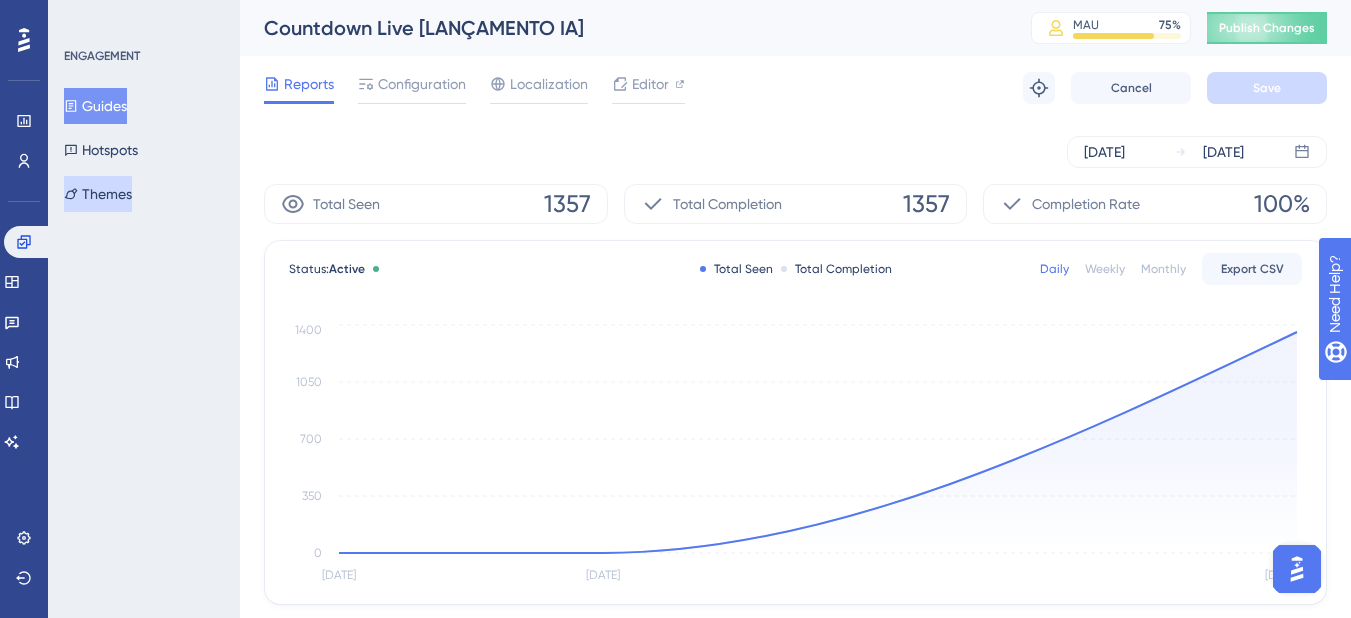 click on "Themes" at bounding box center (98, 194) 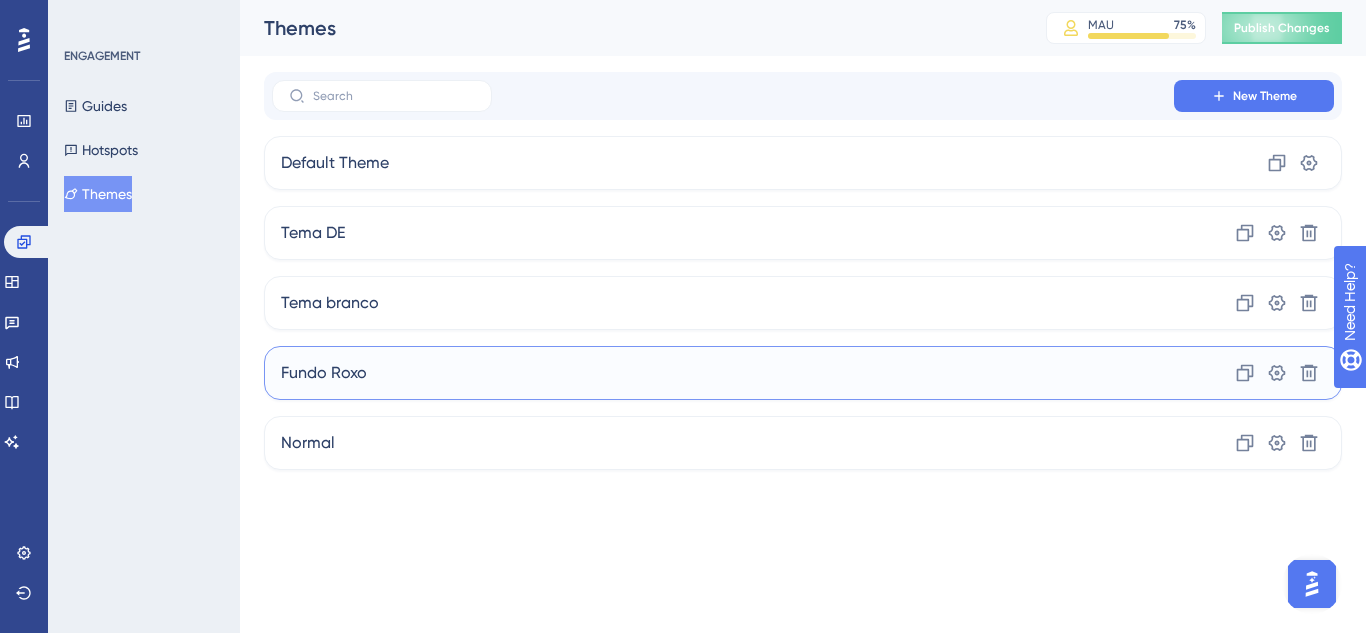 click on "Fundo Roxo Clone Settings Delete" at bounding box center [803, 373] 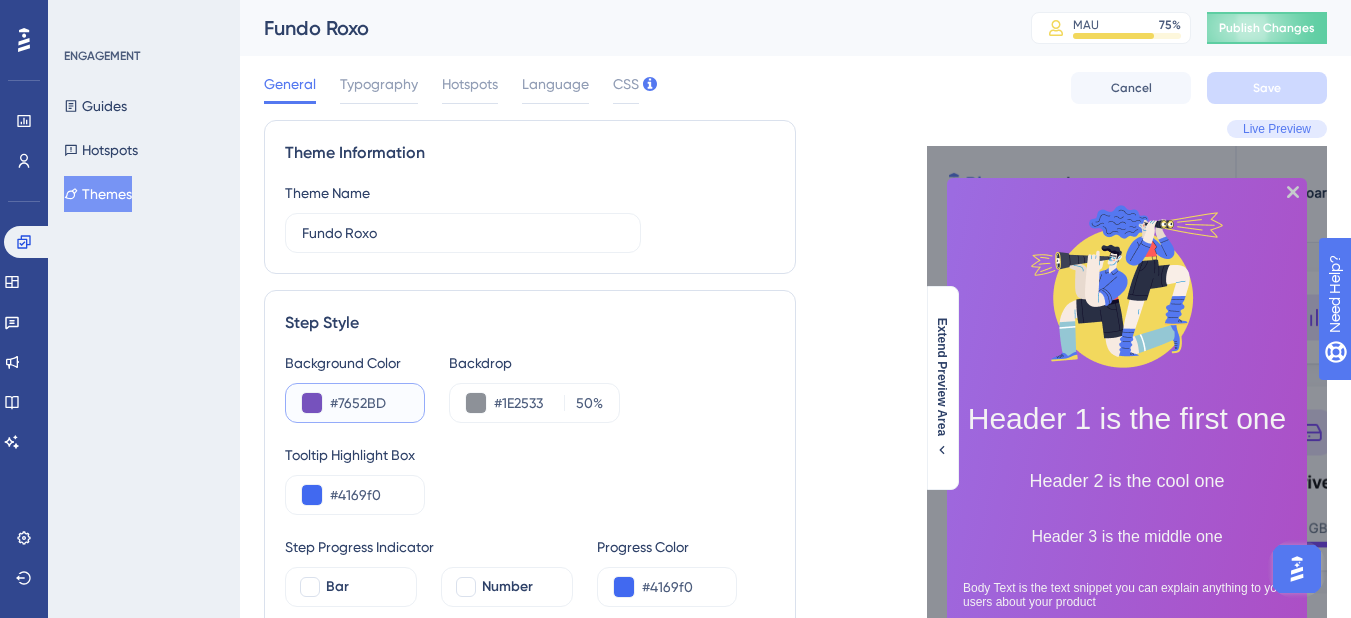 click on "#7652BD" at bounding box center [369, 403] 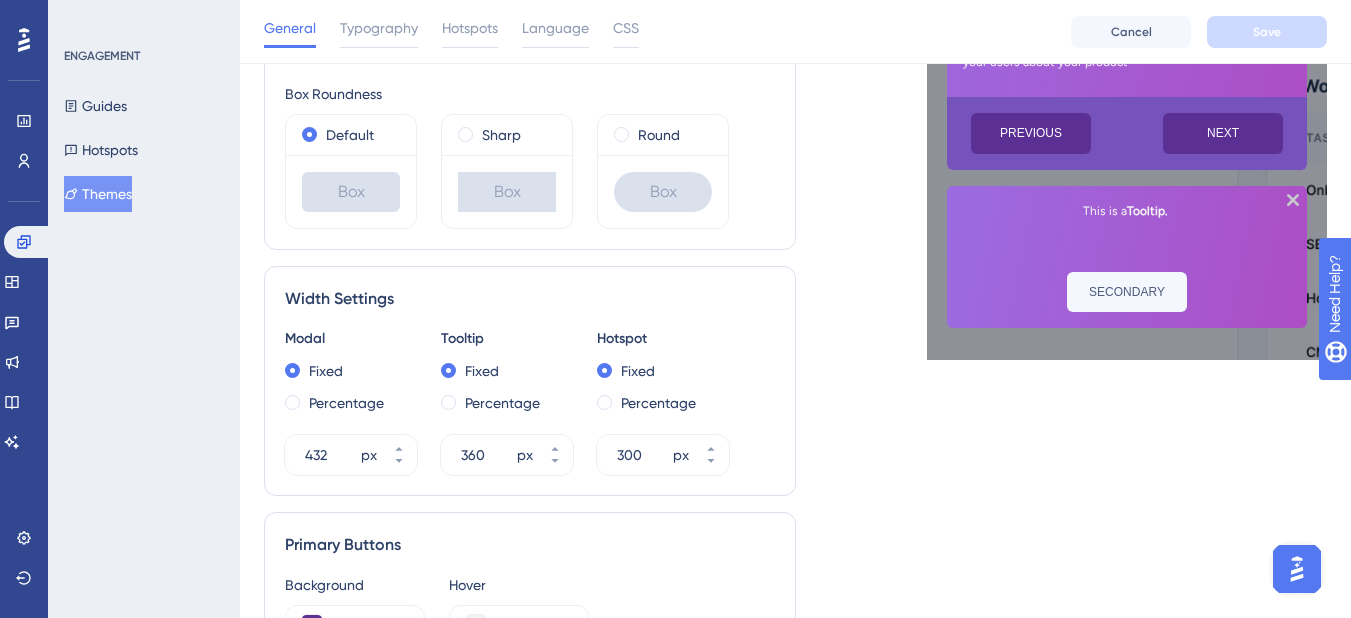 scroll, scrollTop: 1000, scrollLeft: 0, axis: vertical 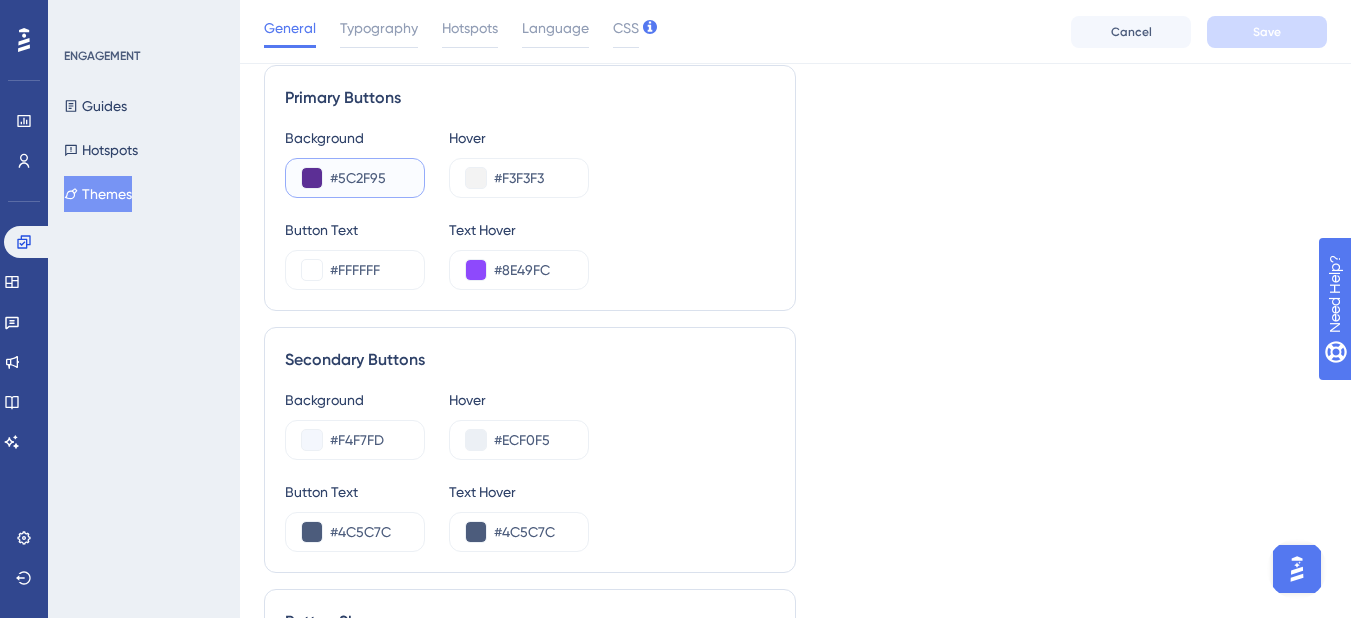 click on "#5C2F95" at bounding box center (369, 178) 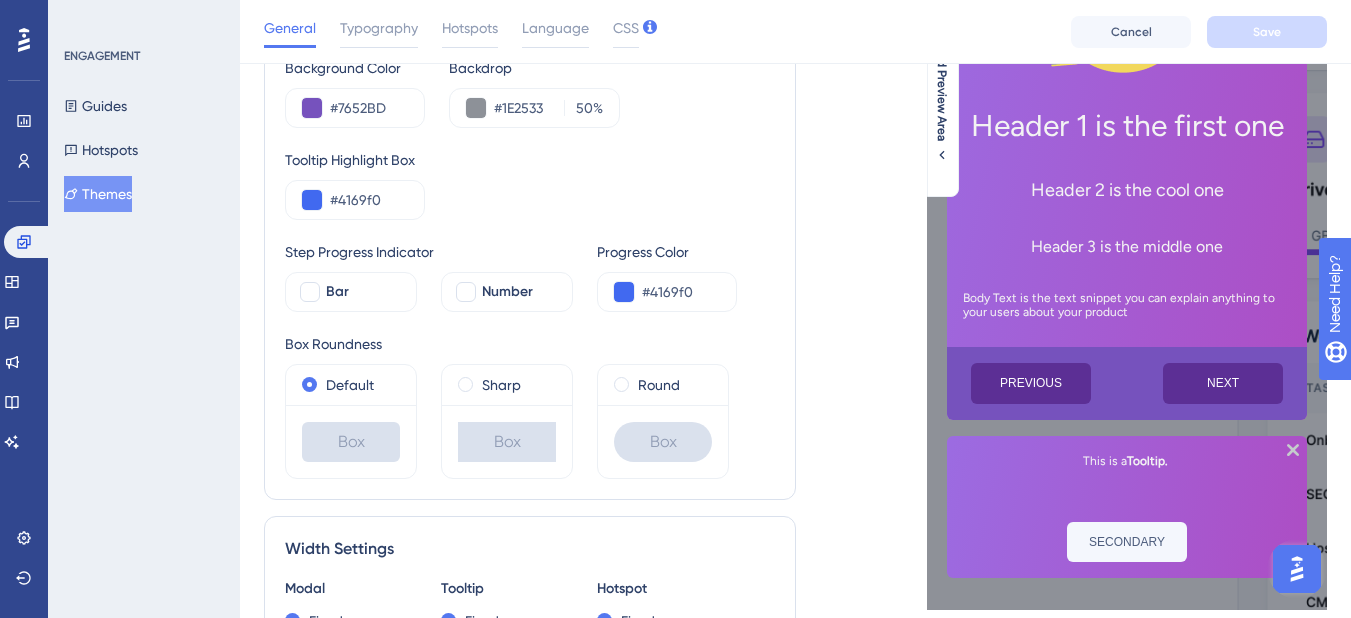 scroll, scrollTop: 300, scrollLeft: 0, axis: vertical 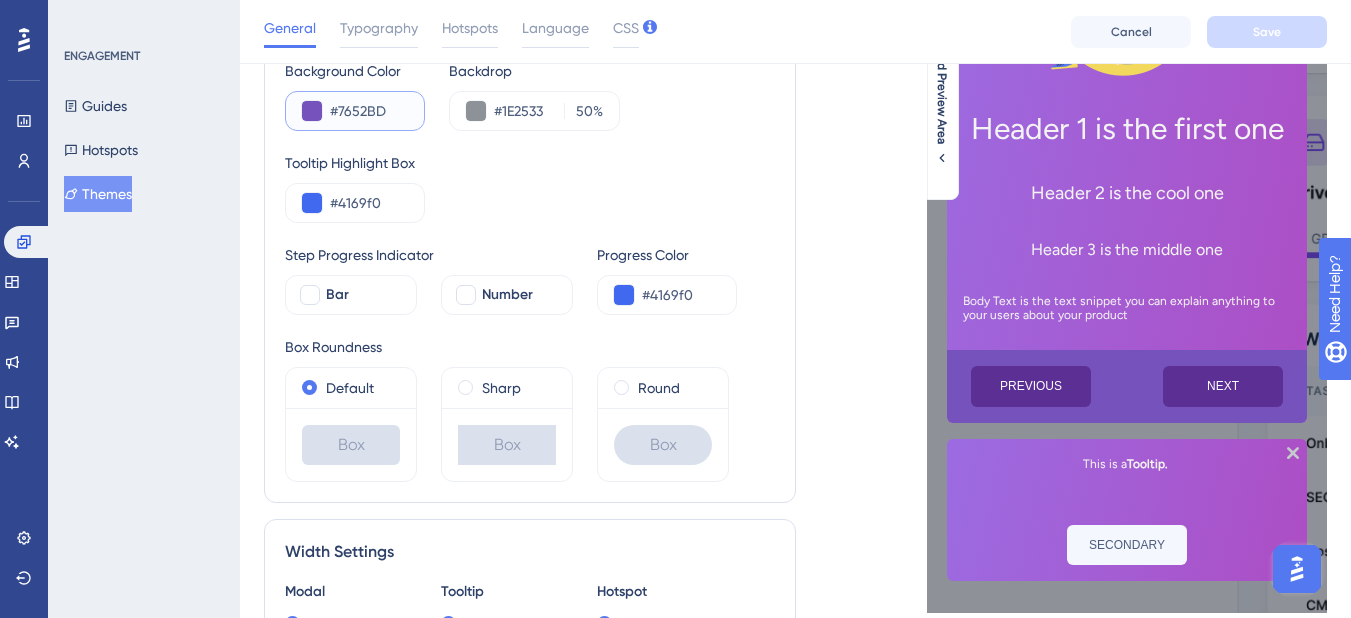 click on "#7652BD" at bounding box center (369, 111) 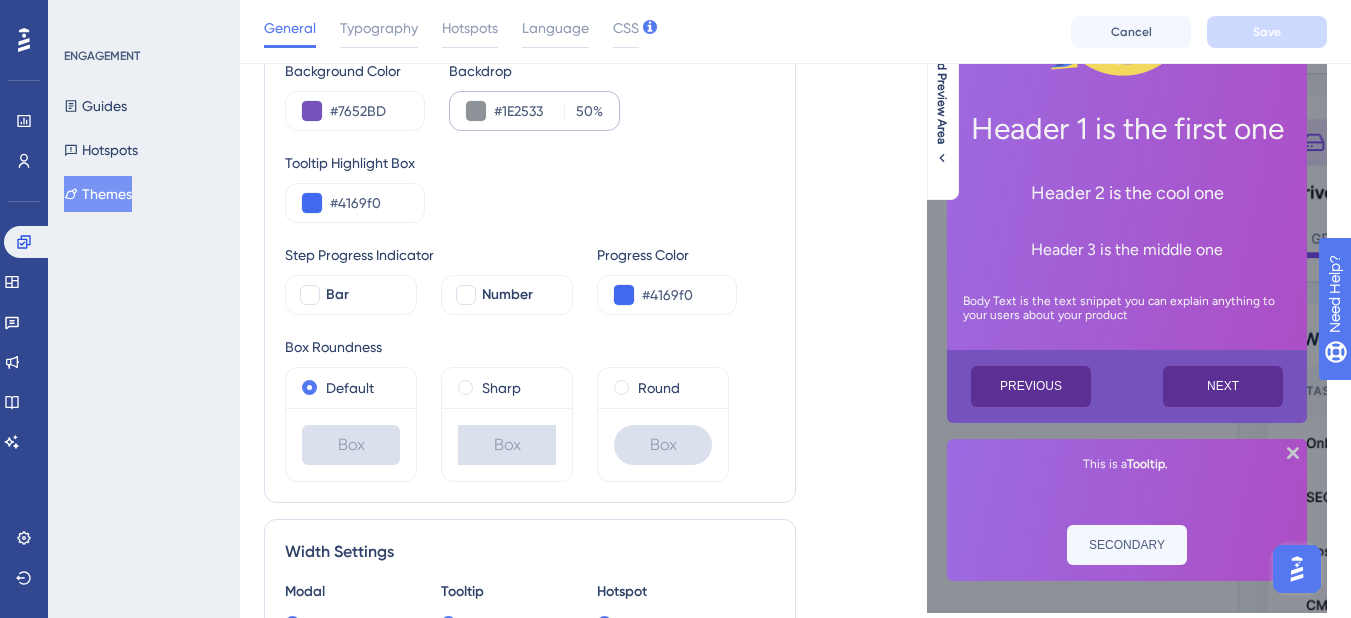 click on "#1E2533 50 %" at bounding box center [534, 111] 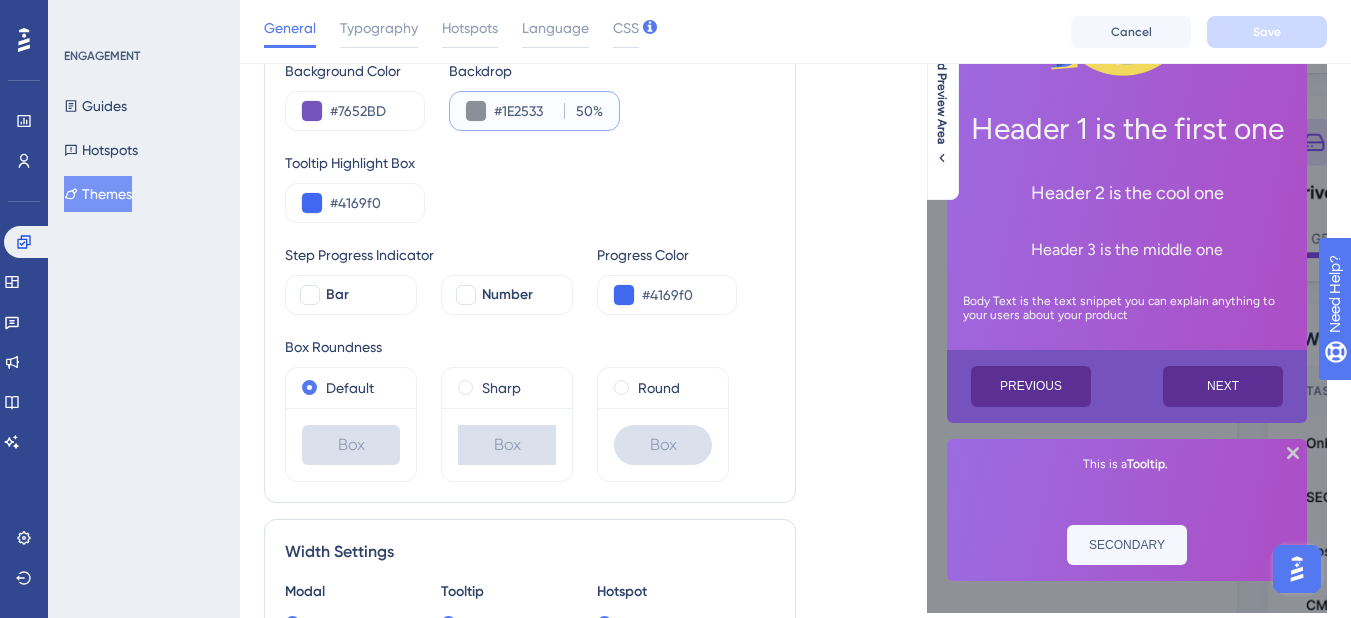 click on "#1E2533" at bounding box center [525, 111] 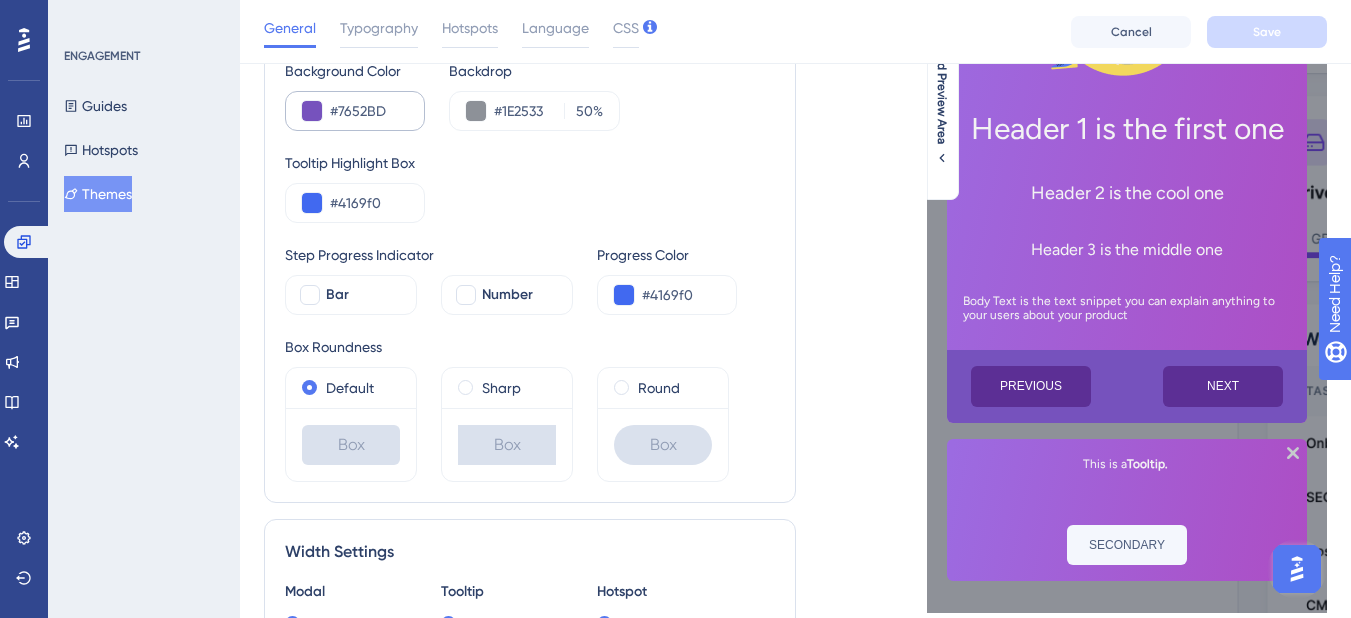 click on "#7652BD" at bounding box center [355, 111] 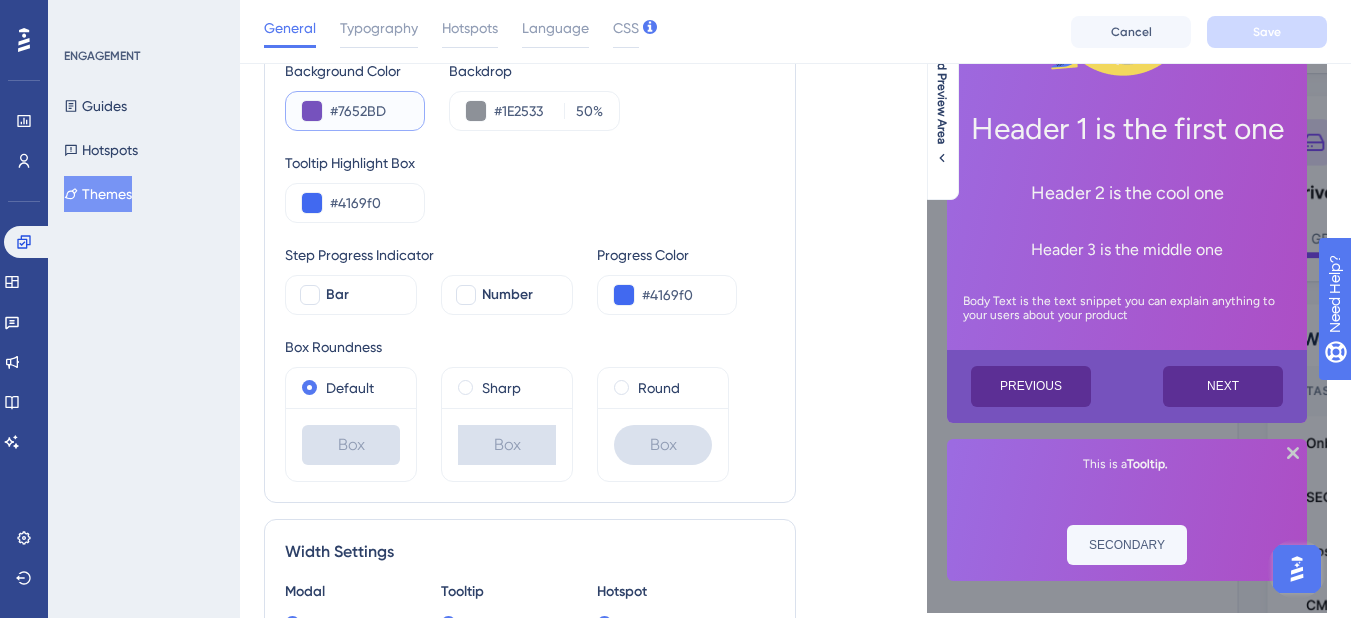 click on "#7652BD" at bounding box center (369, 111) 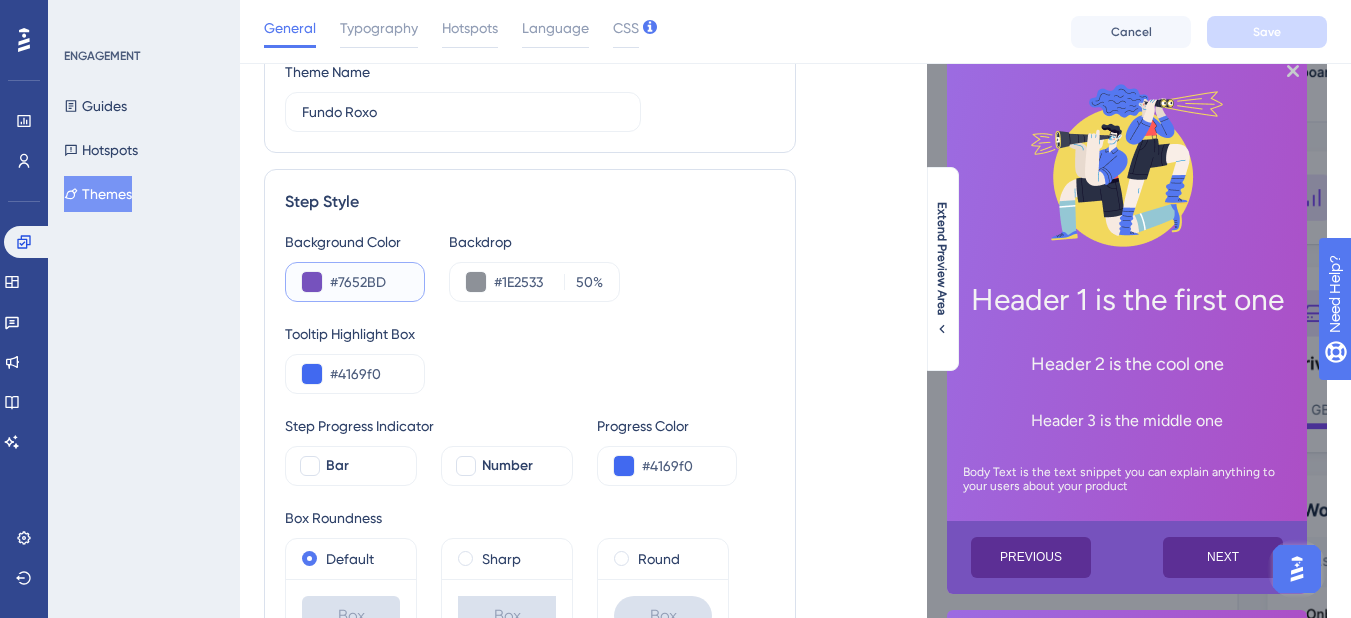 scroll, scrollTop: 100, scrollLeft: 0, axis: vertical 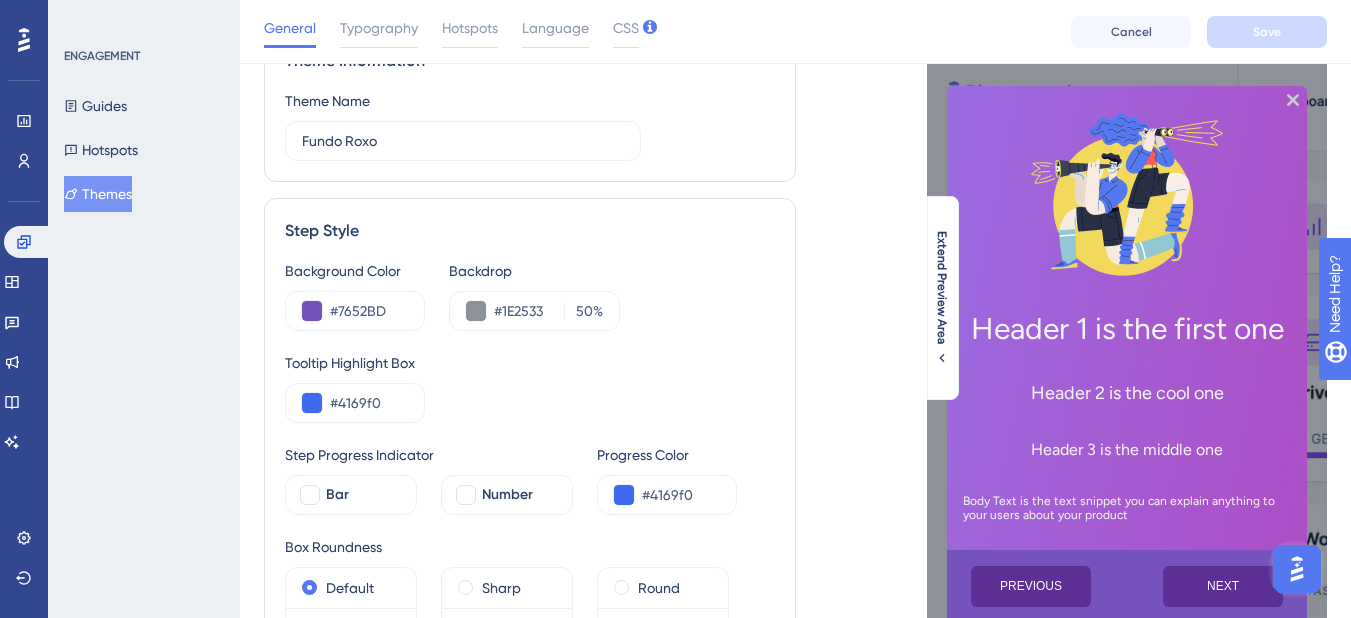 click on "Themes" at bounding box center (98, 194) 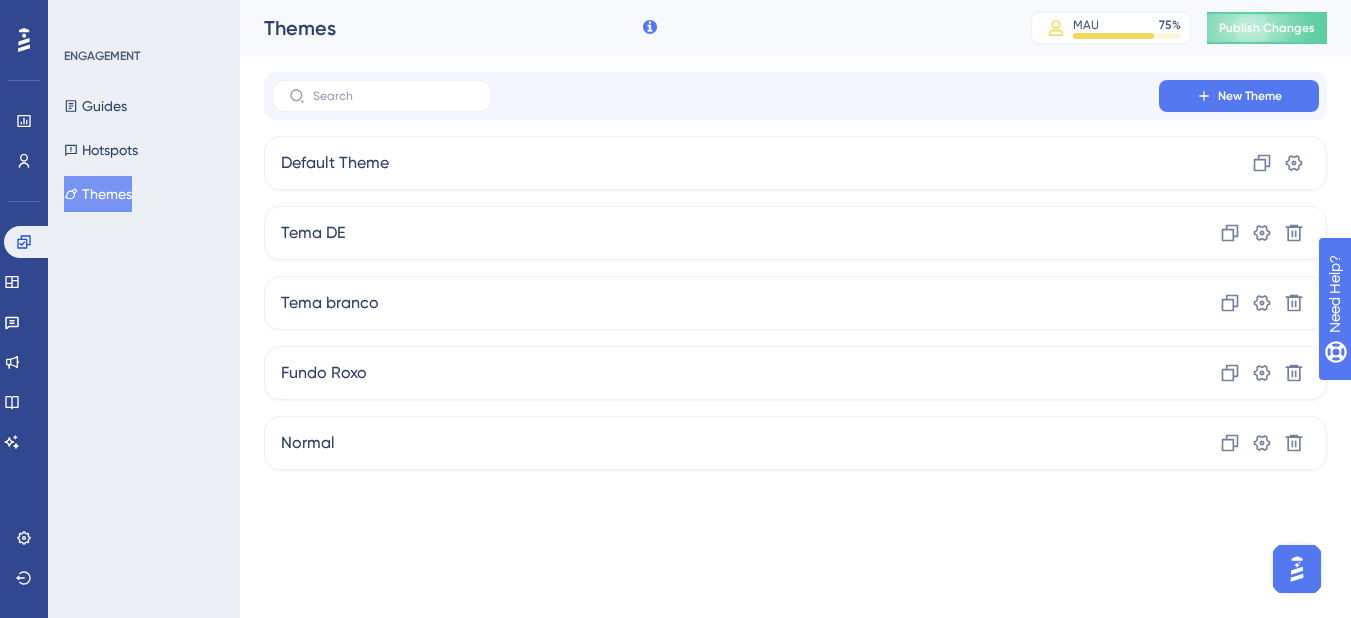 scroll, scrollTop: 0, scrollLeft: 0, axis: both 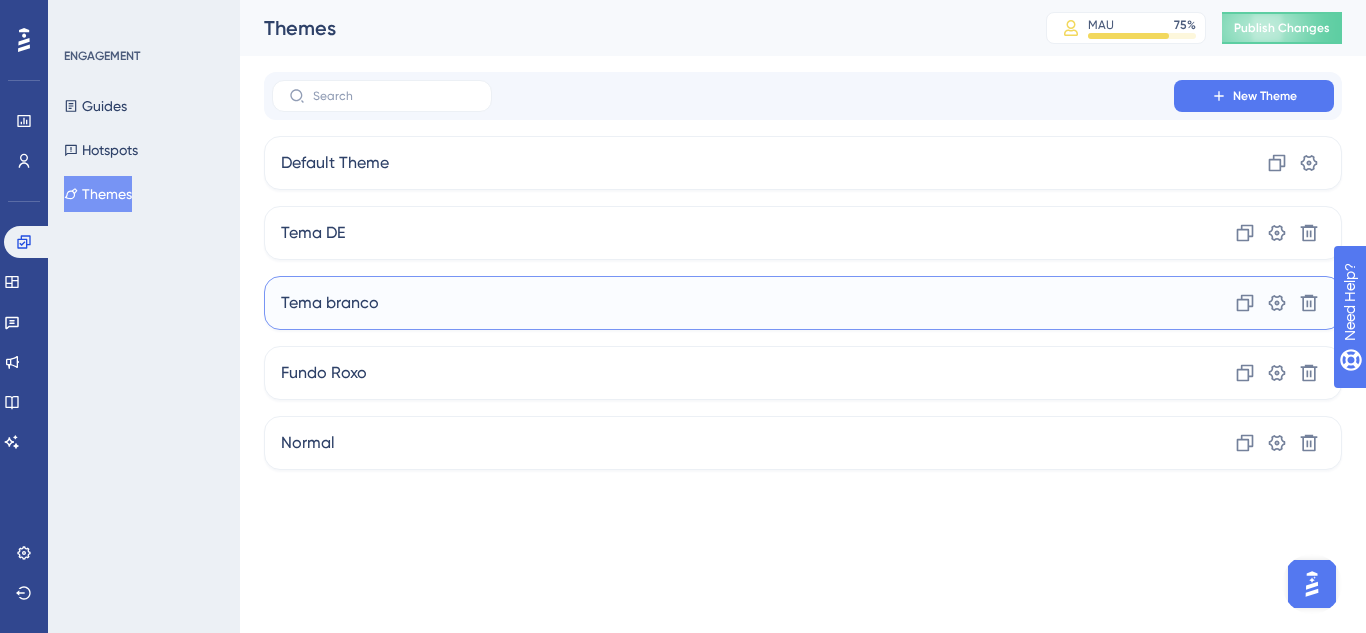 click on "Tema branco Clone Settings Delete" at bounding box center [803, 303] 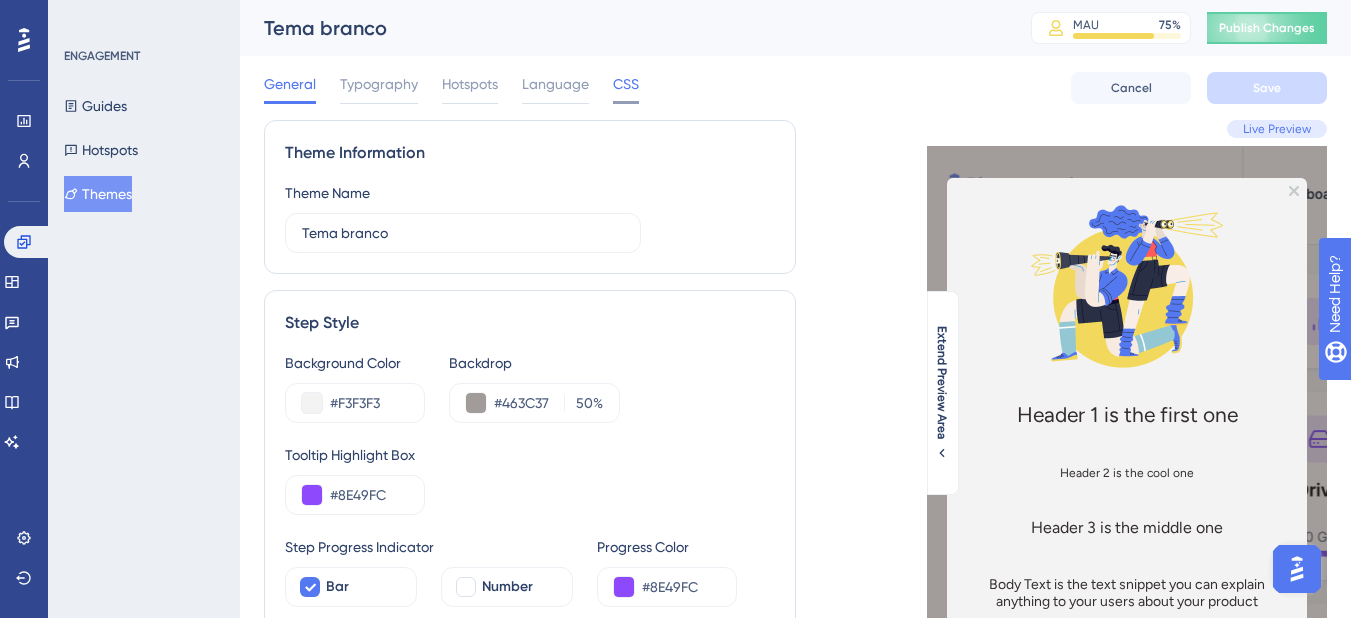 click on "CSS" at bounding box center [626, 84] 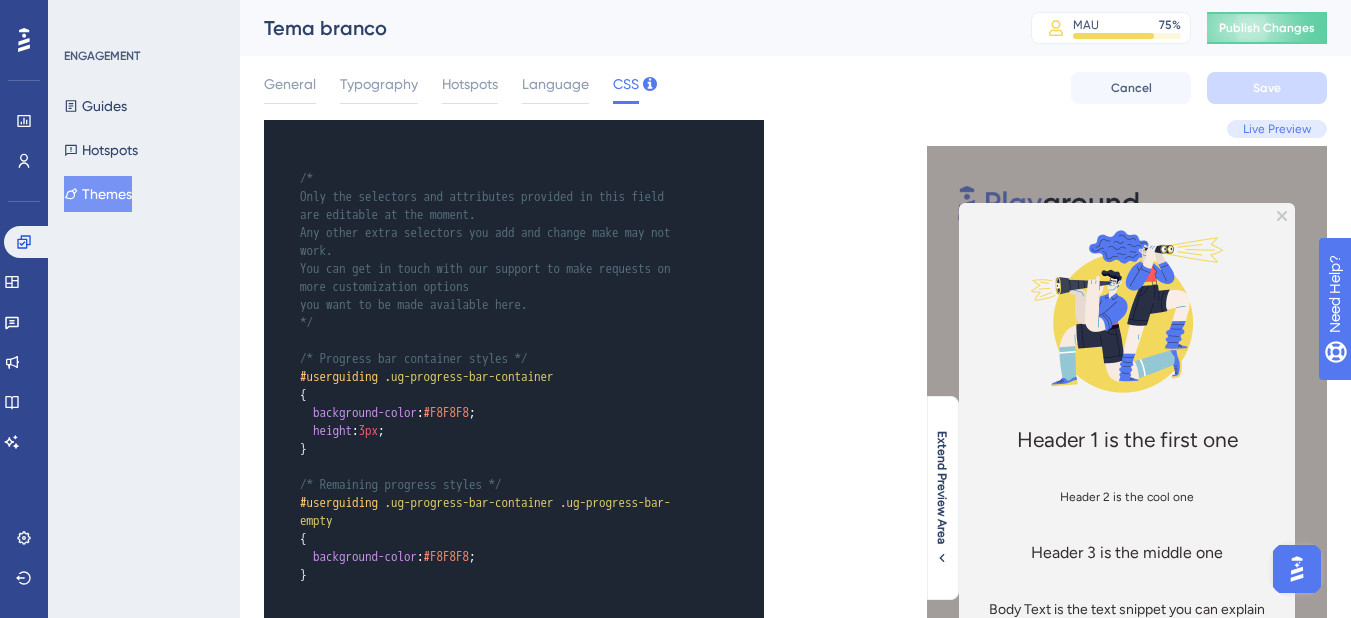 scroll, scrollTop: 0, scrollLeft: 0, axis: both 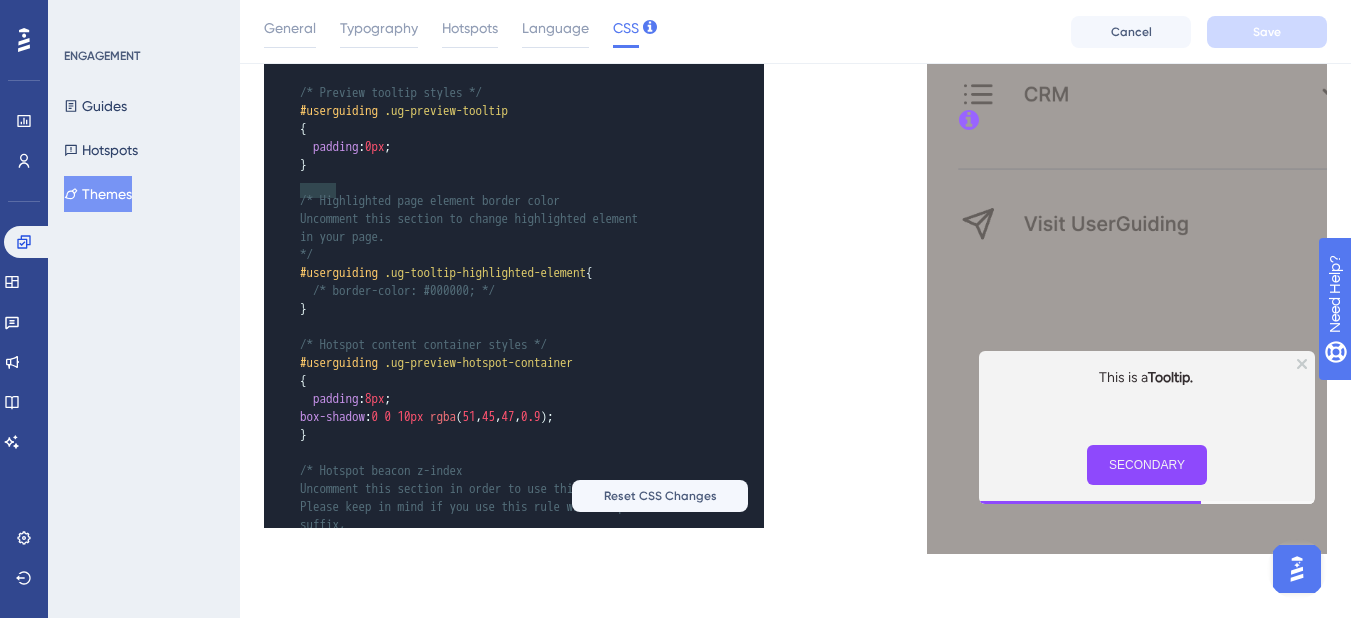 type on "#userg" 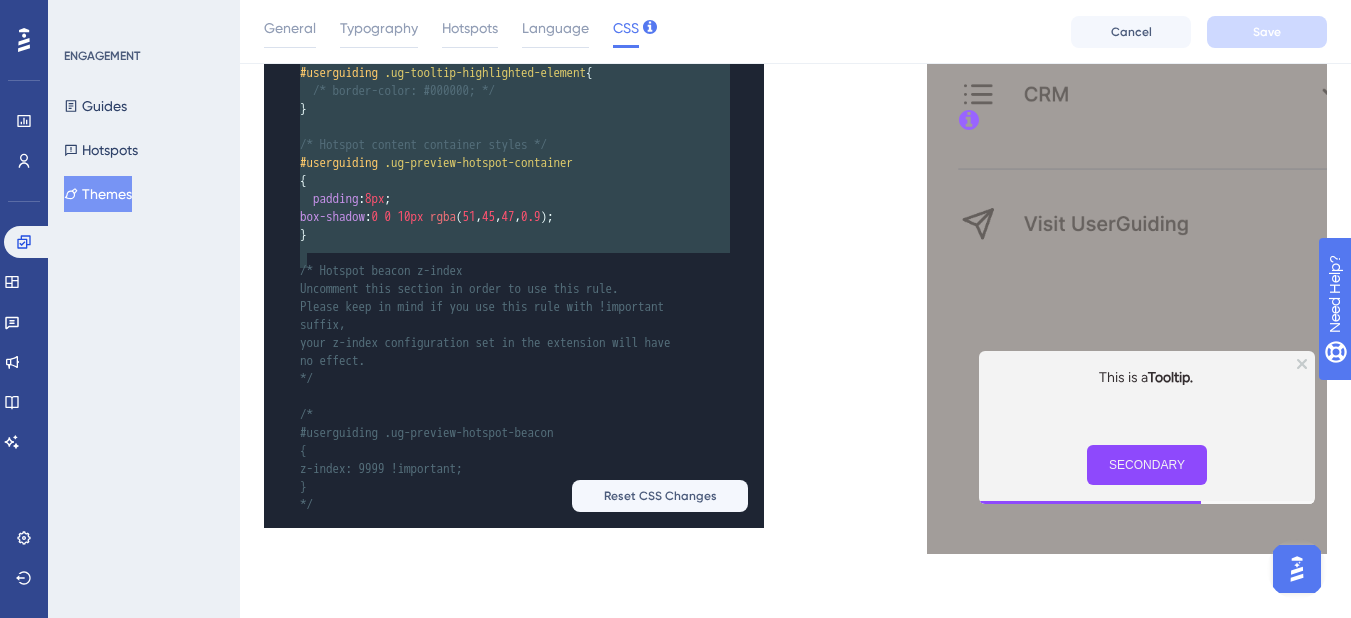 type on "/* Hotspot content container styles */
#userguiding .ug-preview-hotspot-container
{
padding: 8px;
box-shadow: 0 0 10px rgba(51, 45, 47, 0.9);
}
/* Hotspot beacon z-index
Uncomment this section in order to use this rule.
Please keep in mind if you use this rule with !important suffix,
your z-index configuration set in the extension will have no effect.
*/
/*
#userguiding .ug-preview-hotspot-beacon
{
z-index: 9999 !important;
}
*/" 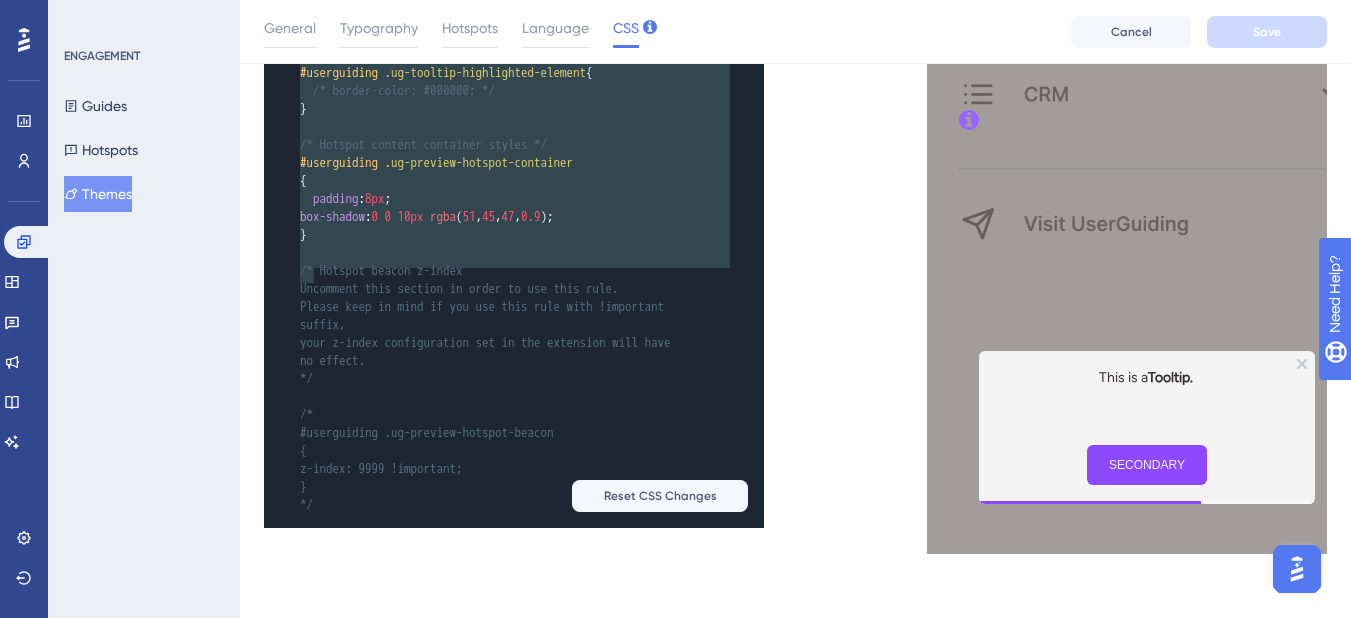 drag, startPoint x: 291, startPoint y: 171, endPoint x: 530, endPoint y: 269, distance: 258.31183 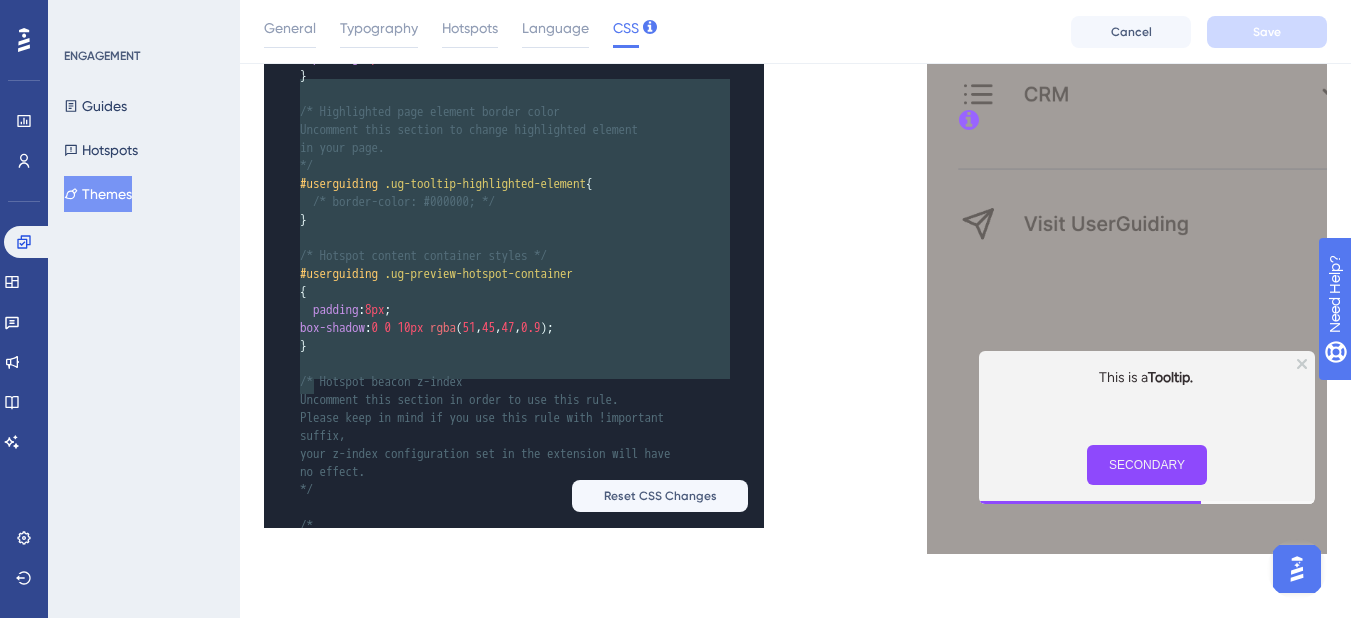 scroll, scrollTop: 172, scrollLeft: 0, axis: vertical 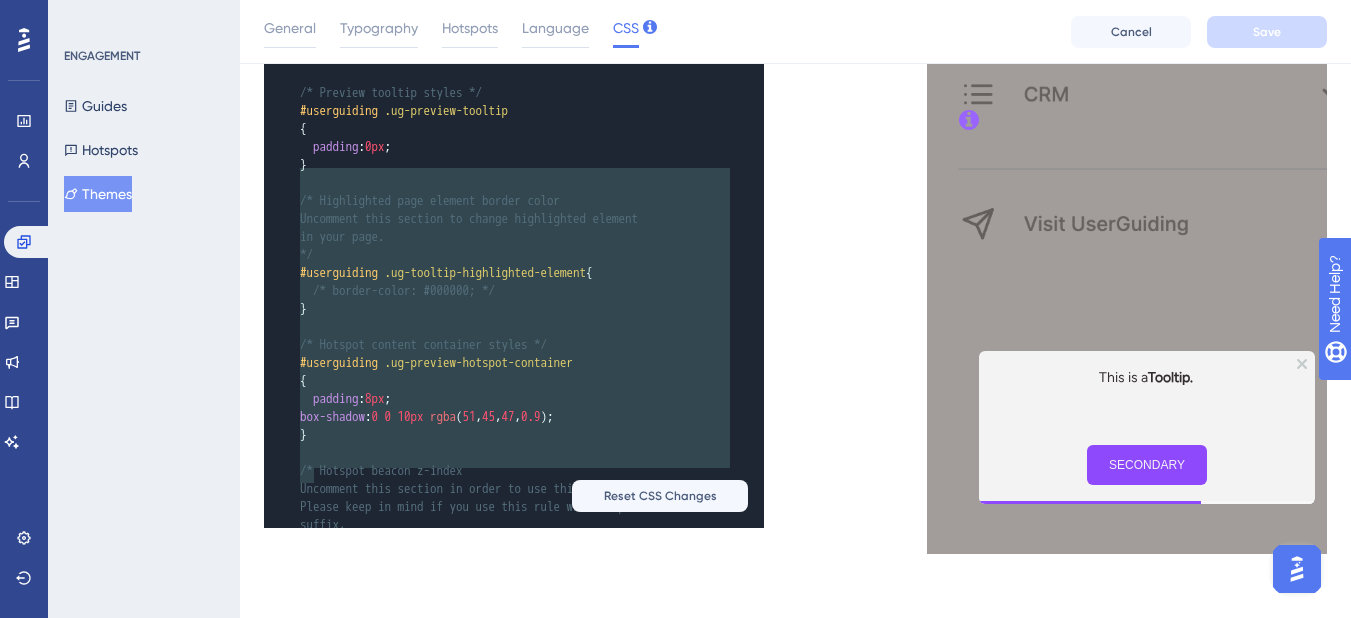 click on "padding" at bounding box center [336, 398] 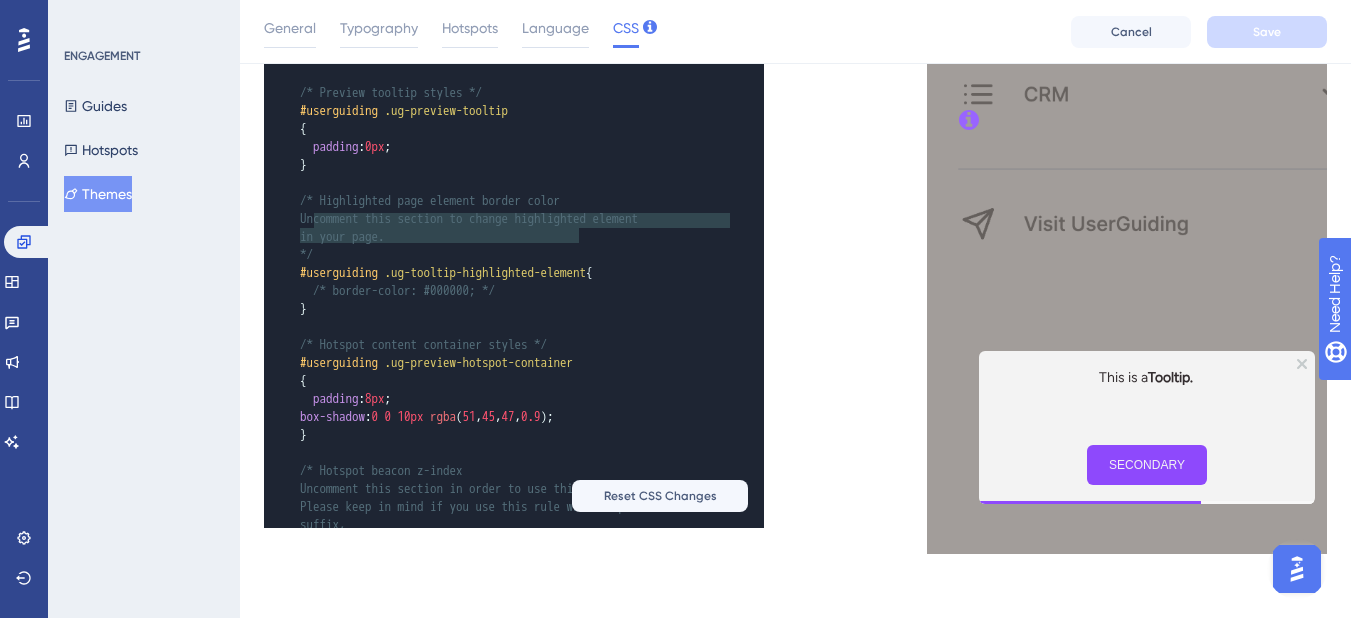 type on "padding: 8px;
box-shadow: 0 0 10px rgba(51, 45, 47, 0.9);" 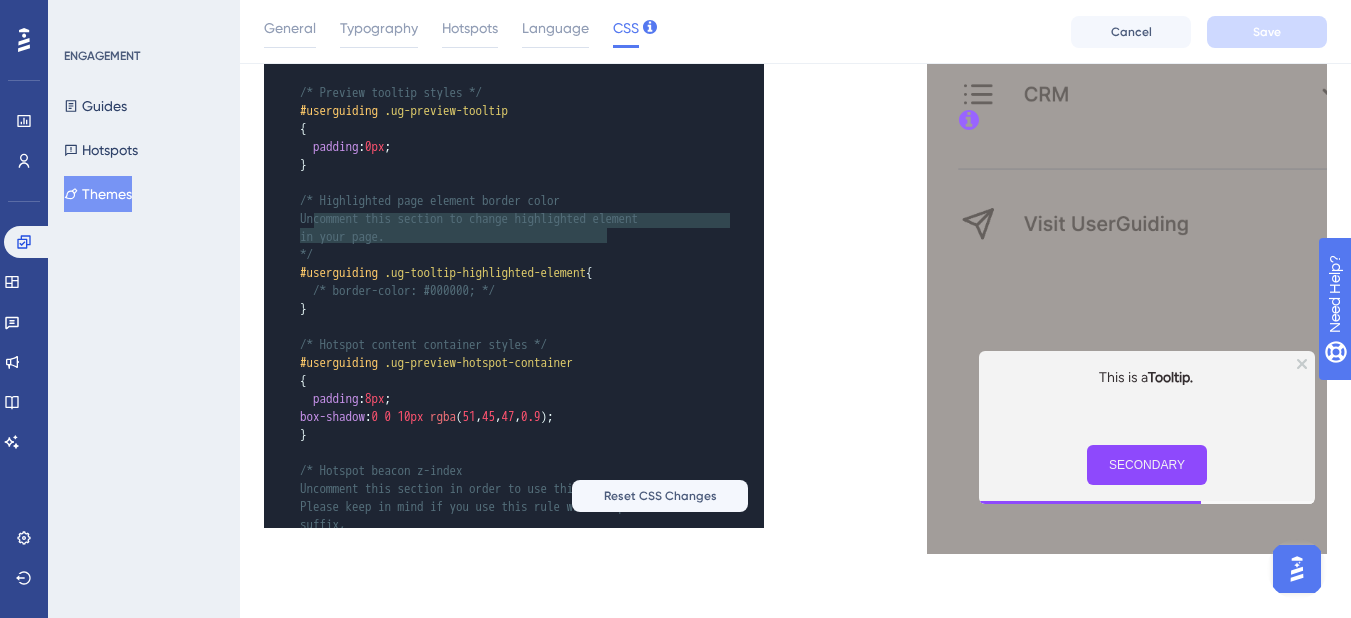 drag, startPoint x: 315, startPoint y: 223, endPoint x: 610, endPoint y: 237, distance: 295.33203 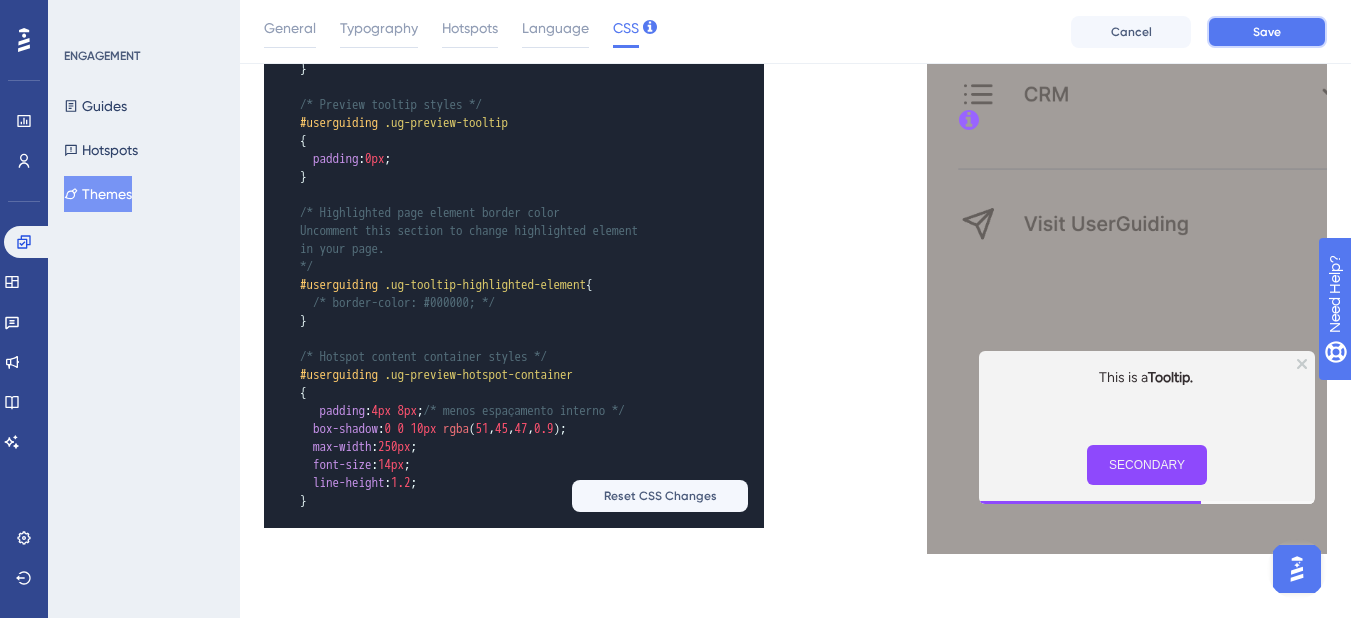 click on "Save" at bounding box center [1267, 32] 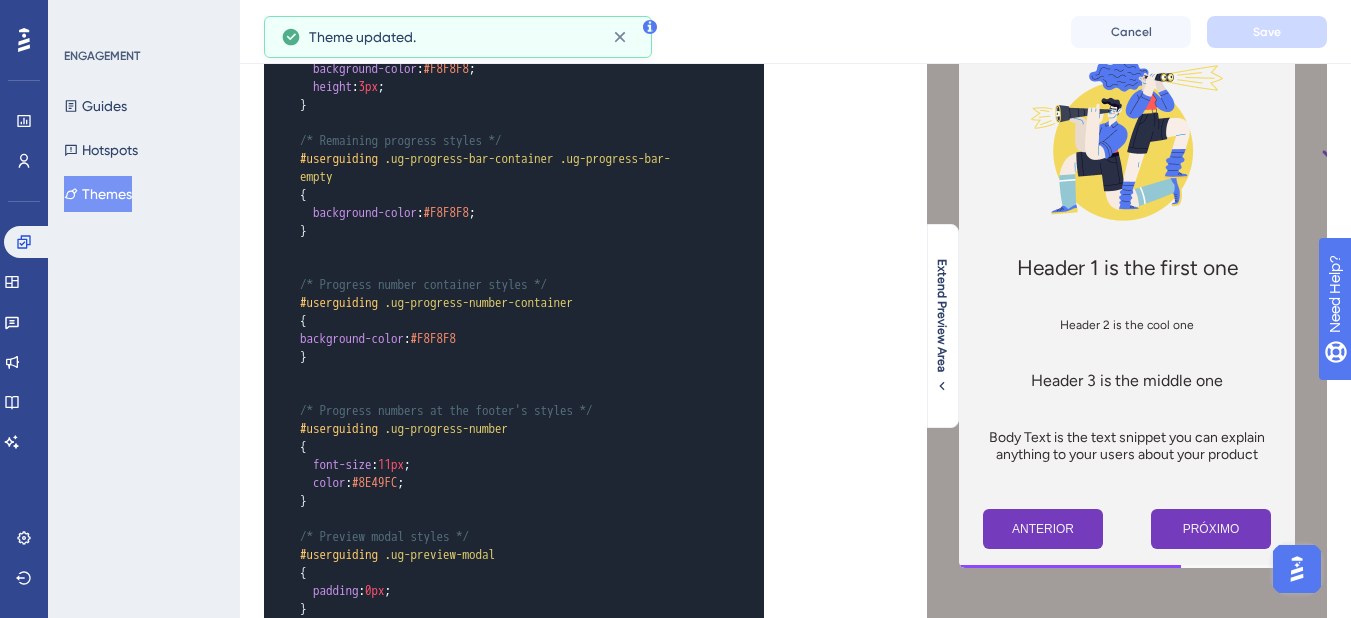 scroll, scrollTop: 0, scrollLeft: 0, axis: both 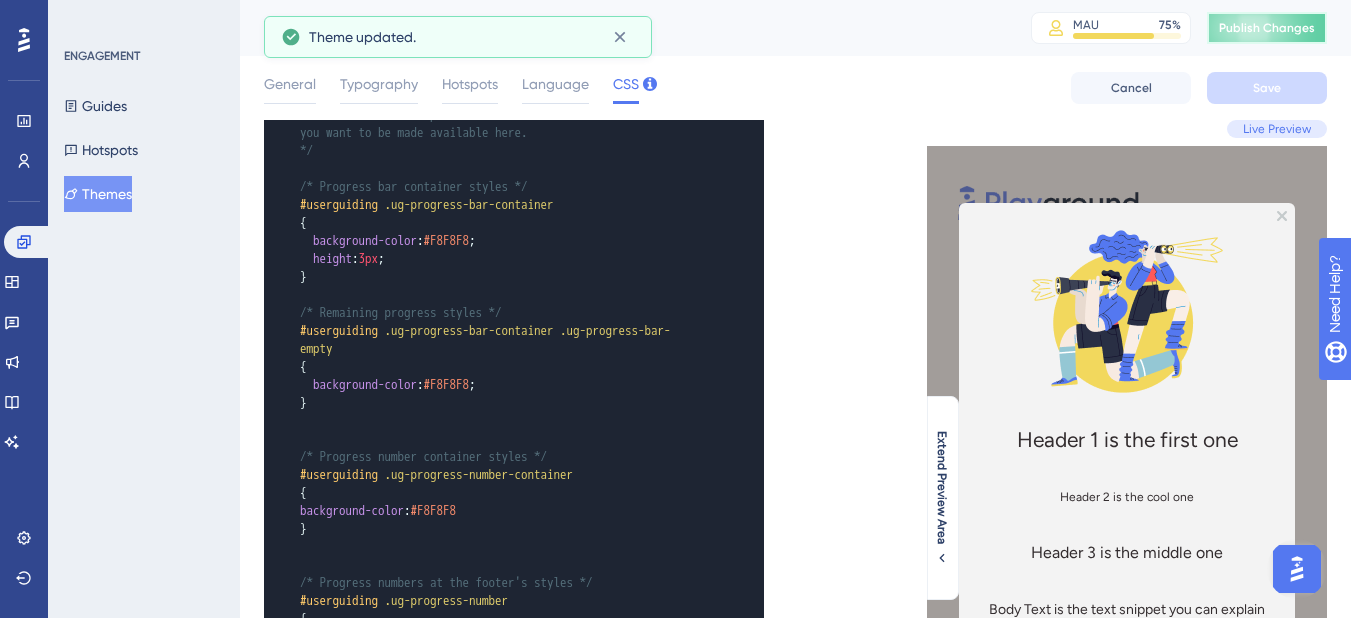 click on "Publish Changes" at bounding box center (1267, 28) 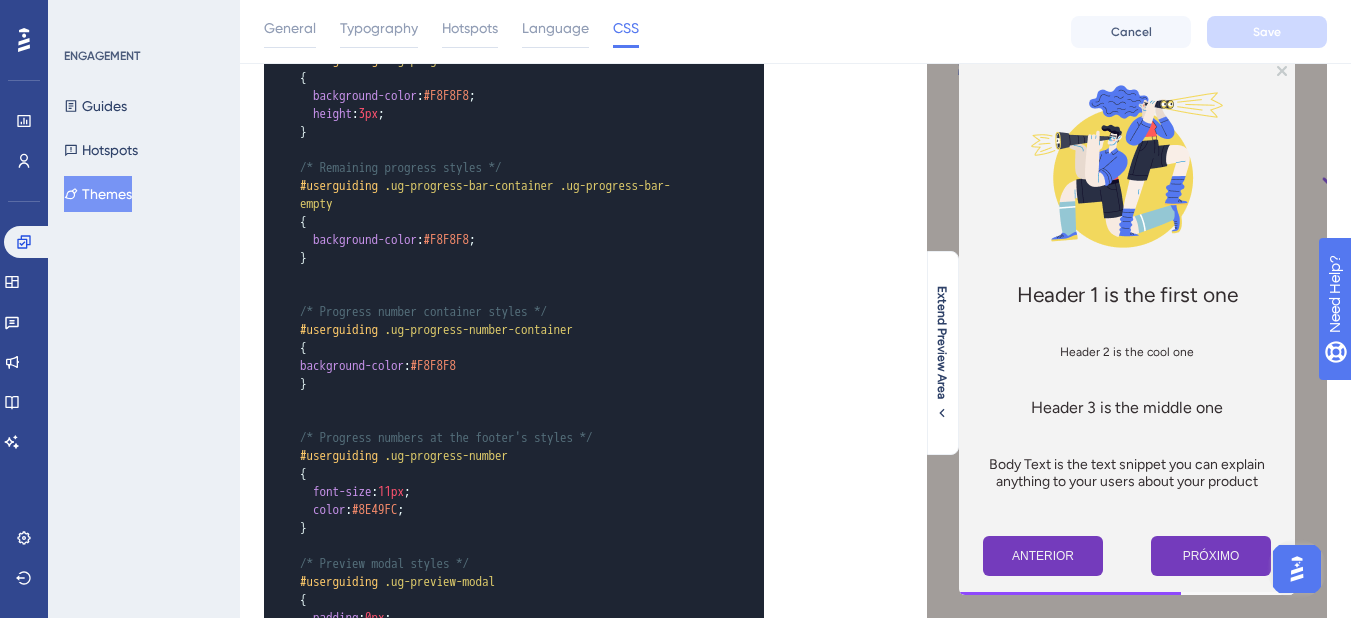 scroll, scrollTop: 200, scrollLeft: 0, axis: vertical 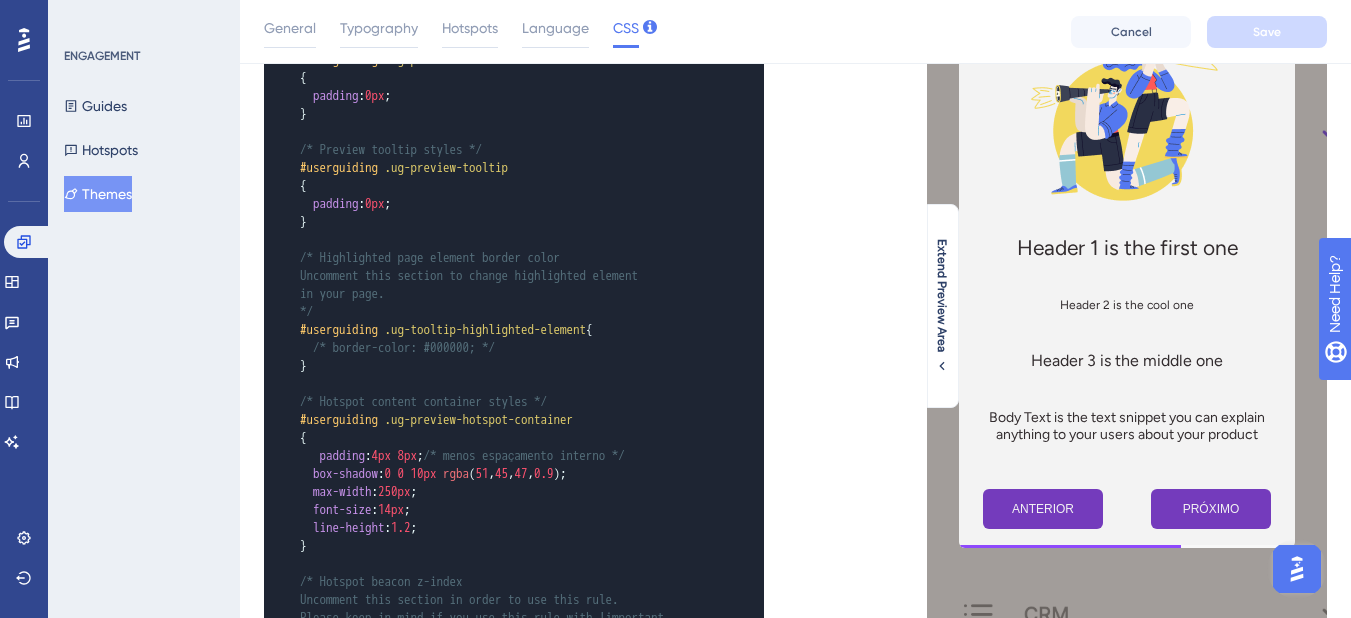 click on "1.2" at bounding box center [401, 527] 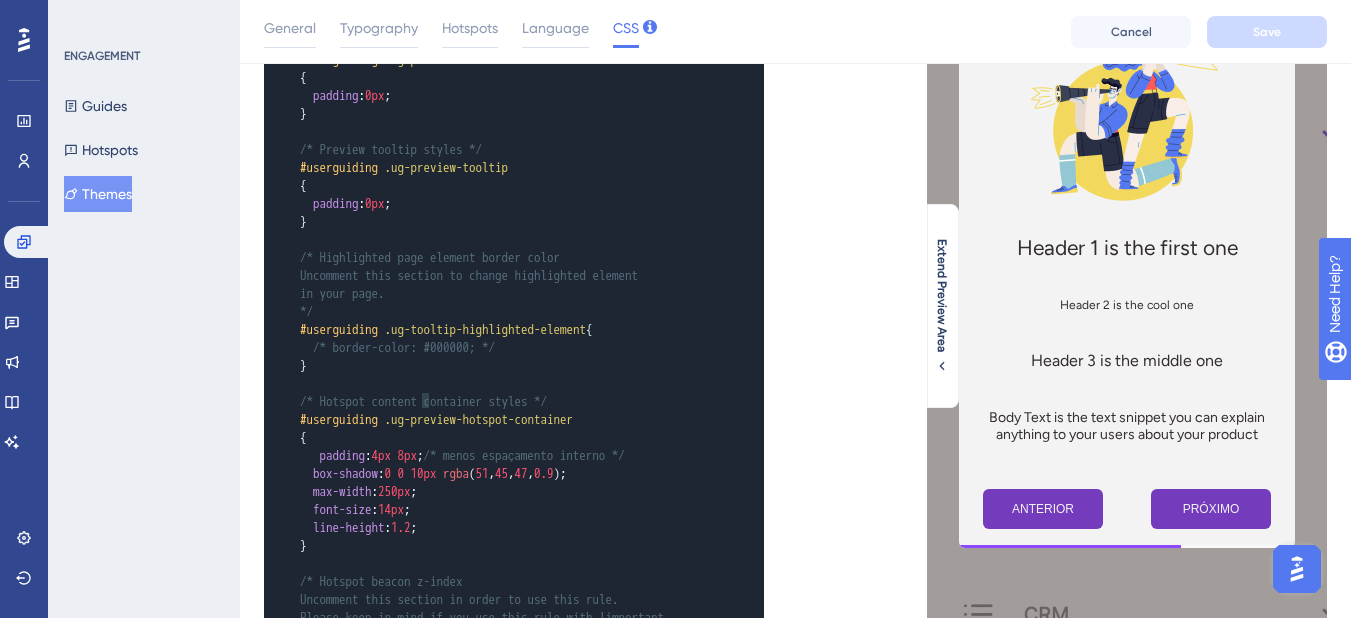 click on "1.2" at bounding box center [401, 527] 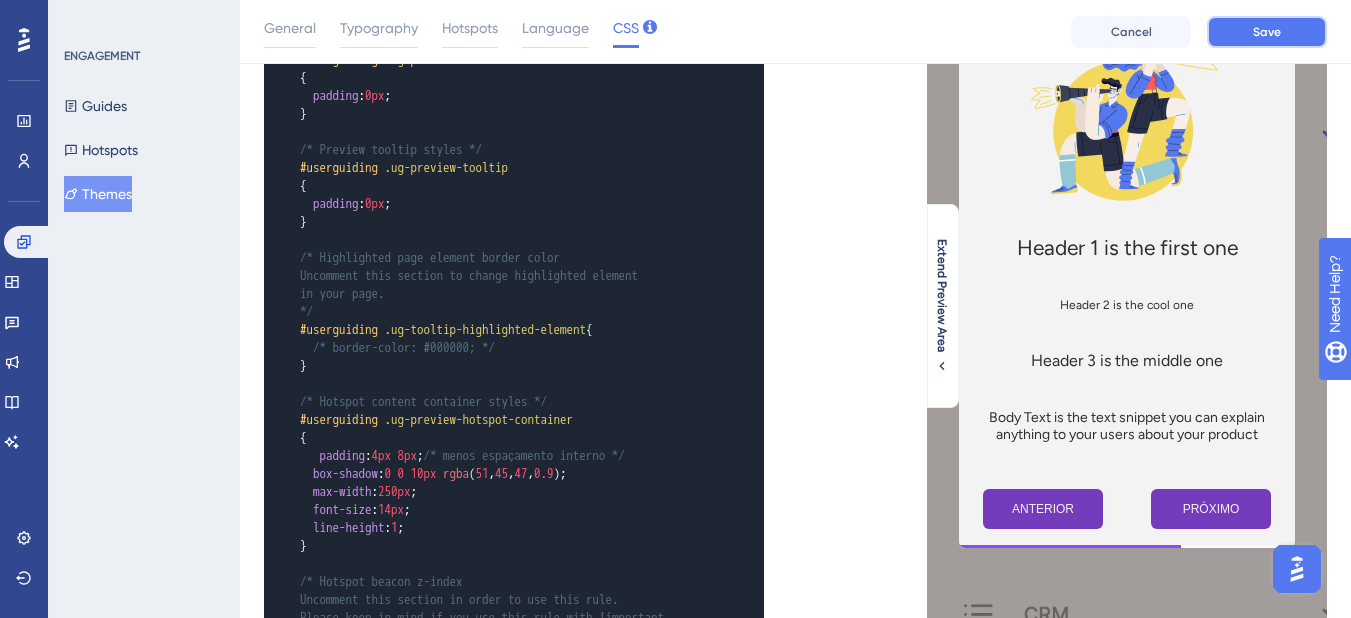 click on "Save" at bounding box center [1267, 32] 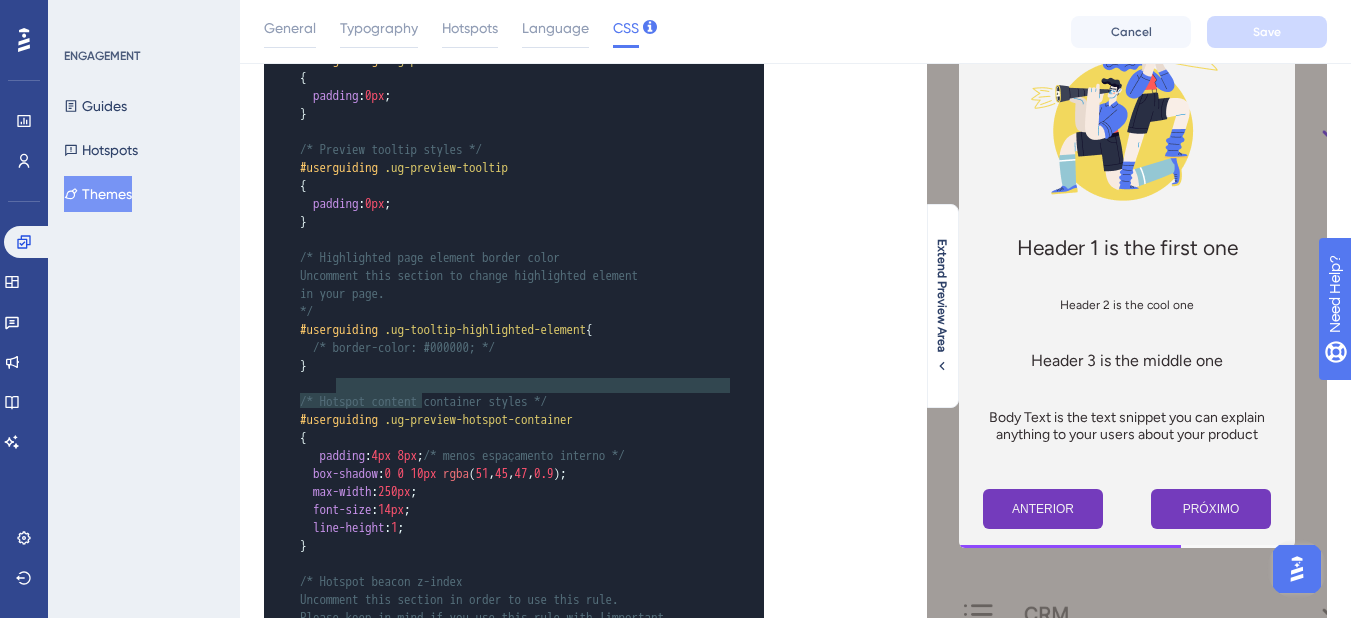 type on "max-width: 250px;
font-size: 14px;
line-height: 1;" 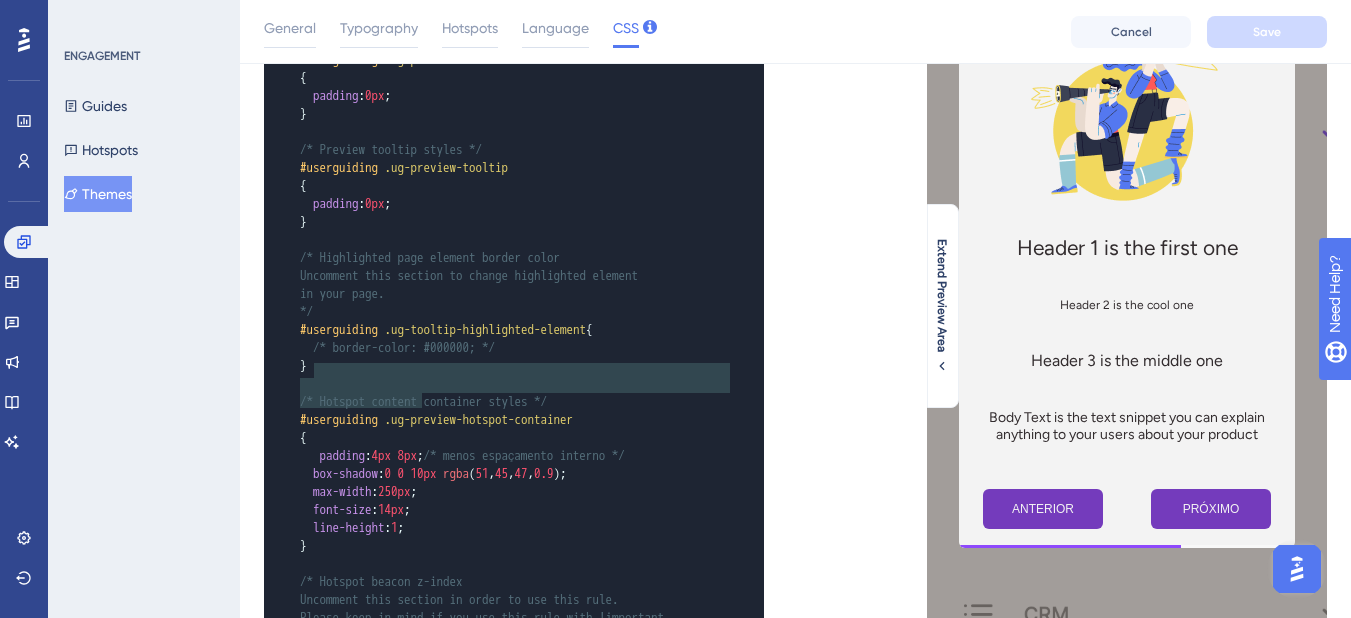 drag, startPoint x: 436, startPoint y: 397, endPoint x: 317, endPoint y: 375, distance: 121.016525 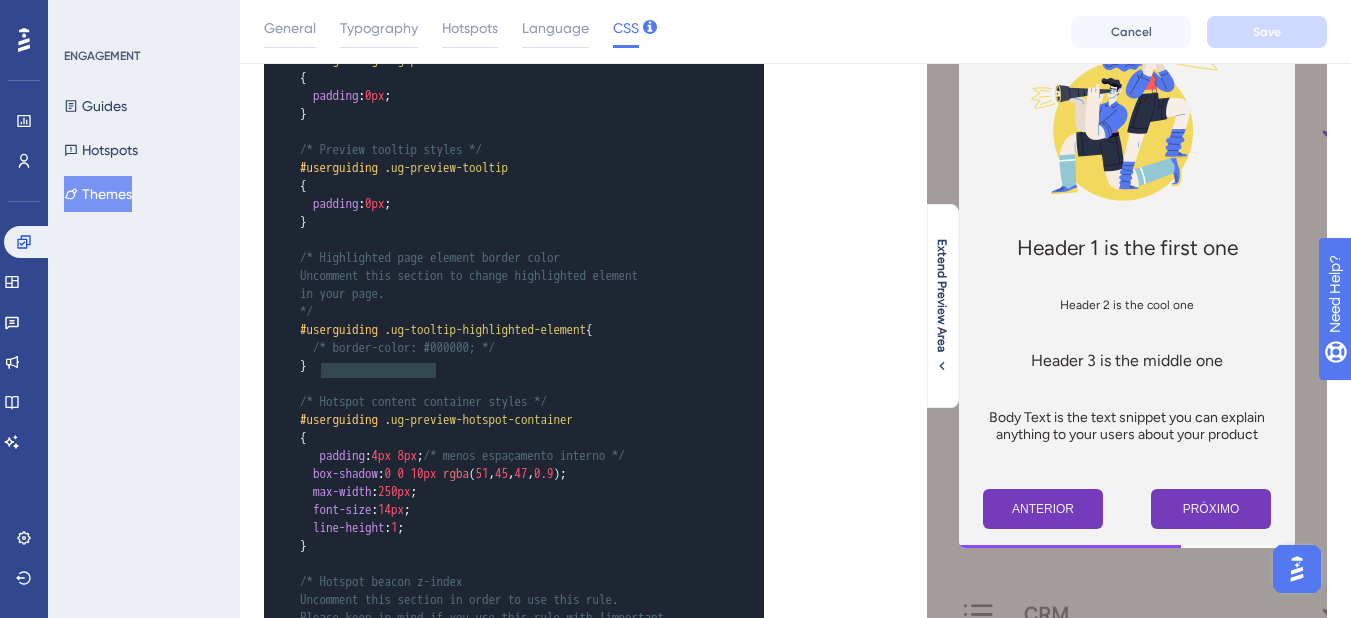 type on "max-width: 250px;" 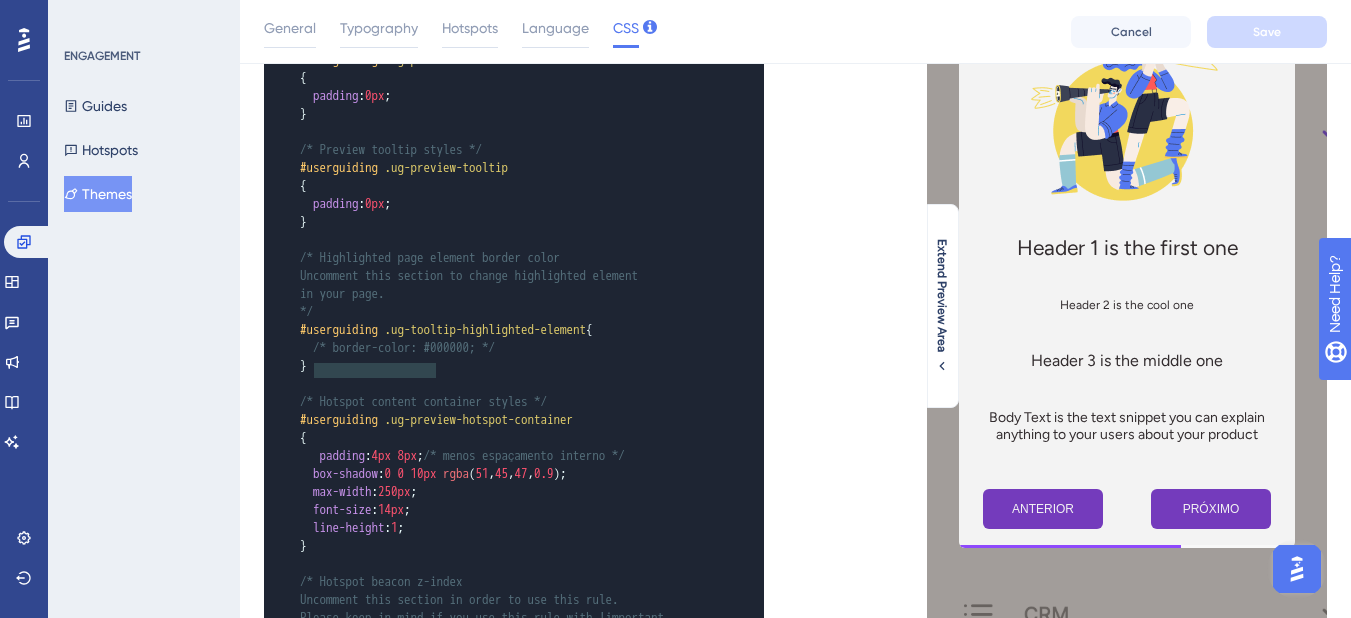 drag, startPoint x: 437, startPoint y: 374, endPoint x: 315, endPoint y: 372, distance: 122.016396 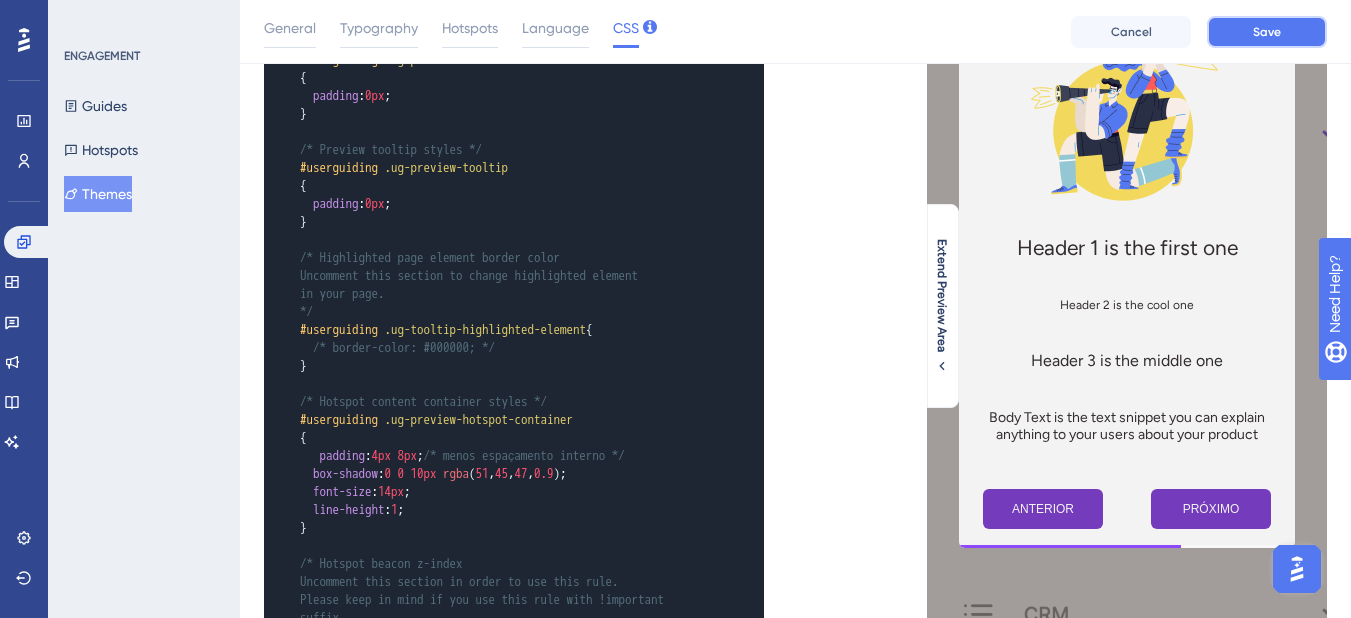 click on "Save" at bounding box center [1267, 32] 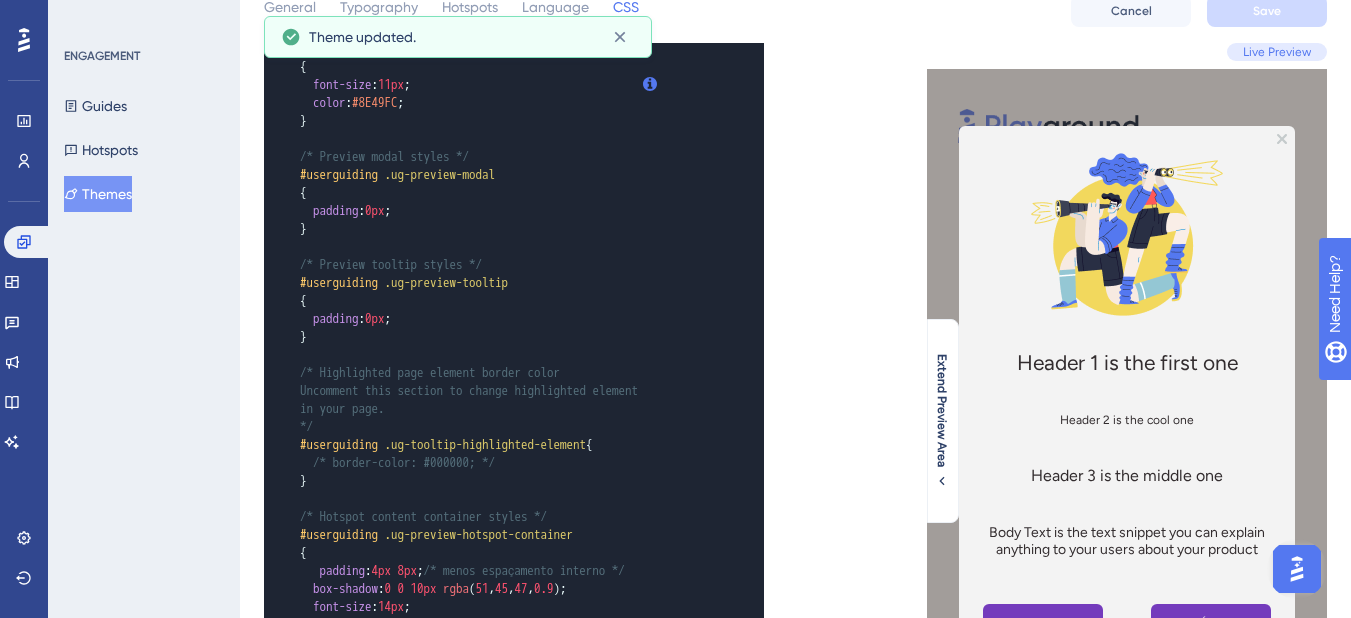 scroll, scrollTop: 0, scrollLeft: 0, axis: both 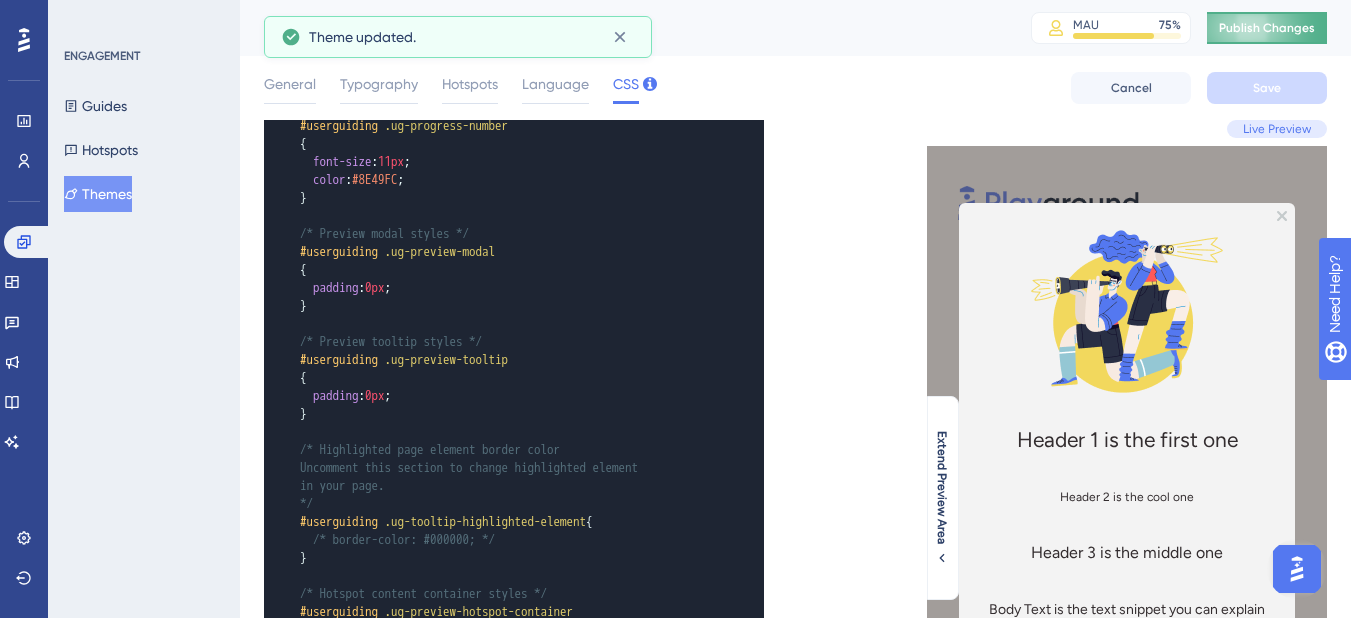 click on "Publish Changes" at bounding box center [1267, 28] 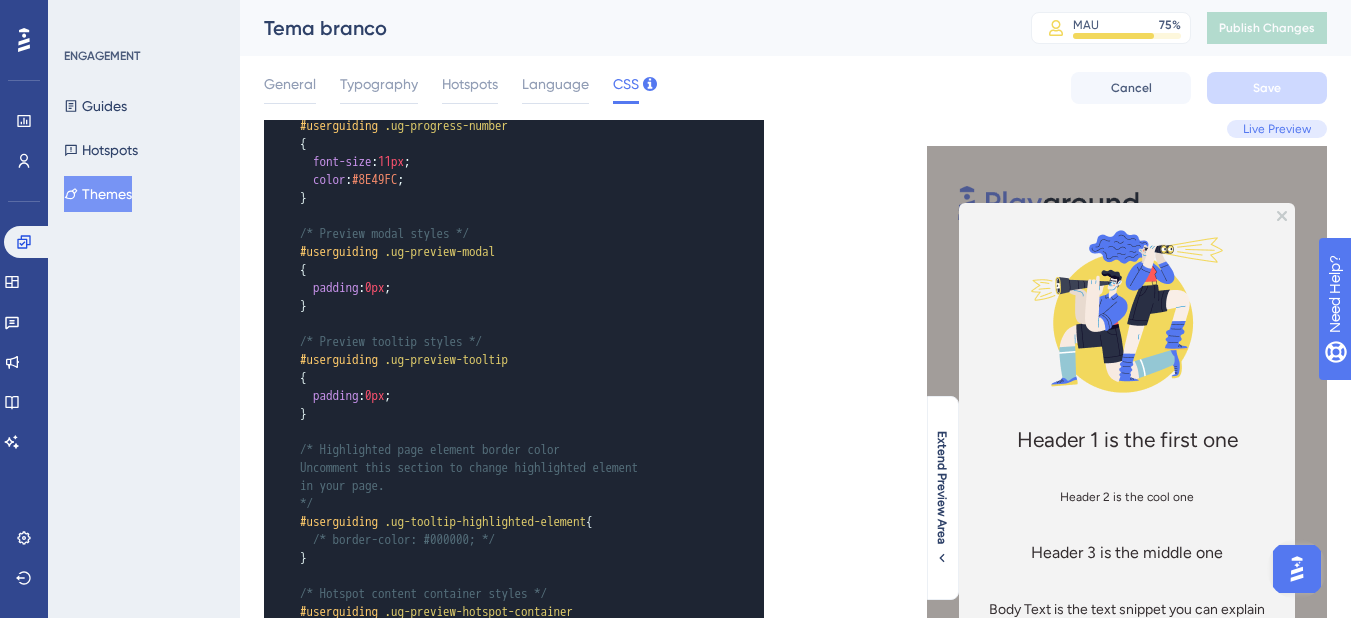 scroll, scrollTop: 630, scrollLeft: 0, axis: vertical 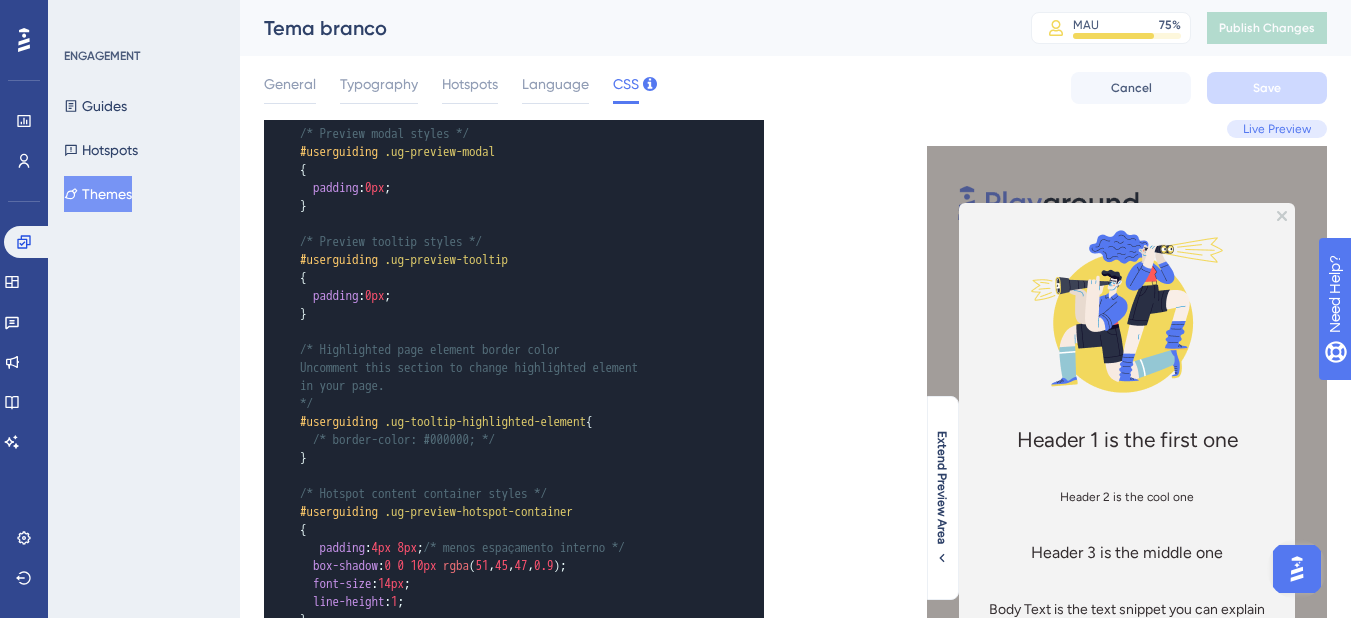 click on "4px" at bounding box center [382, 547] 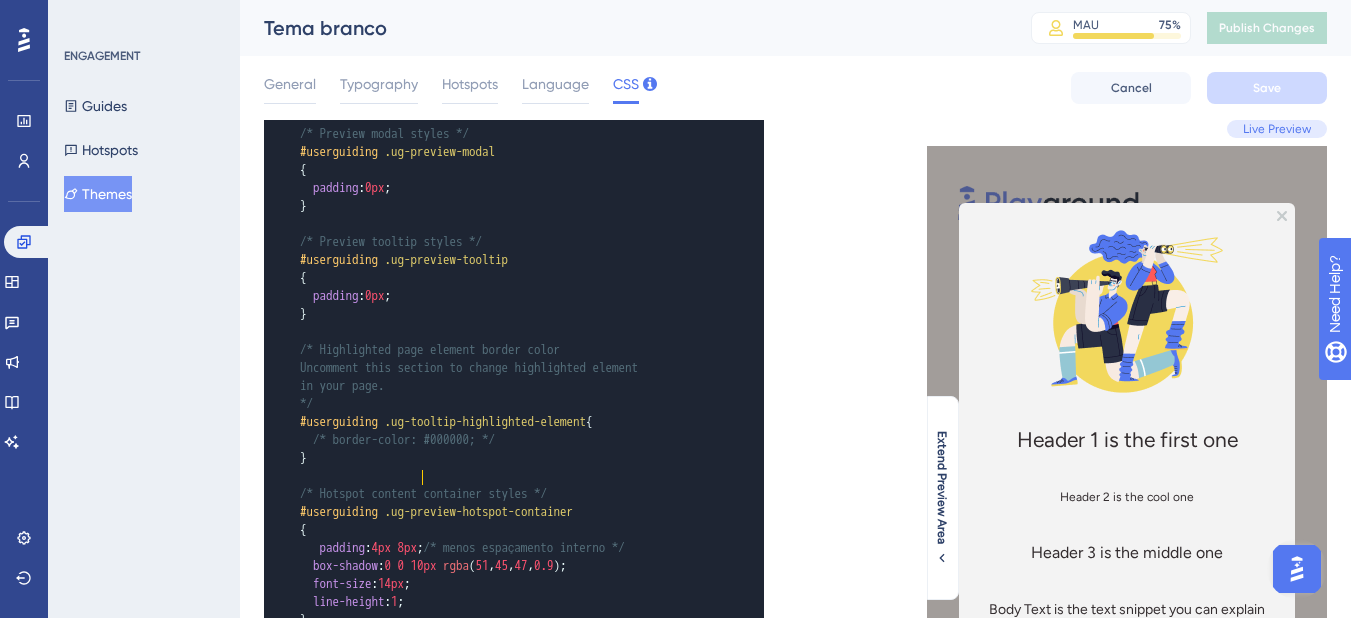 click on "line-height :  1 ;" at bounding box center (494, 602) 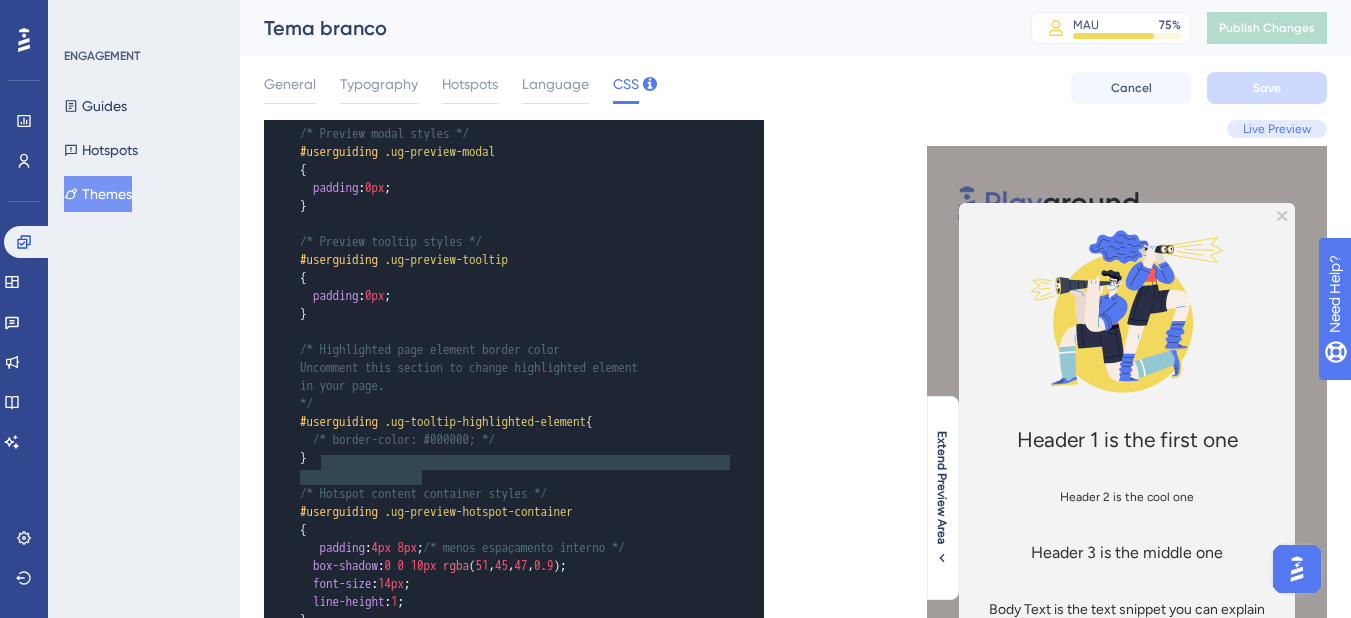 type on "font-size: 14px;
line-height: 1;" 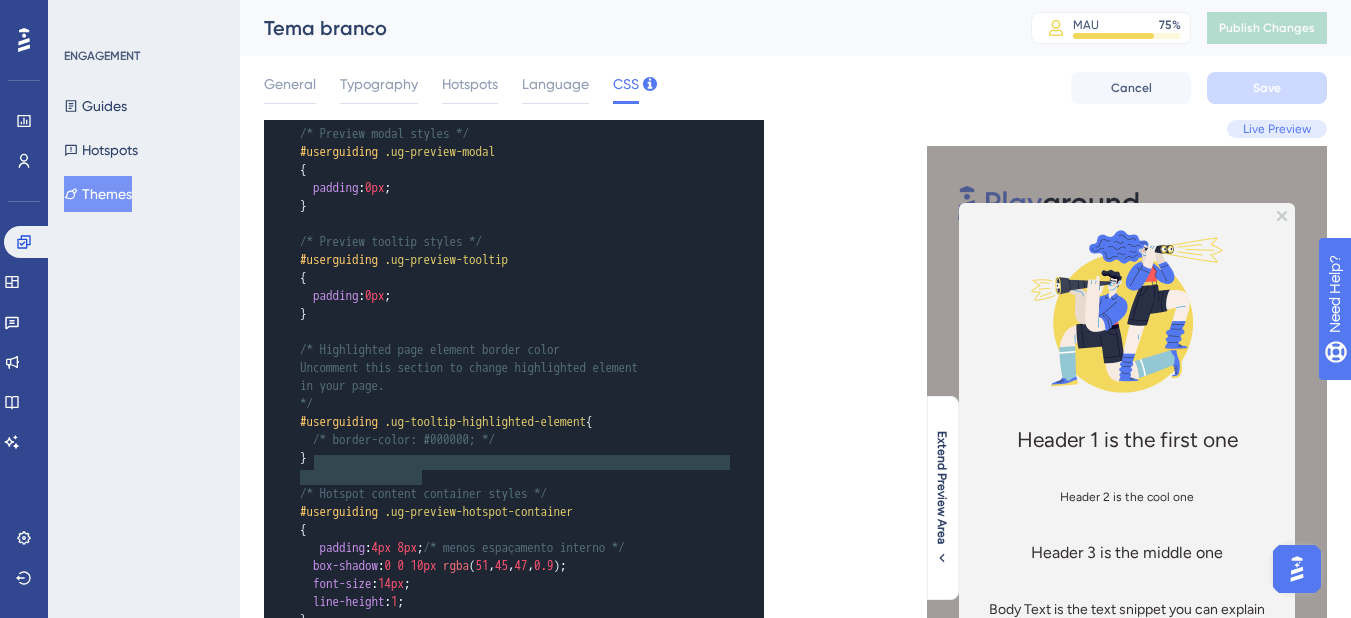 drag, startPoint x: 433, startPoint y: 476, endPoint x: 314, endPoint y: 458, distance: 120.353645 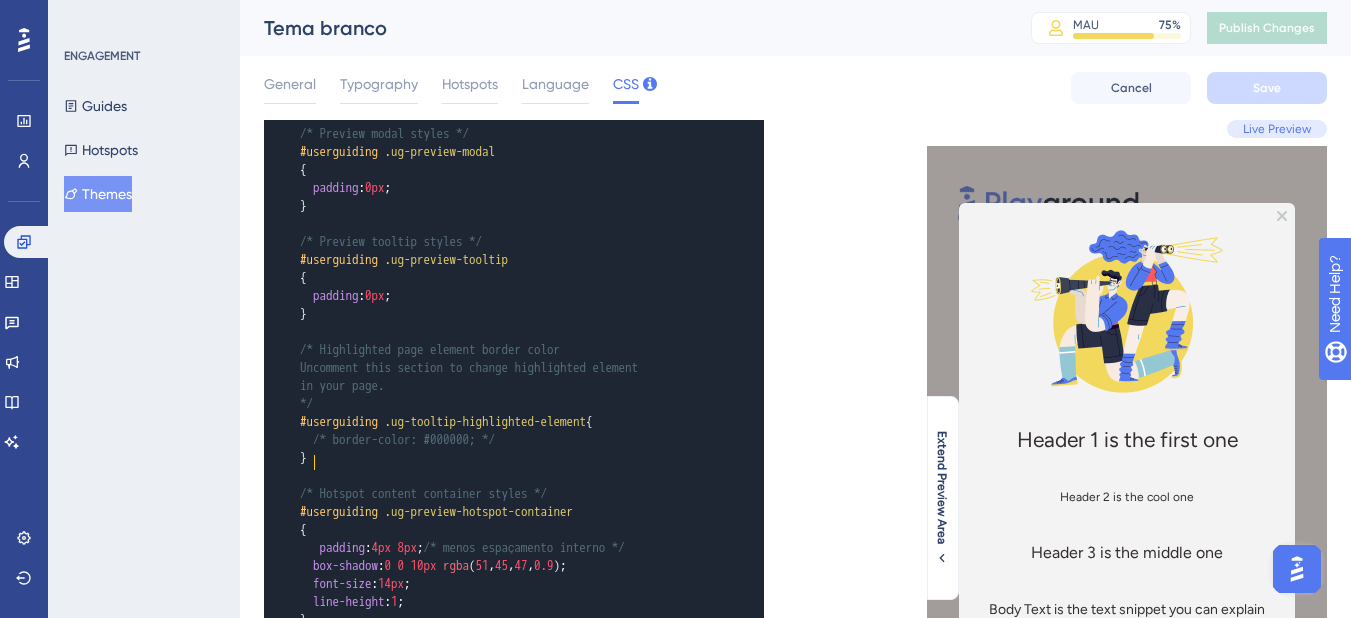 type on "font-size: 14px;" 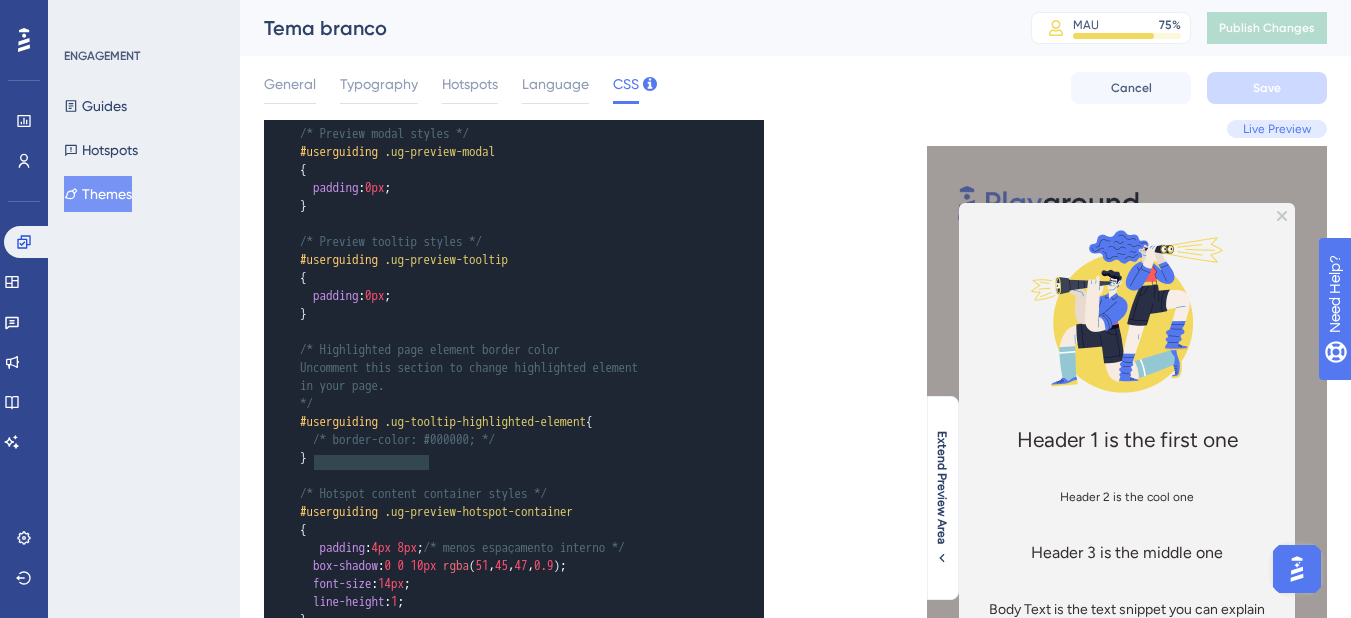 drag, startPoint x: 314, startPoint y: 462, endPoint x: 434, endPoint y: 458, distance: 120.06665 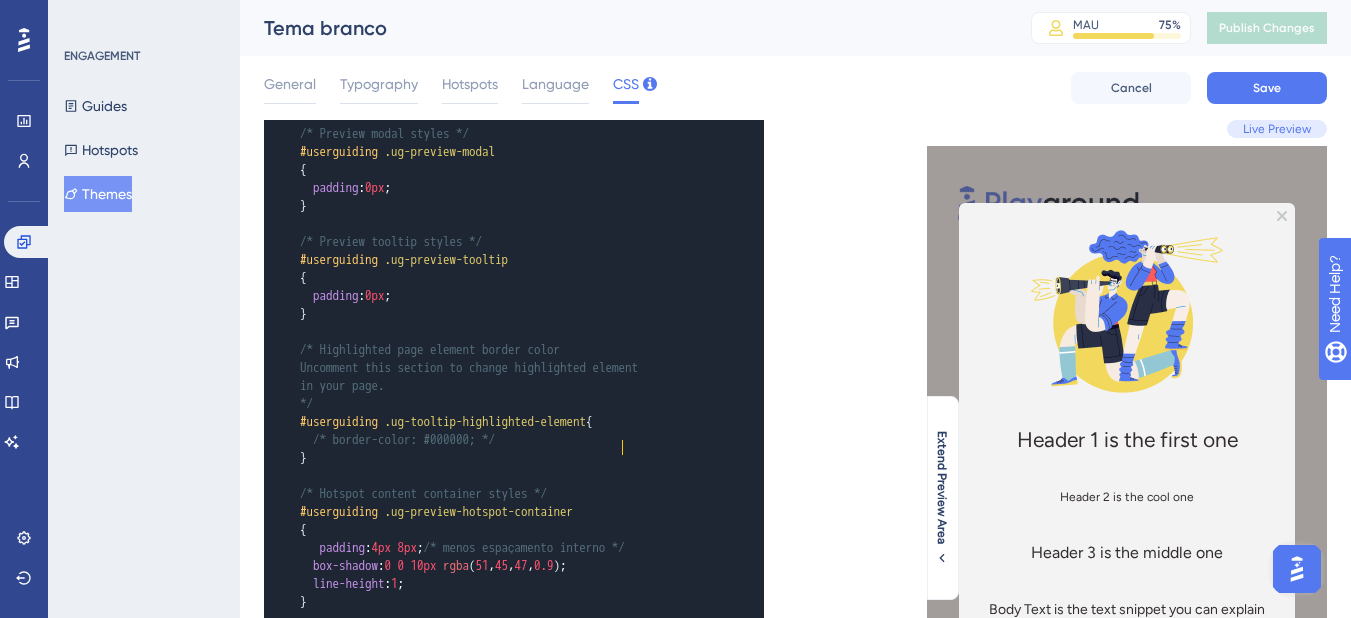 click on "line-height :  1 ;" at bounding box center (494, 584) 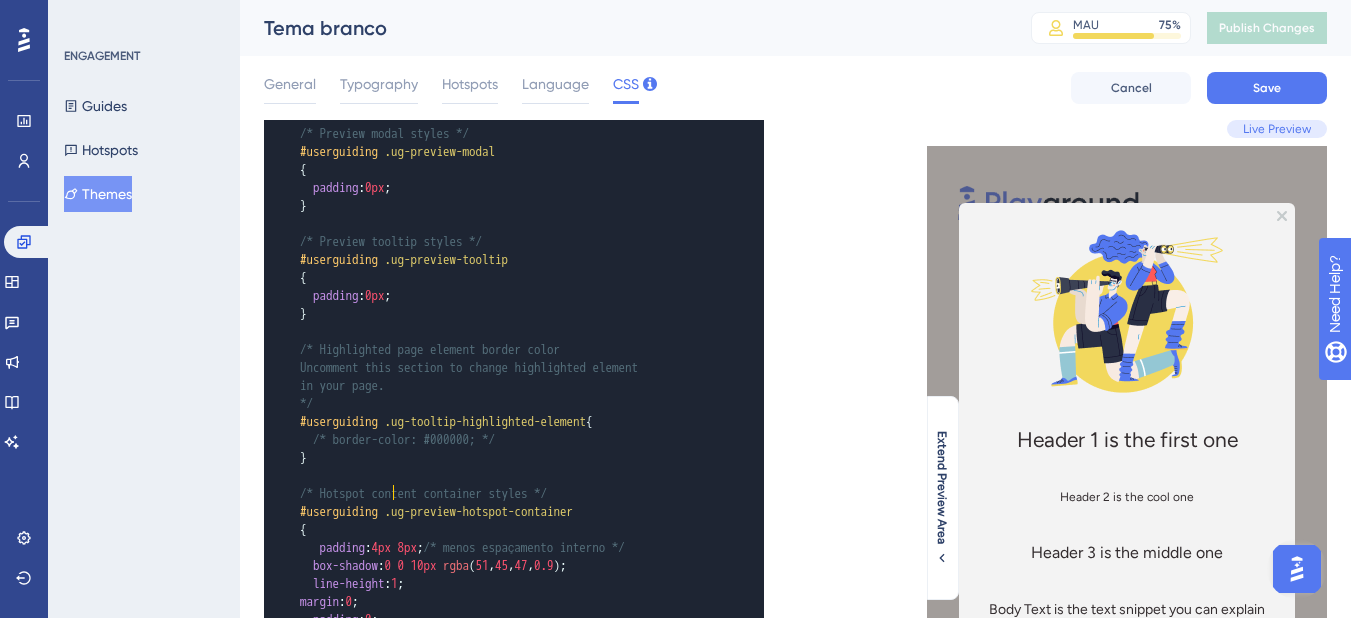 click on "margin" at bounding box center (319, 601) 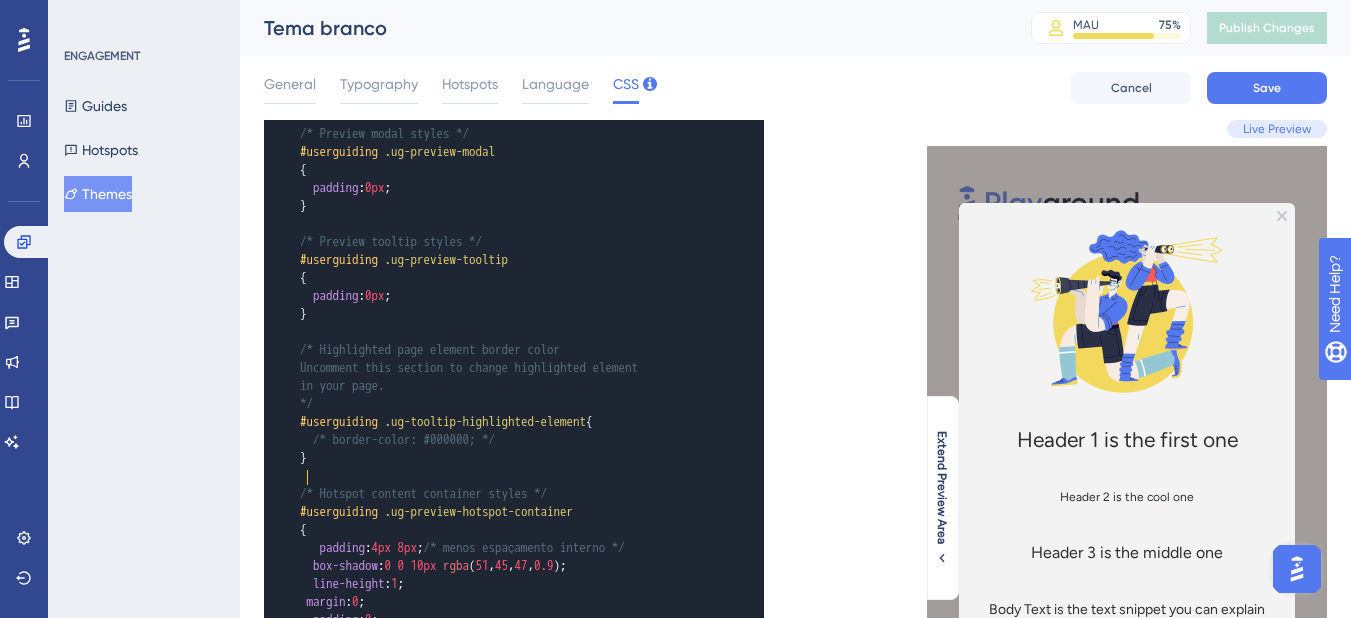 type 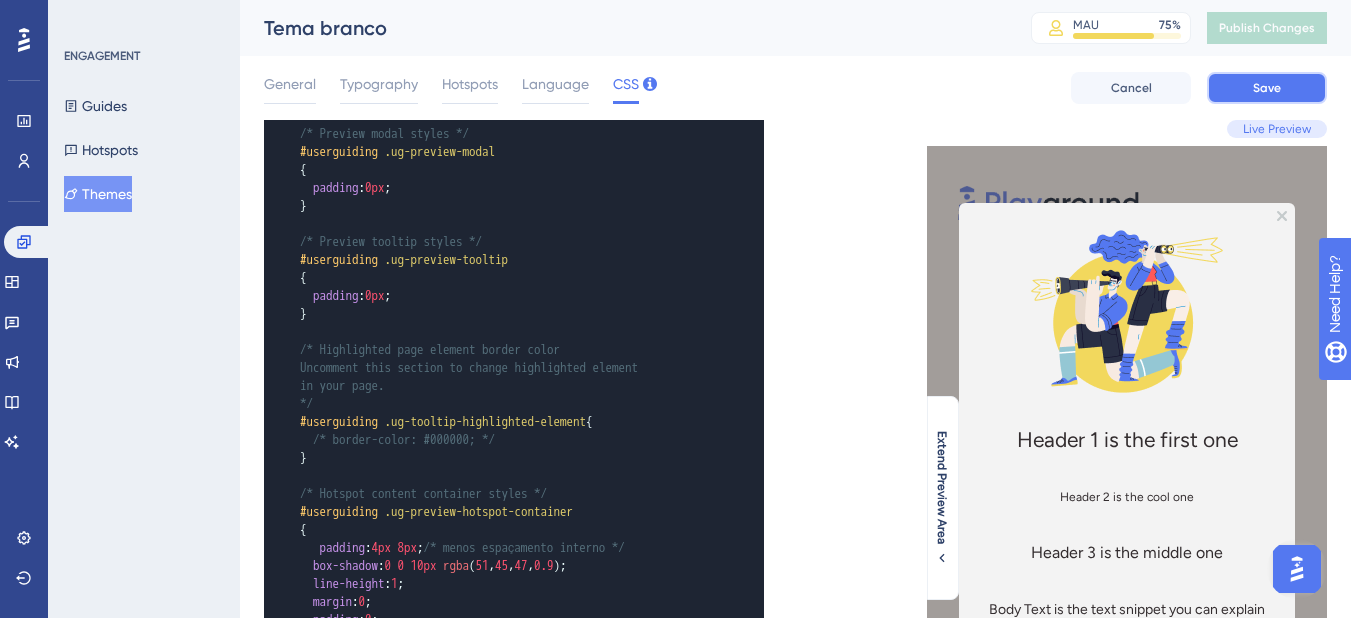 click on "Save" at bounding box center (1267, 88) 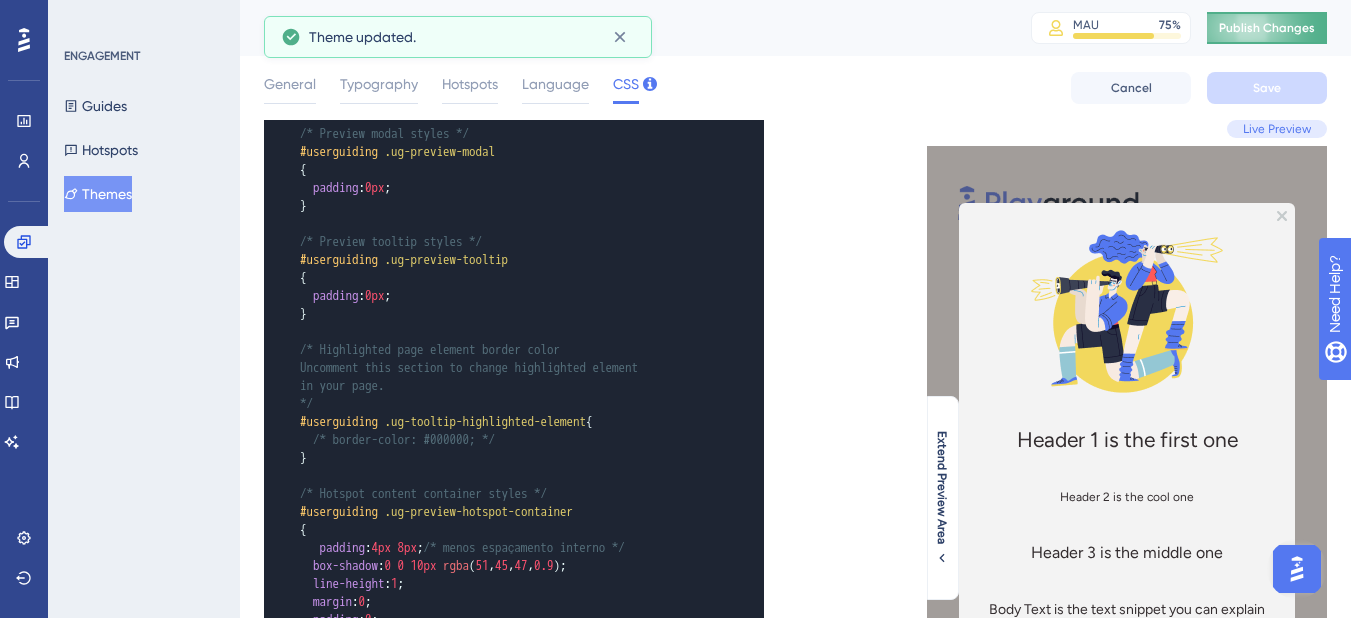 click on "Publish Changes" at bounding box center [1267, 28] 